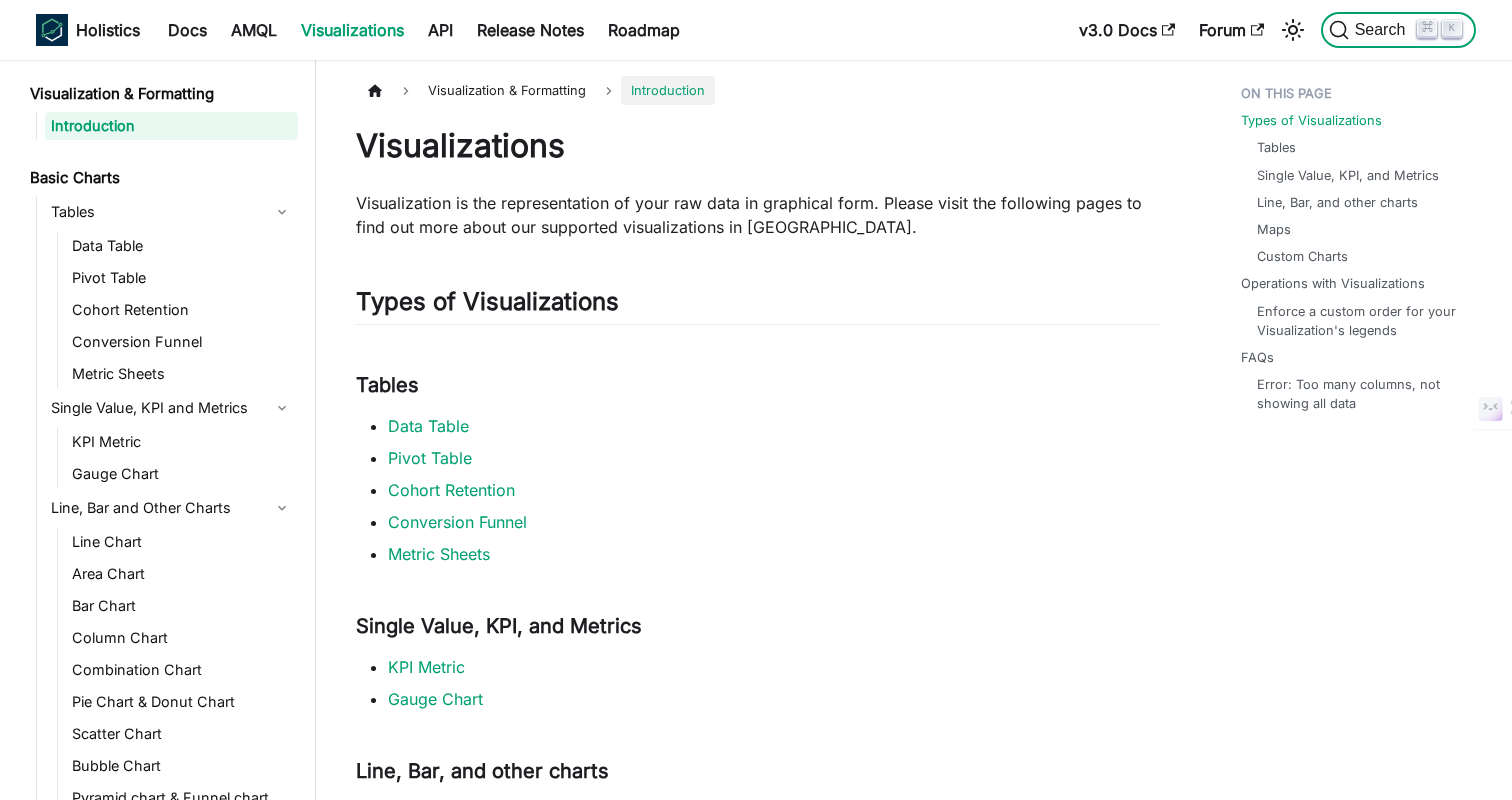 click on "Search" at bounding box center (1383, 30) 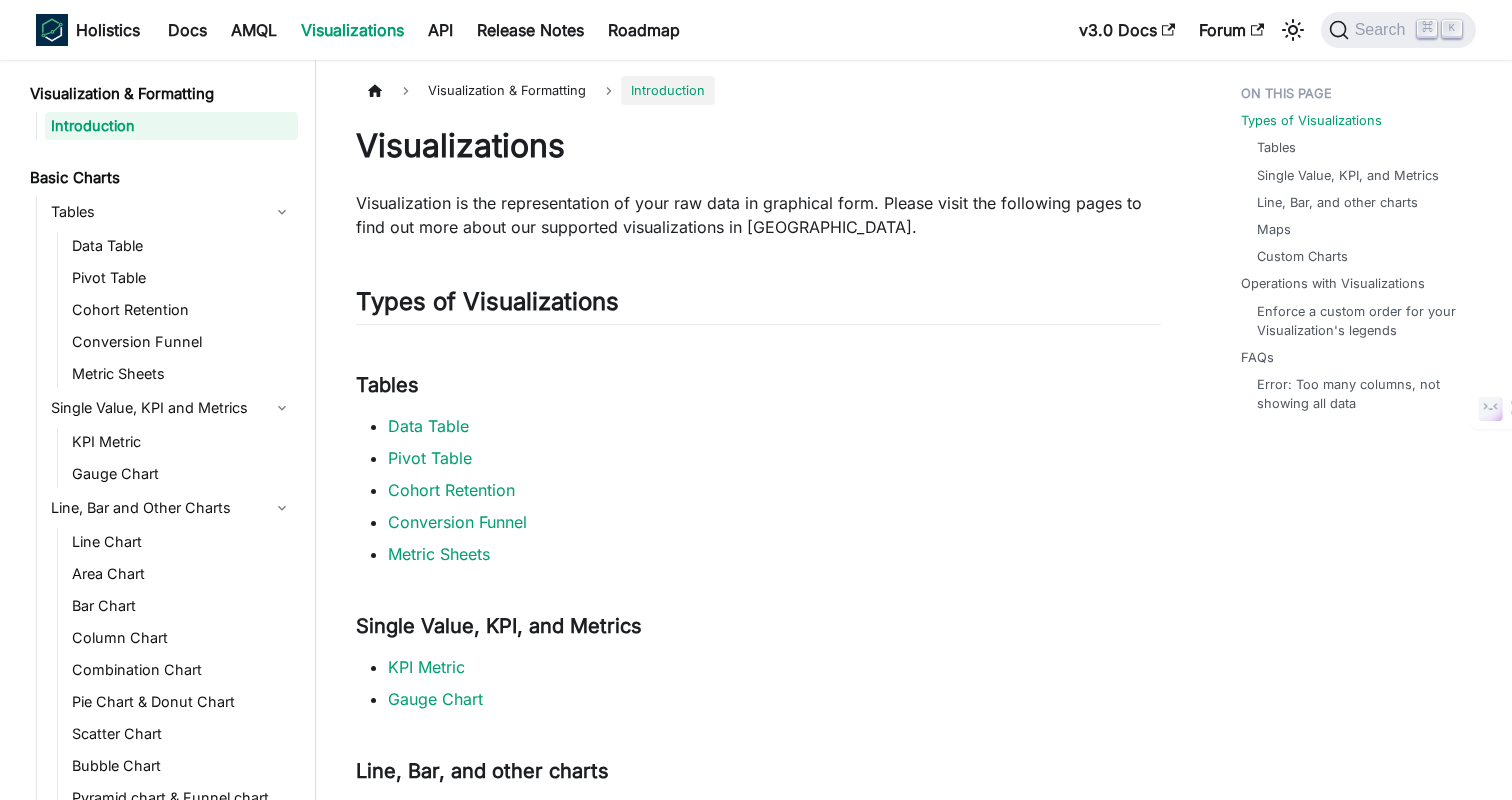 scroll, scrollTop: 0, scrollLeft: 0, axis: both 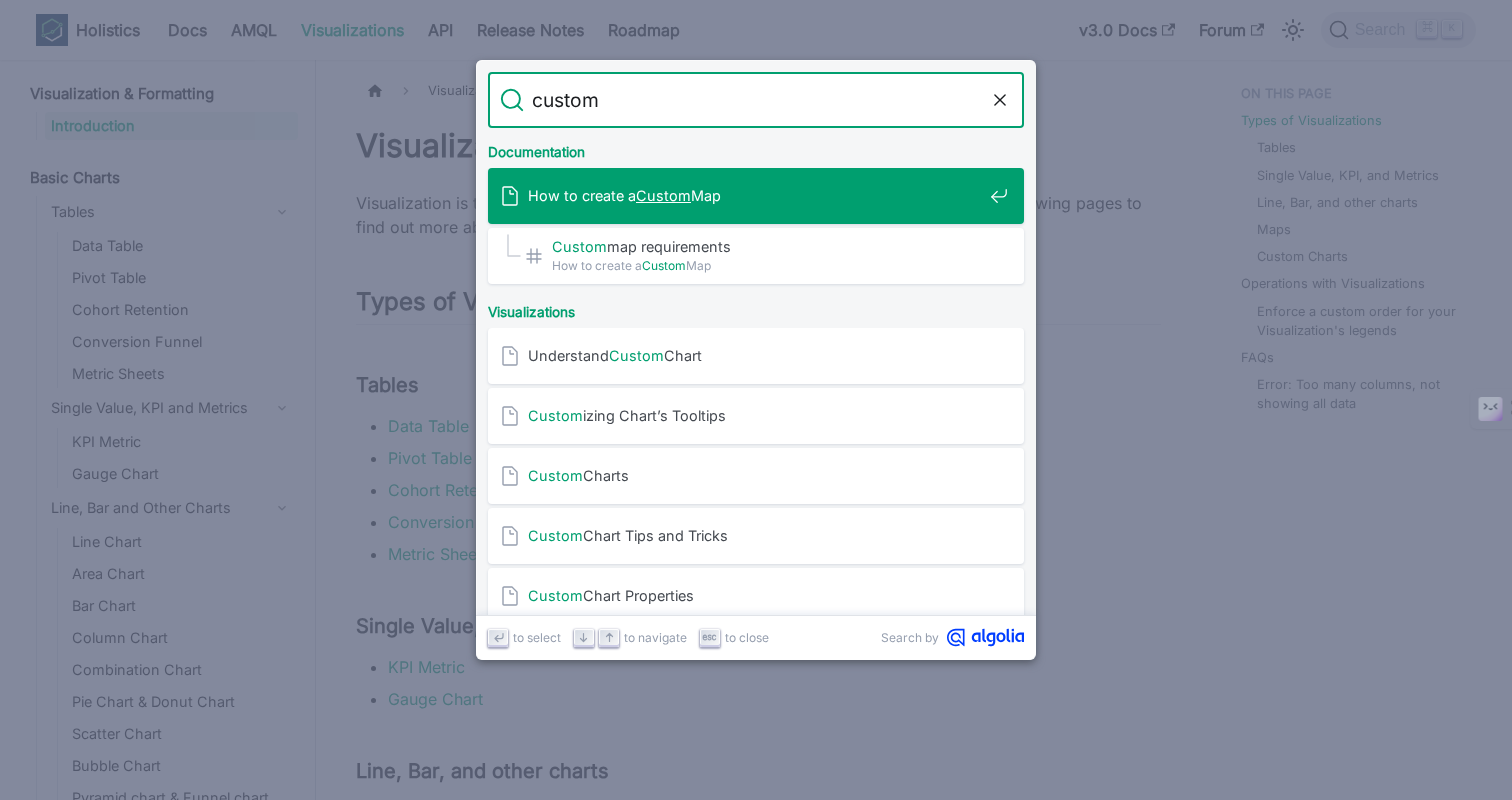 type on "customa" 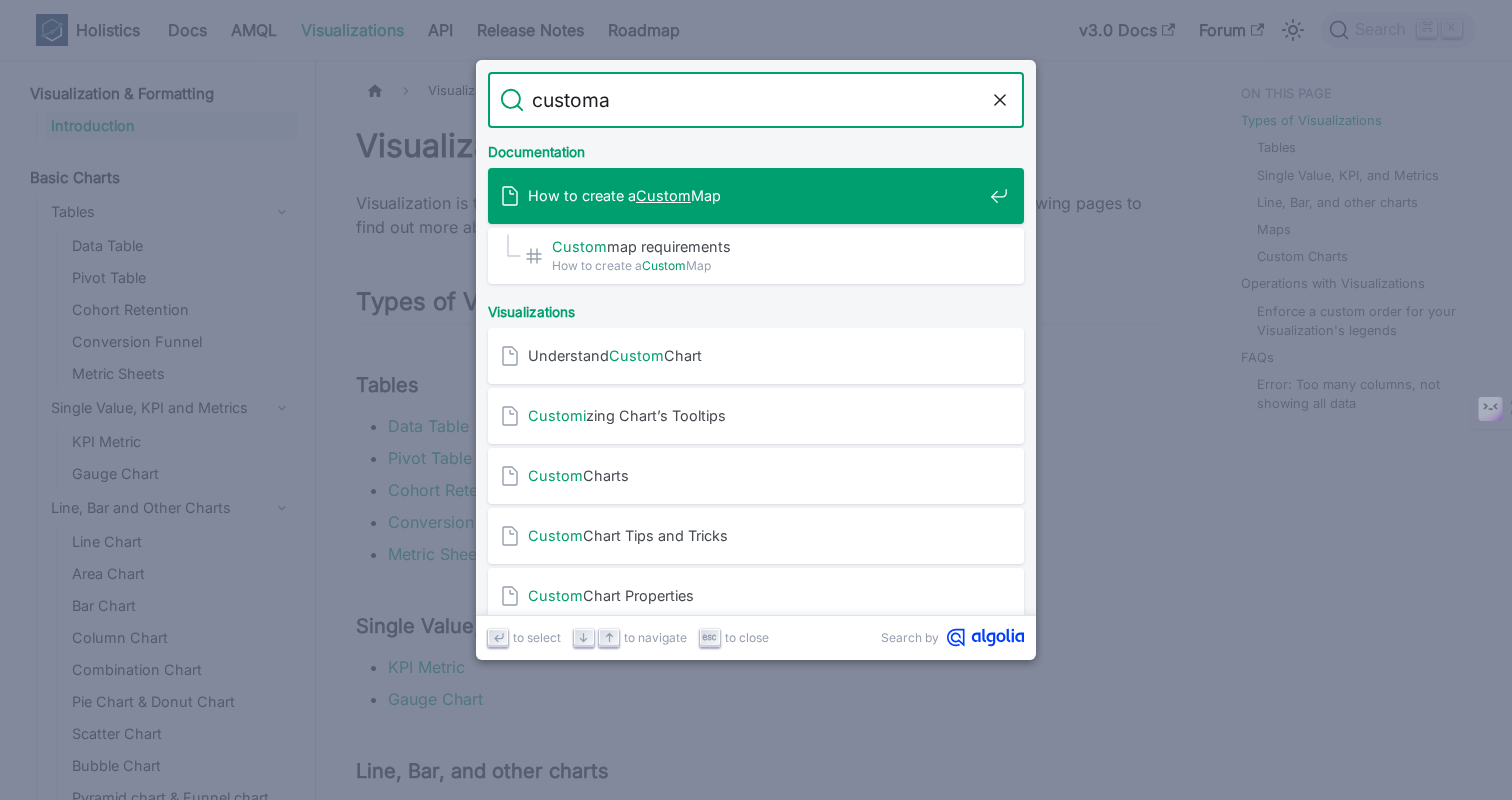 click on "How to create a  Custom  Map" at bounding box center [755, 195] 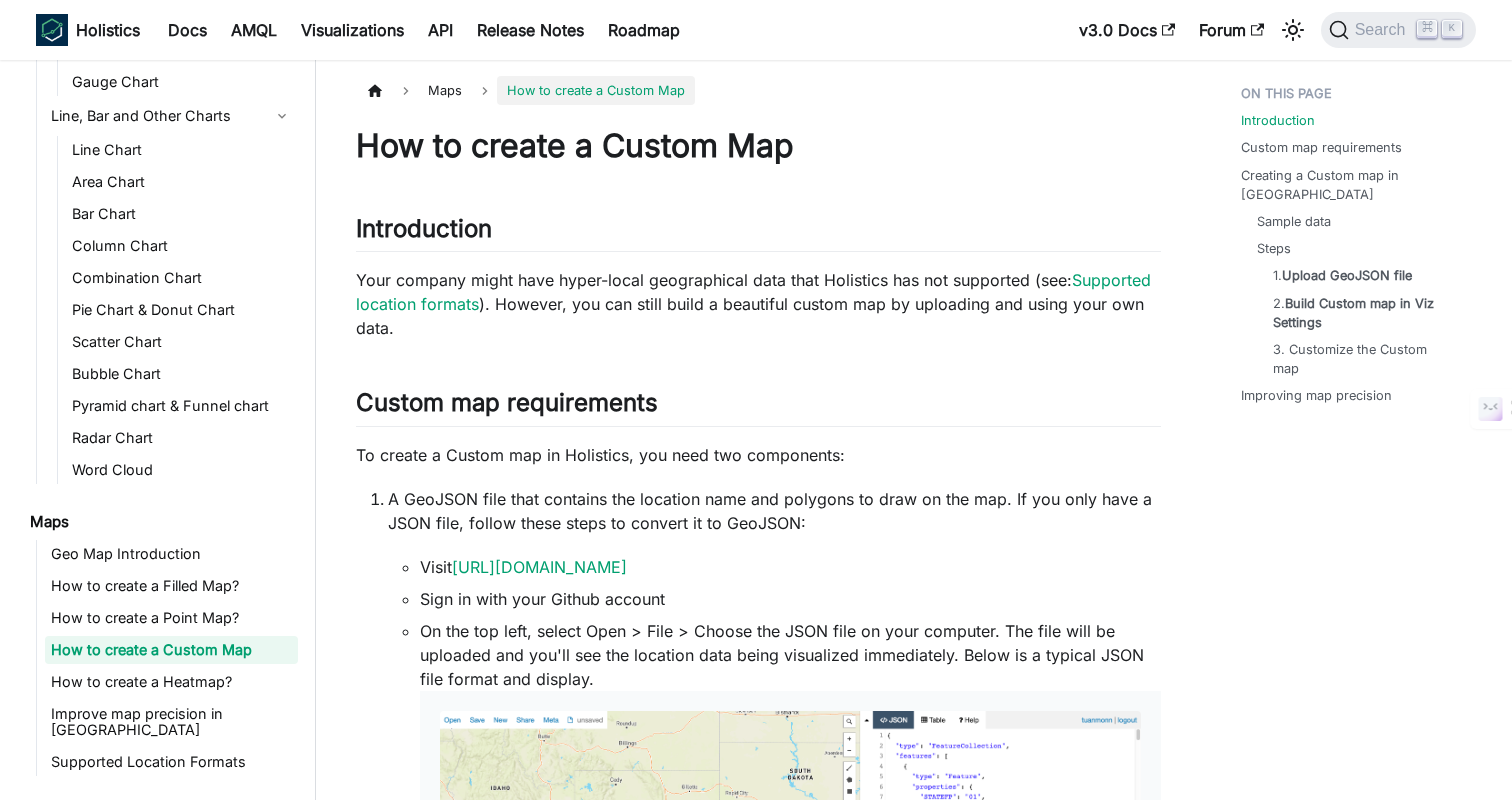 scroll, scrollTop: 404, scrollLeft: 0, axis: vertical 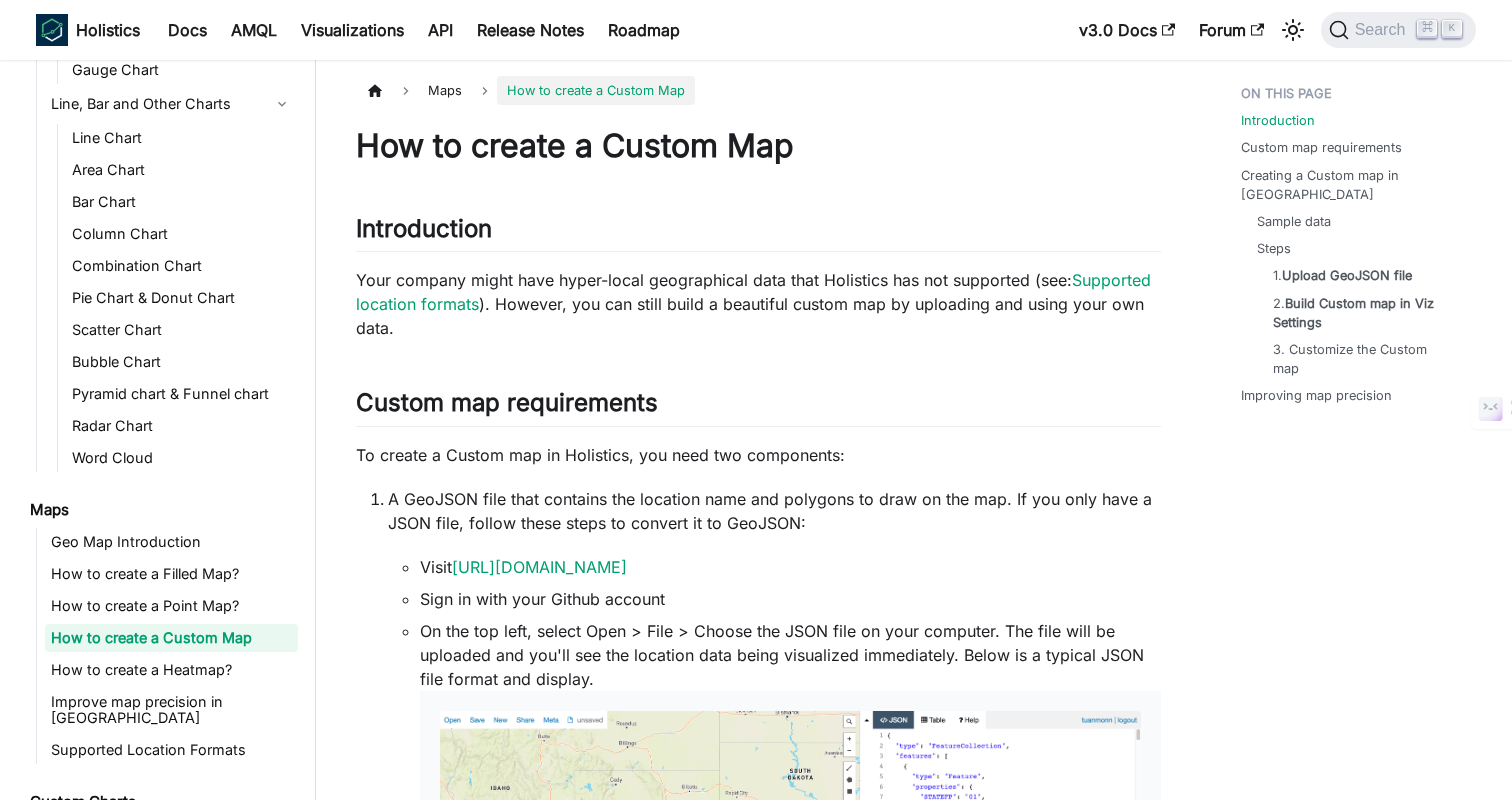 click on "How to create a Custom Map Introduction ​ Your company might have hyper-local geographical data that Holistics has not supported (see:  Supported location formats ). However, you can still build a beautiful custom map by uploading and using your own data. Custom map requirements ​ To create a Custom map in Holistics, you need two components: A GeoJSON file that contains the location name and polygons to draw on the map. If you only have a JSON file, follow these steps to convert it to GeoJSON: Visit  [URL][DOMAIN_NAME] Sign in with your Github account On the top left, select Open > File > Choose the JSON file on your computer. The file will be uploaded and you'll see the location data being visualized immediately. Below is a typical JSON file format and display. On the top left, select Save > GeoJSON and download the GeoJSON file to your computer. You will later upload this file to Holistics. You need to have Admin role to be able to upload the Custom map data to Holistics. ​ Sample data ​ Github ​" at bounding box center [758, 4915] 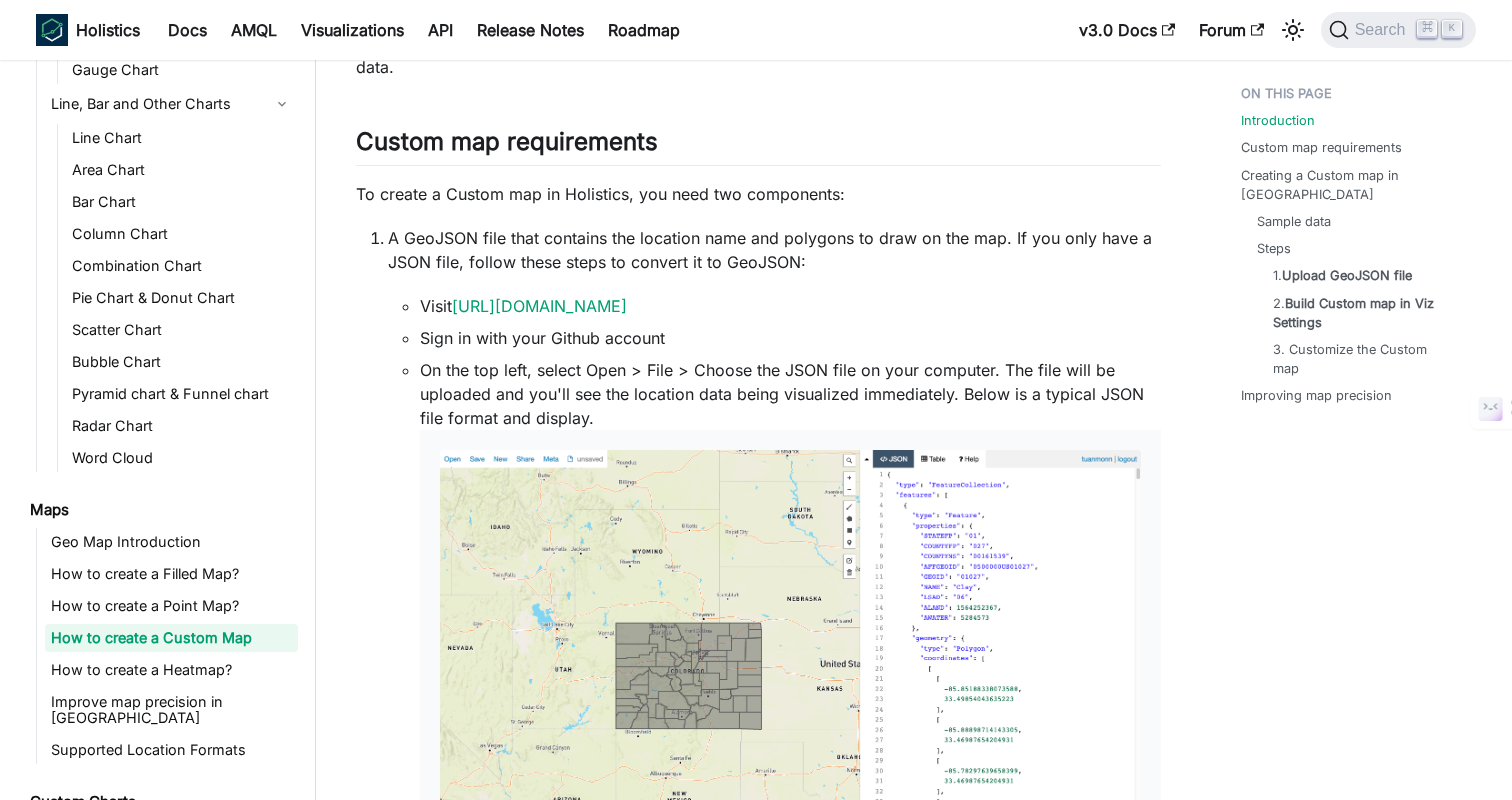 scroll, scrollTop: 0, scrollLeft: 0, axis: both 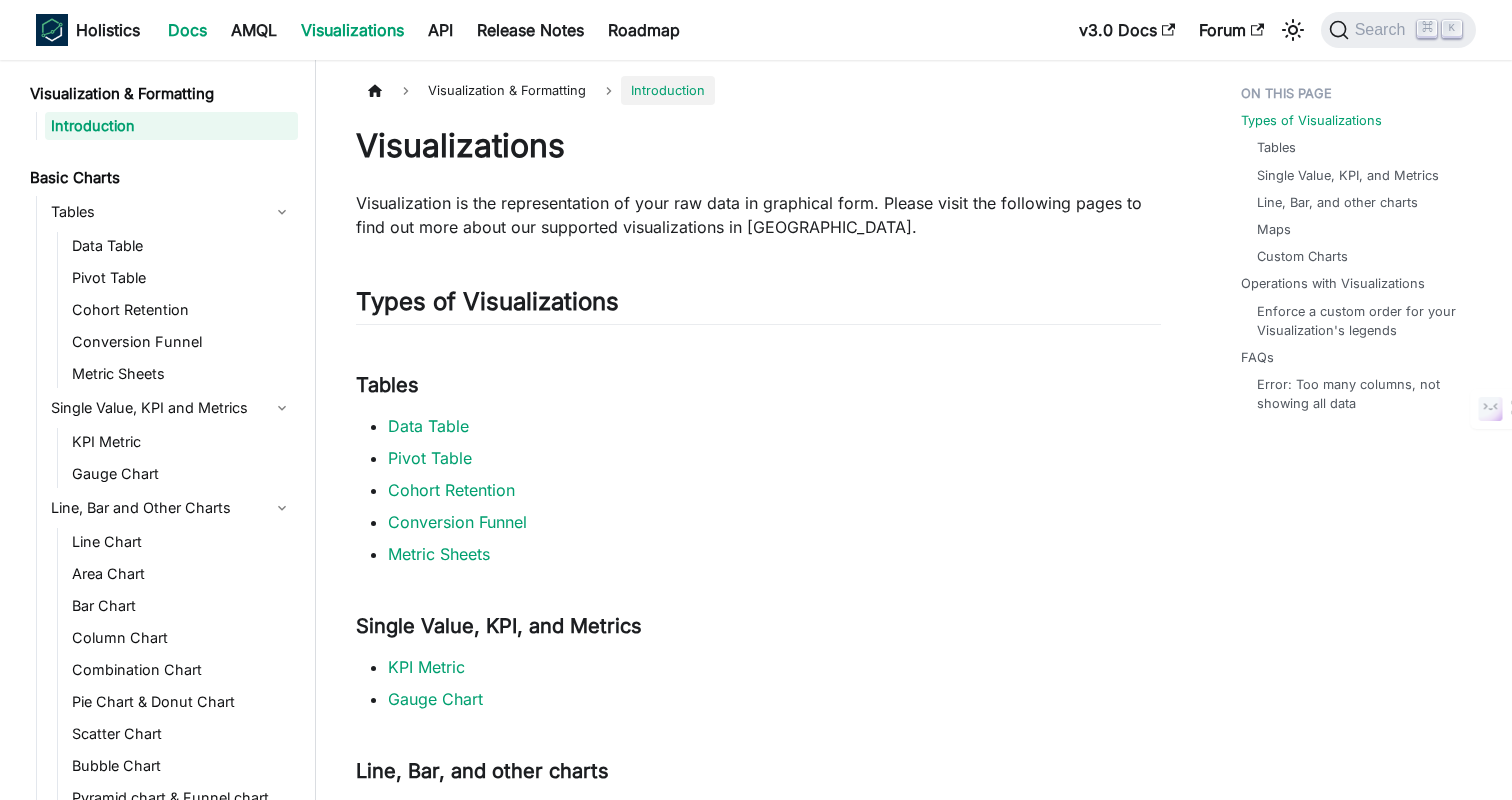 click on "Docs" at bounding box center (187, 30) 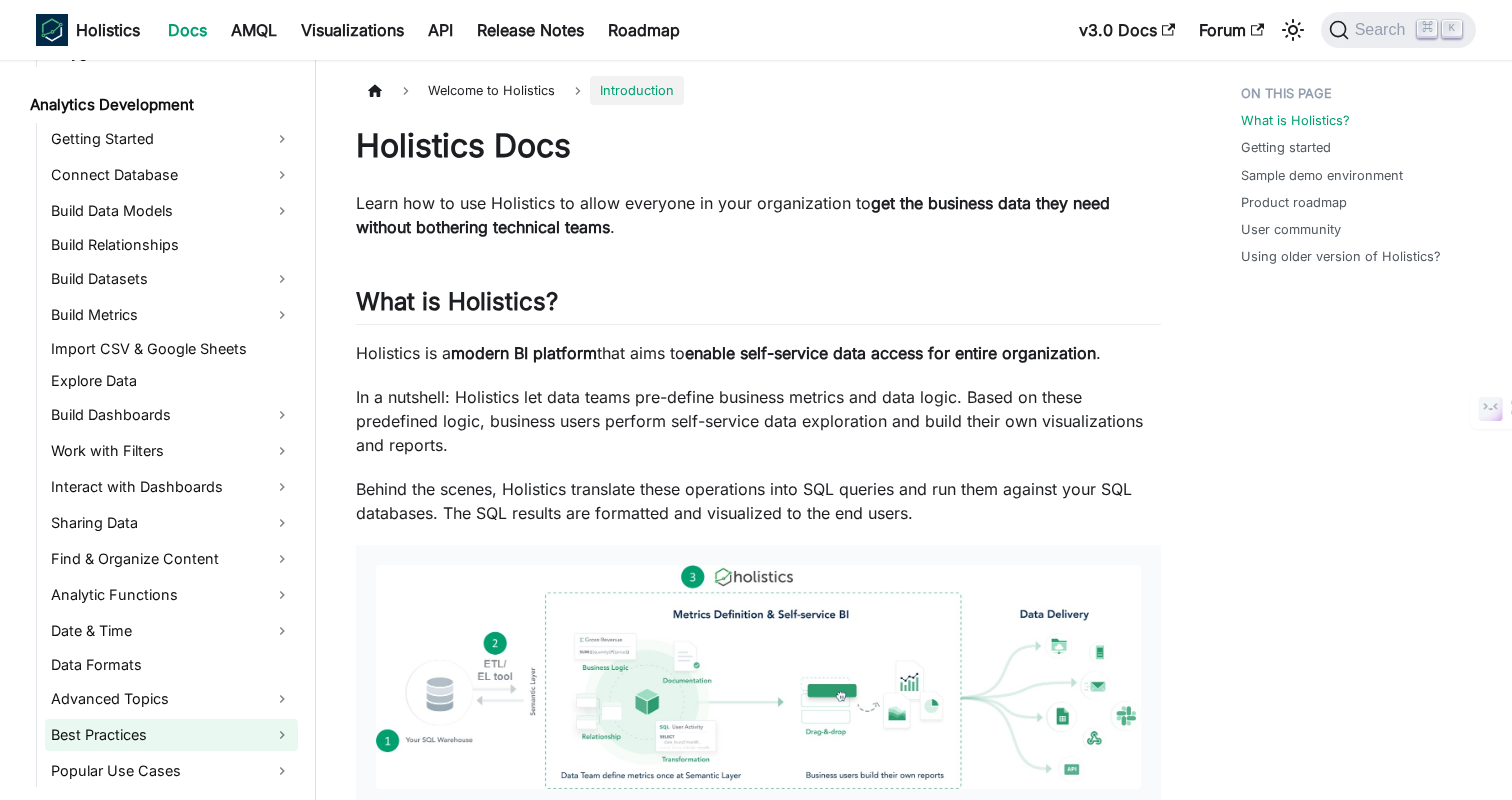 scroll, scrollTop: 0, scrollLeft: 0, axis: both 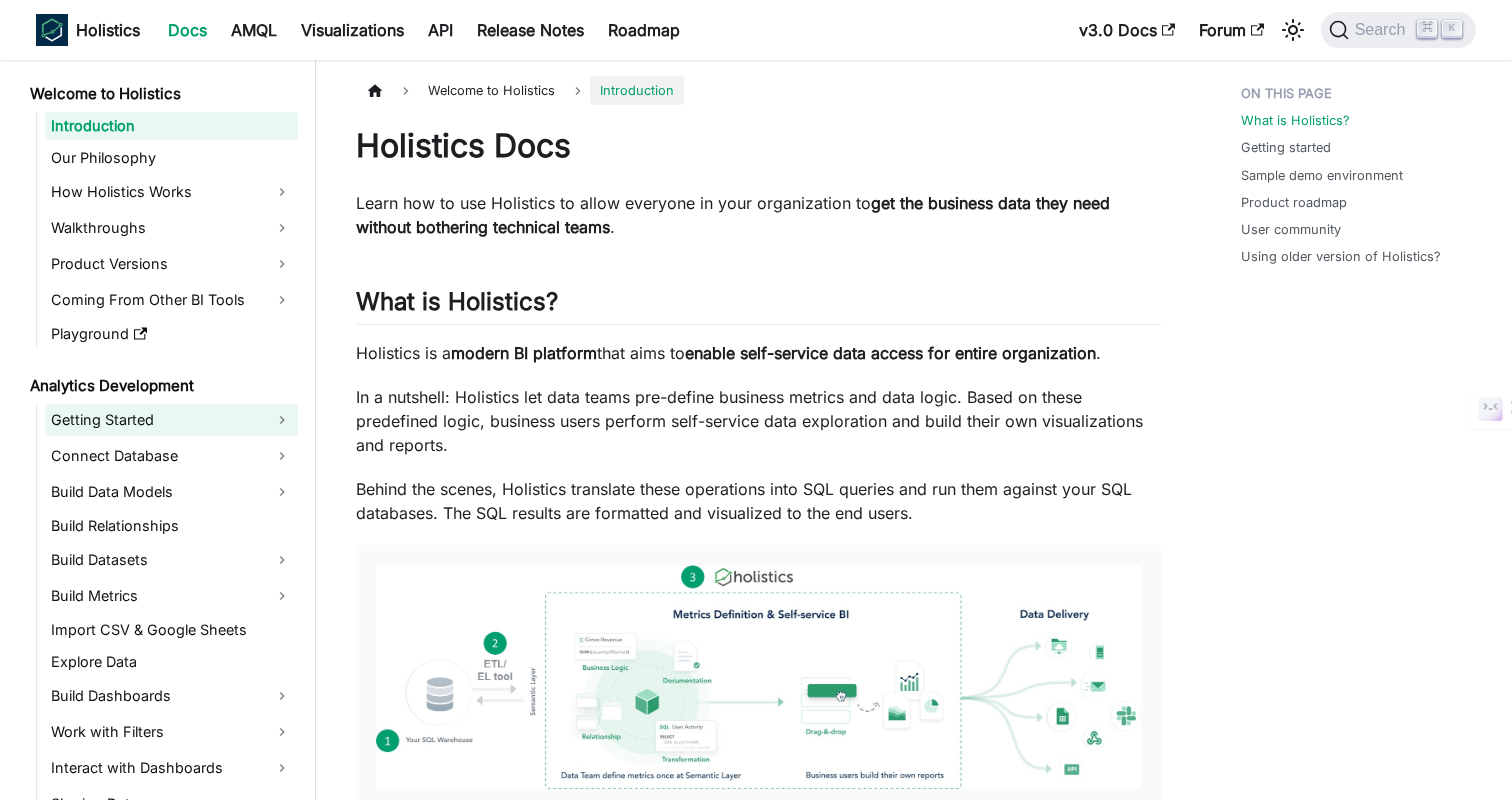 click on "Getting Started" at bounding box center [171, 420] 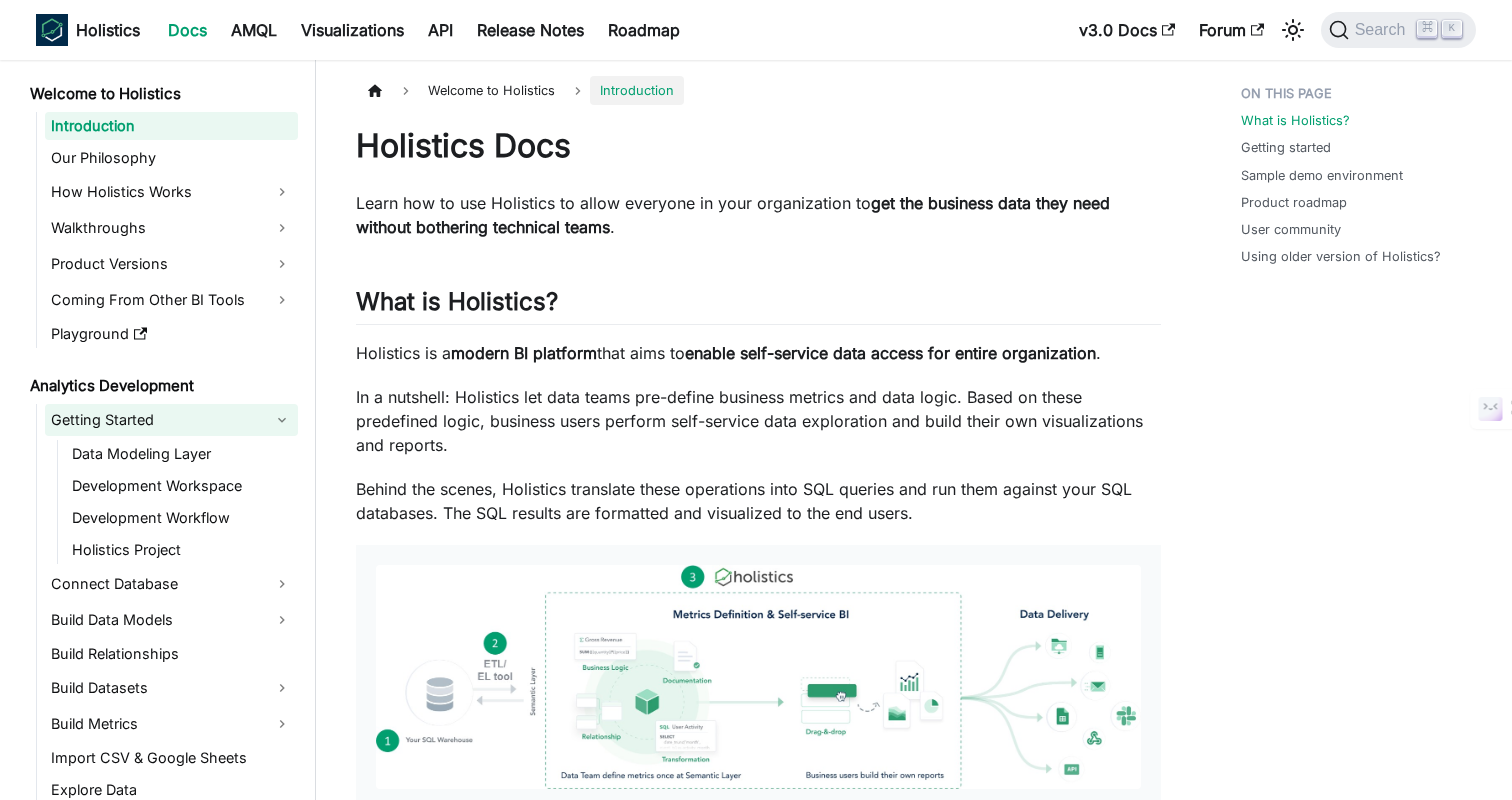 click on "Getting Started" at bounding box center [171, 420] 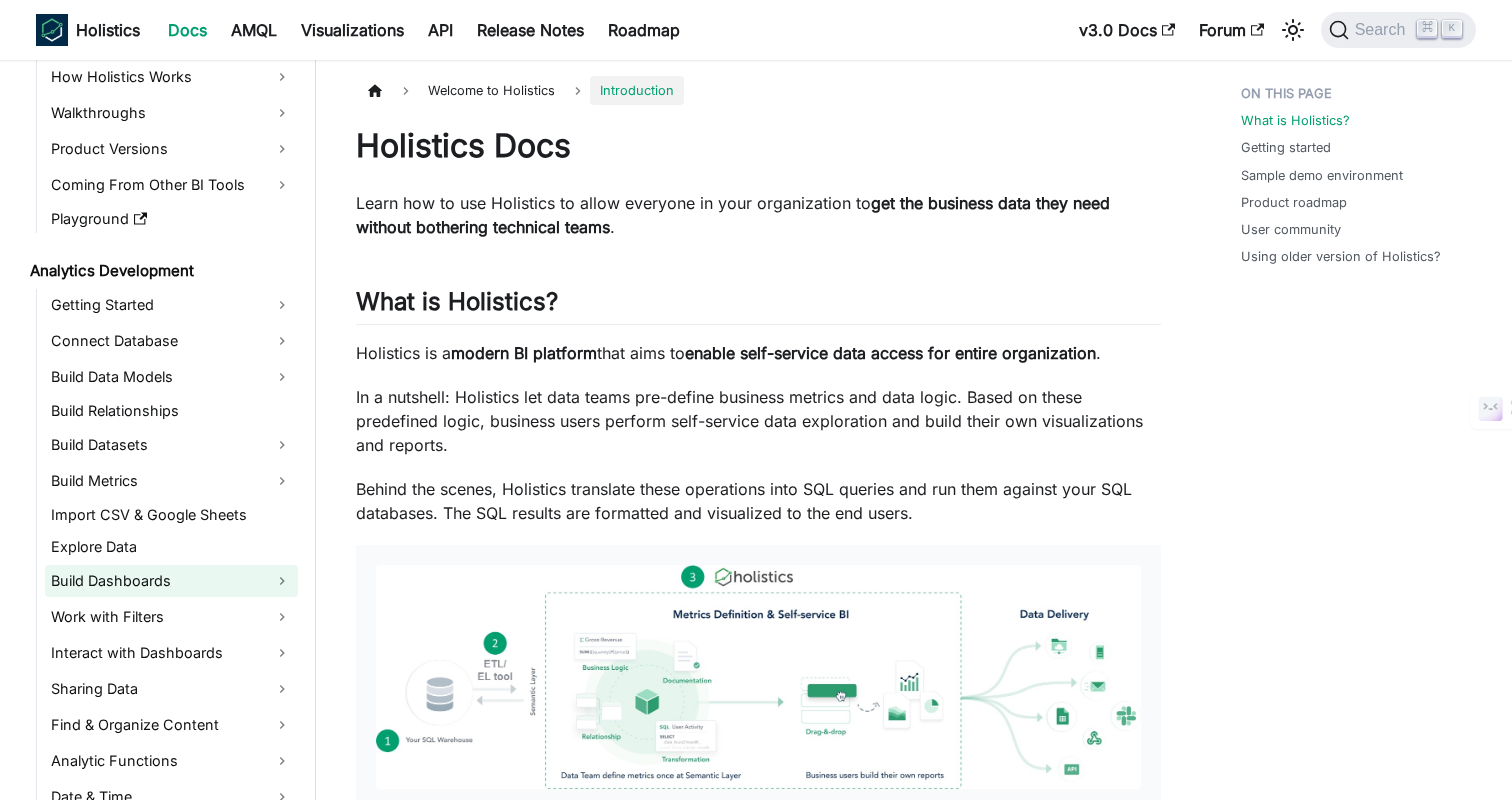 click on "Build Dashboards" at bounding box center [171, 581] 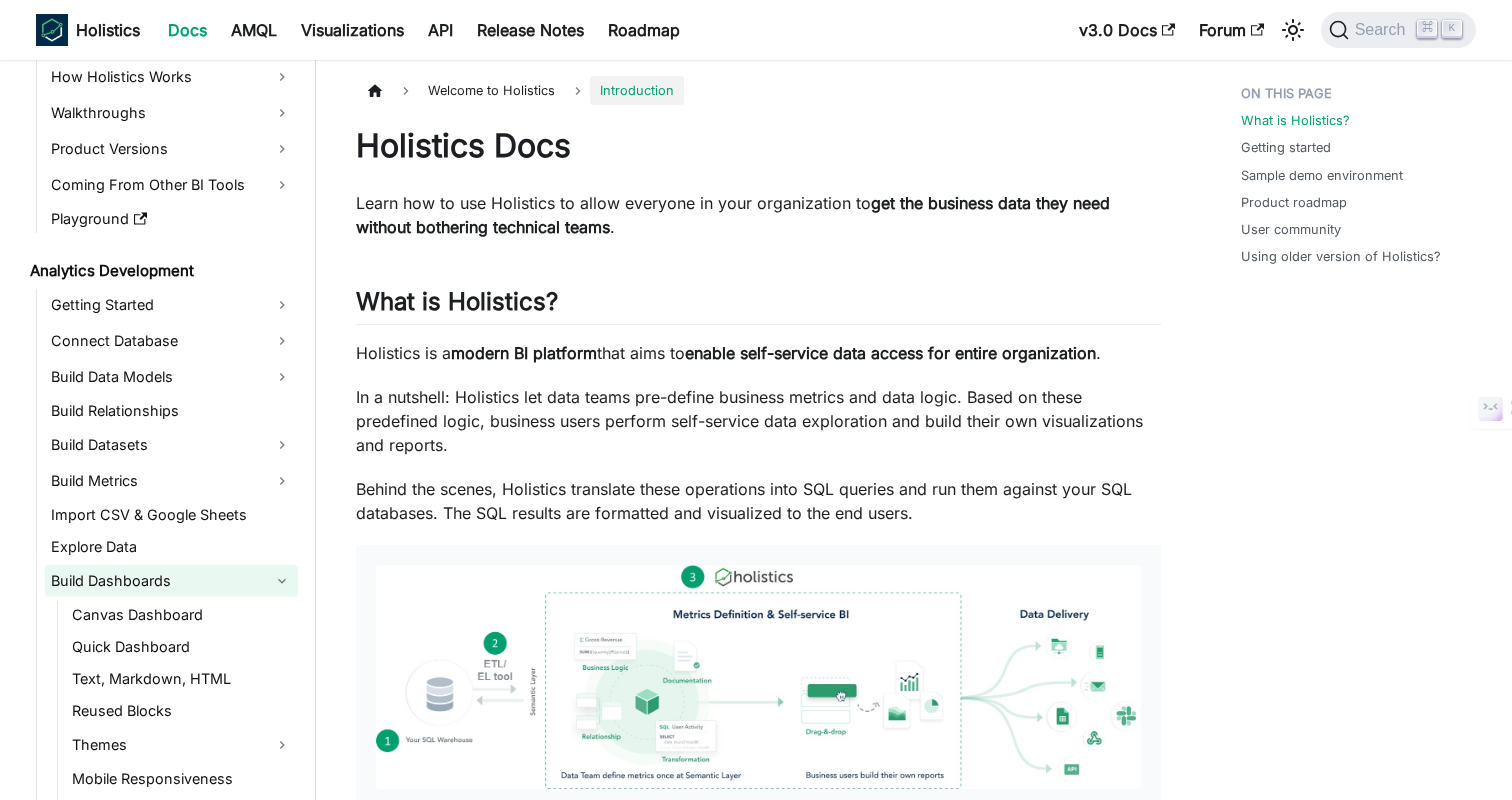 scroll, scrollTop: 424, scrollLeft: 0, axis: vertical 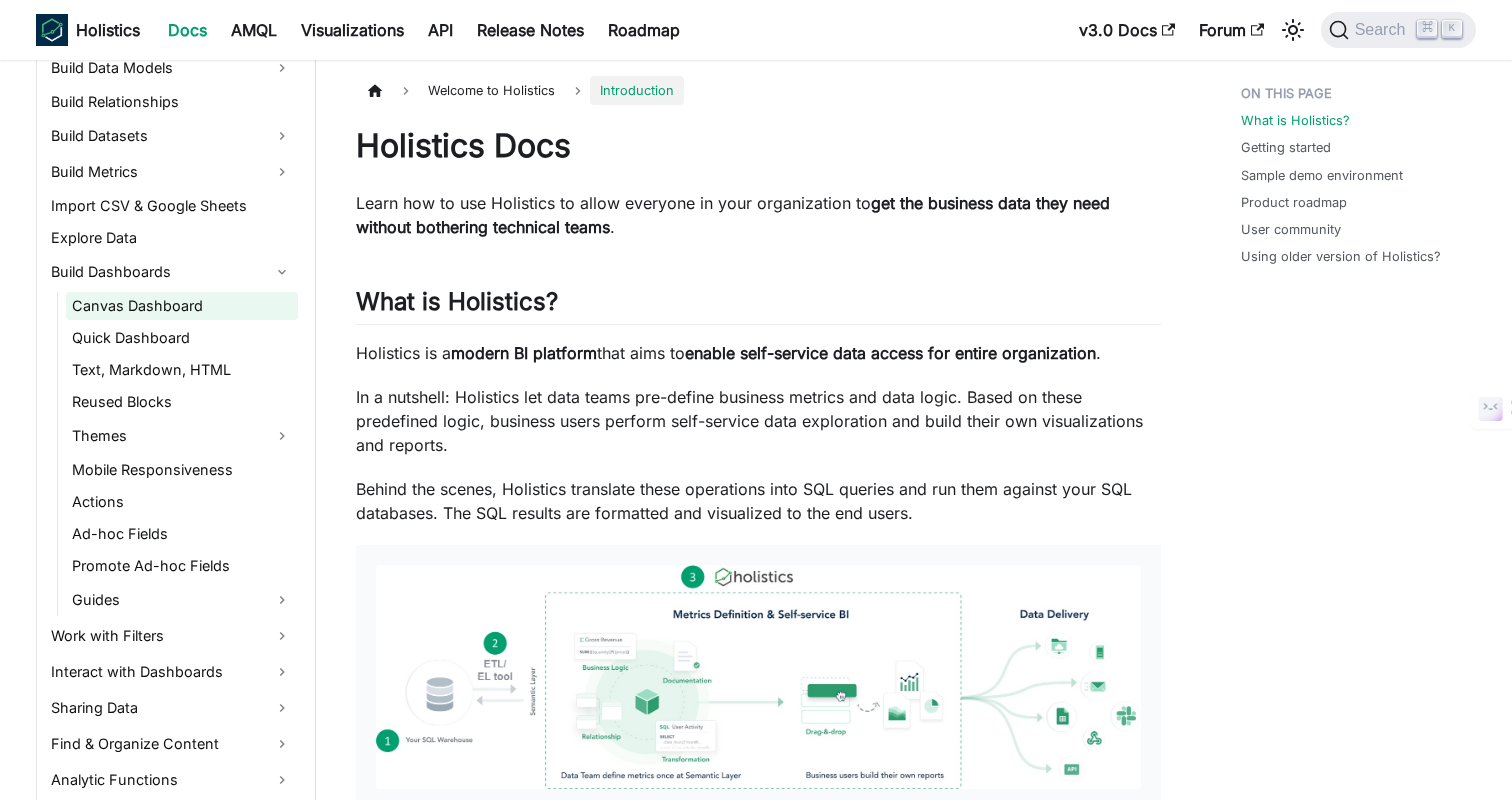 click on "Canvas Dashboard" at bounding box center [182, 306] 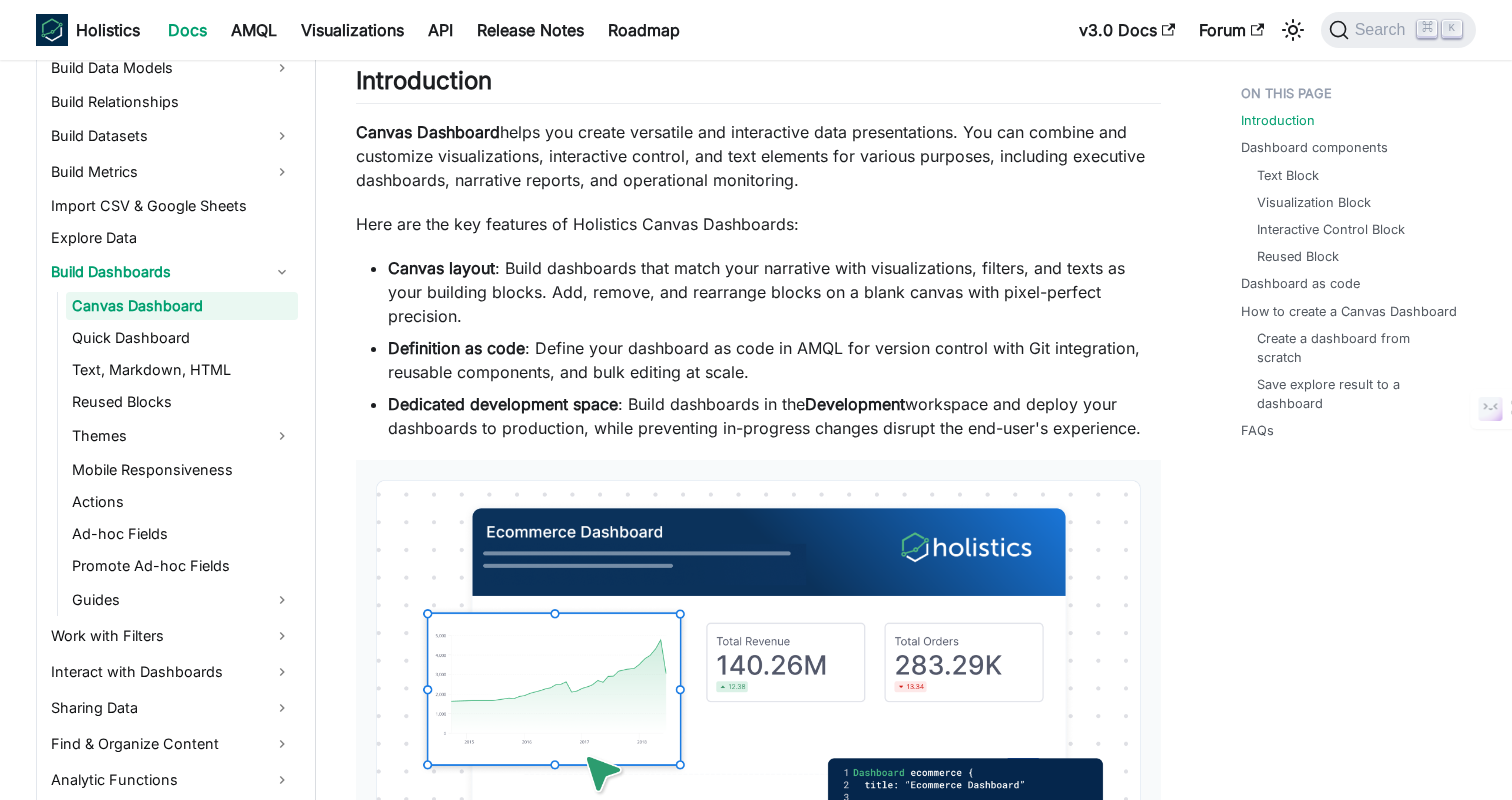 scroll, scrollTop: 982, scrollLeft: 0, axis: vertical 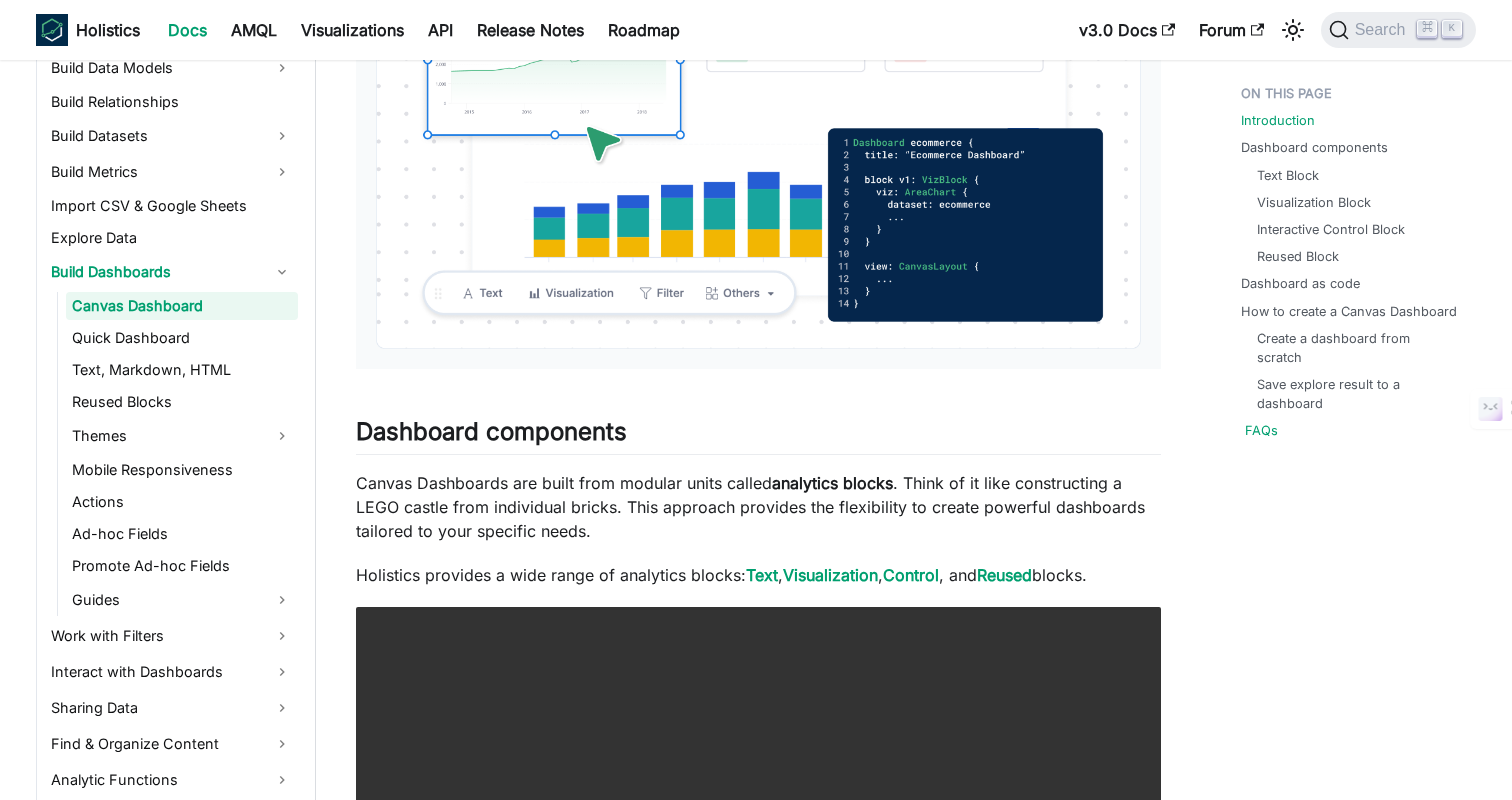 click on "FAQs" at bounding box center [1261, 430] 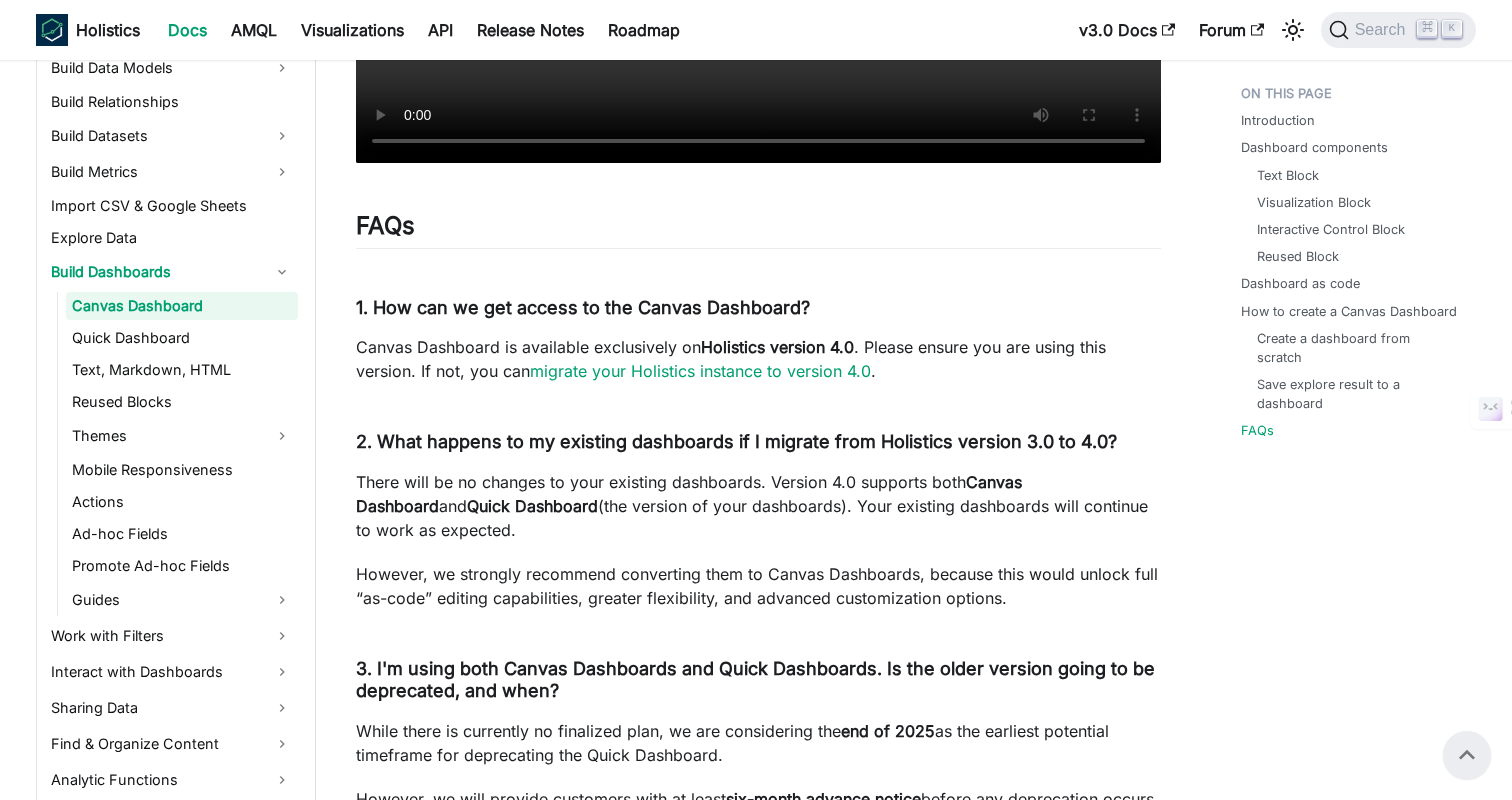 scroll, scrollTop: 7159, scrollLeft: 0, axis: vertical 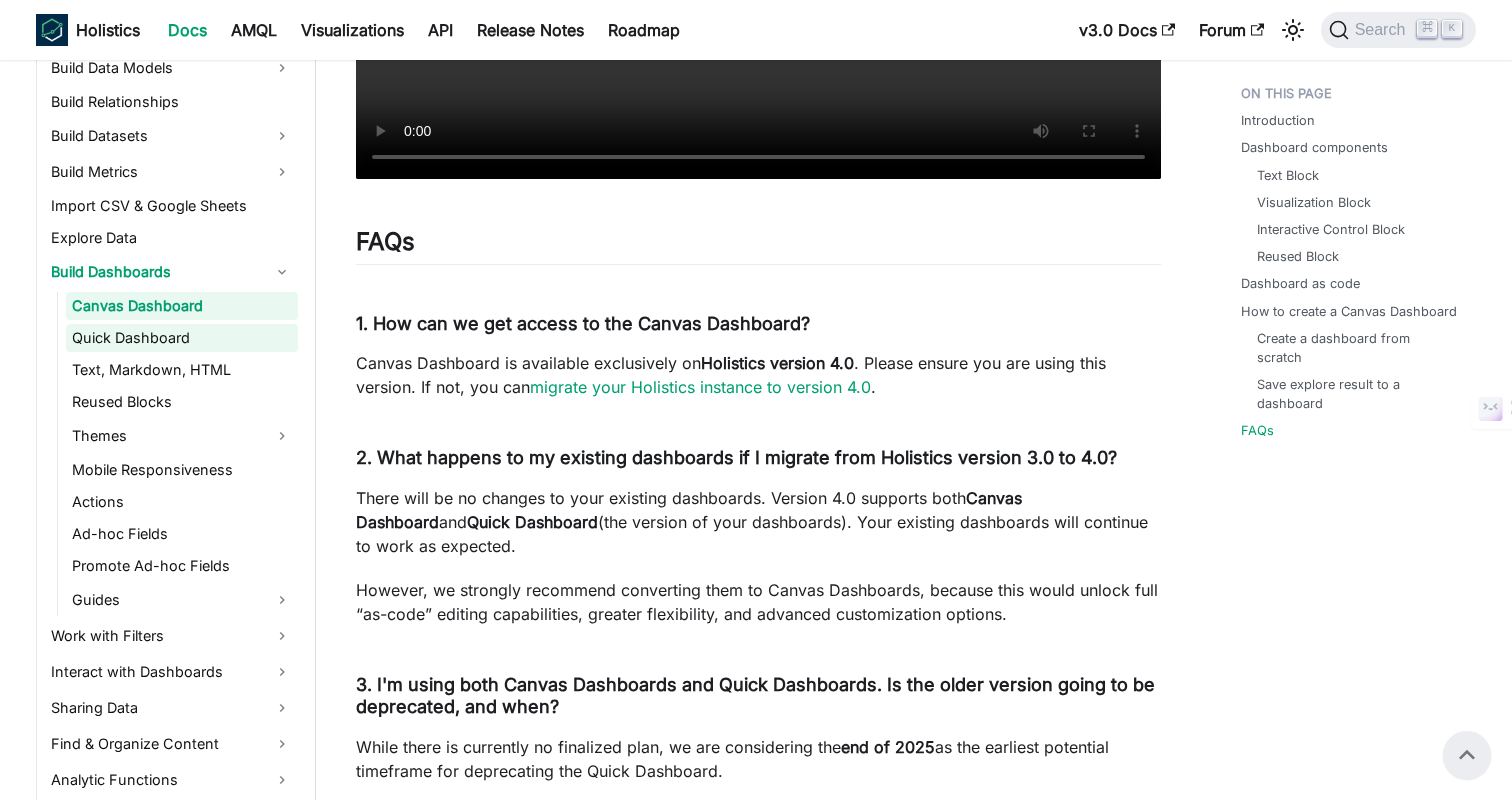 click on "Quick Dashboard" at bounding box center (182, 338) 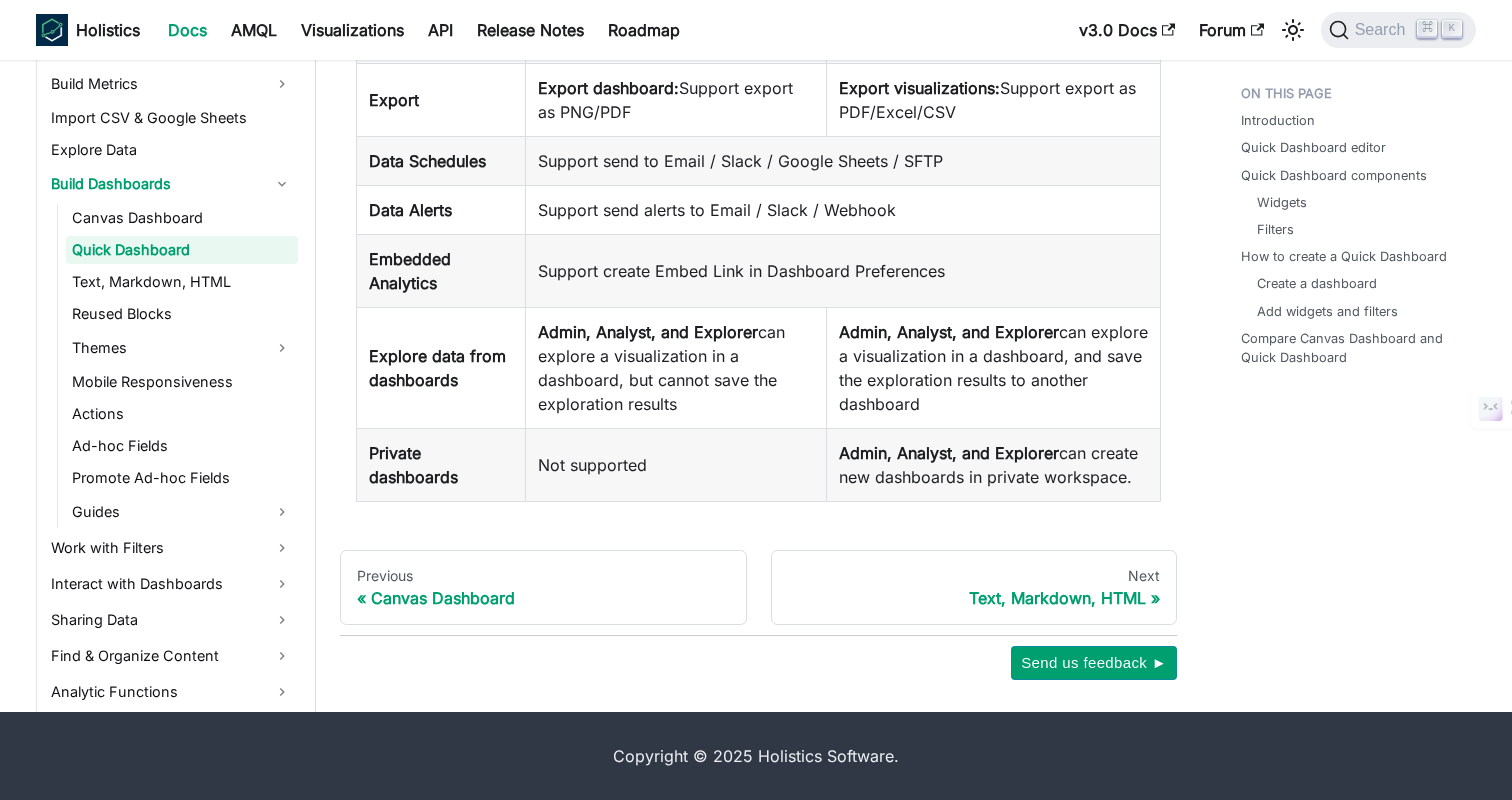 scroll, scrollTop: 0, scrollLeft: 0, axis: both 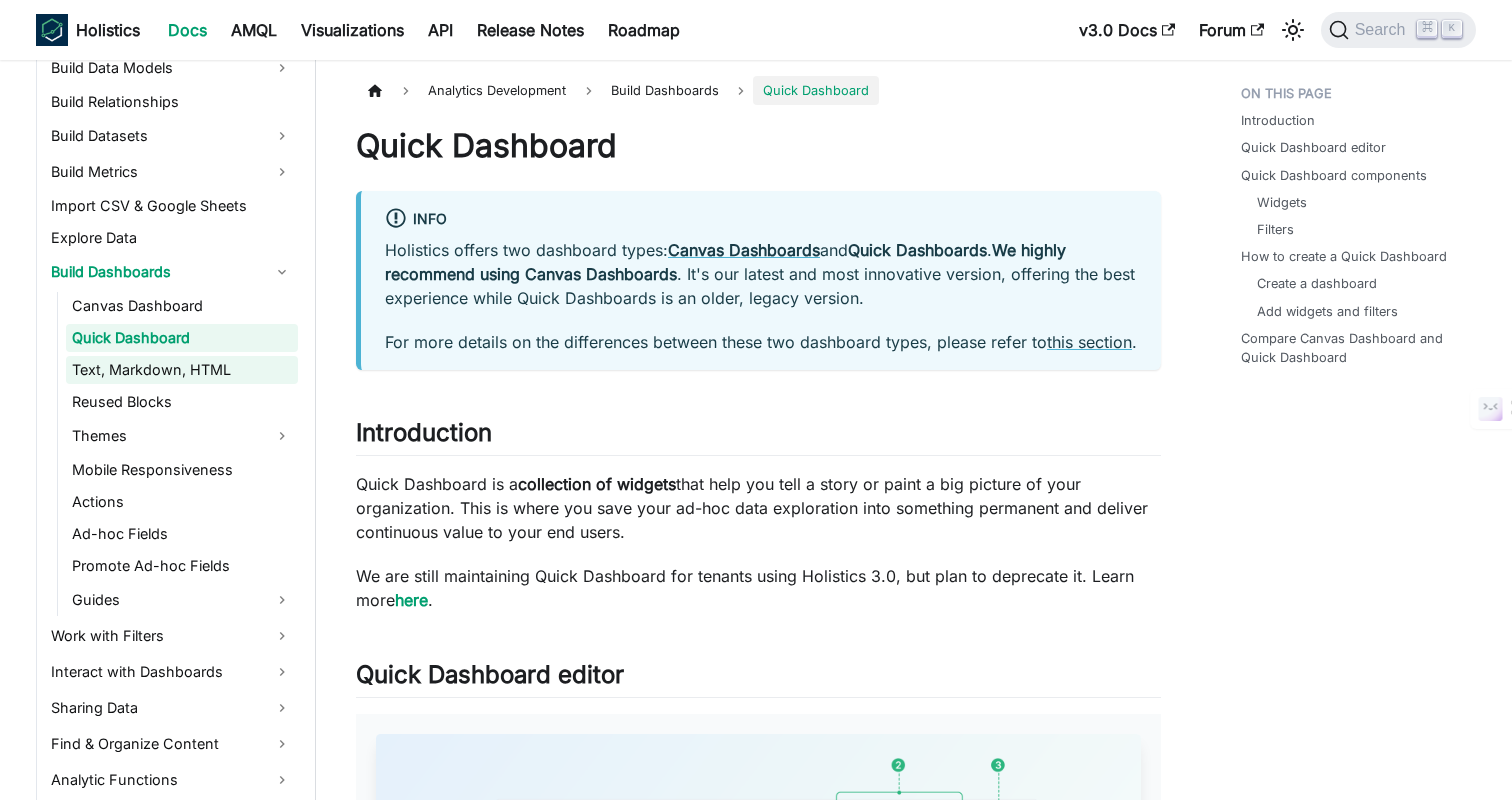 click on "Text, Markdown, HTML" at bounding box center (182, 370) 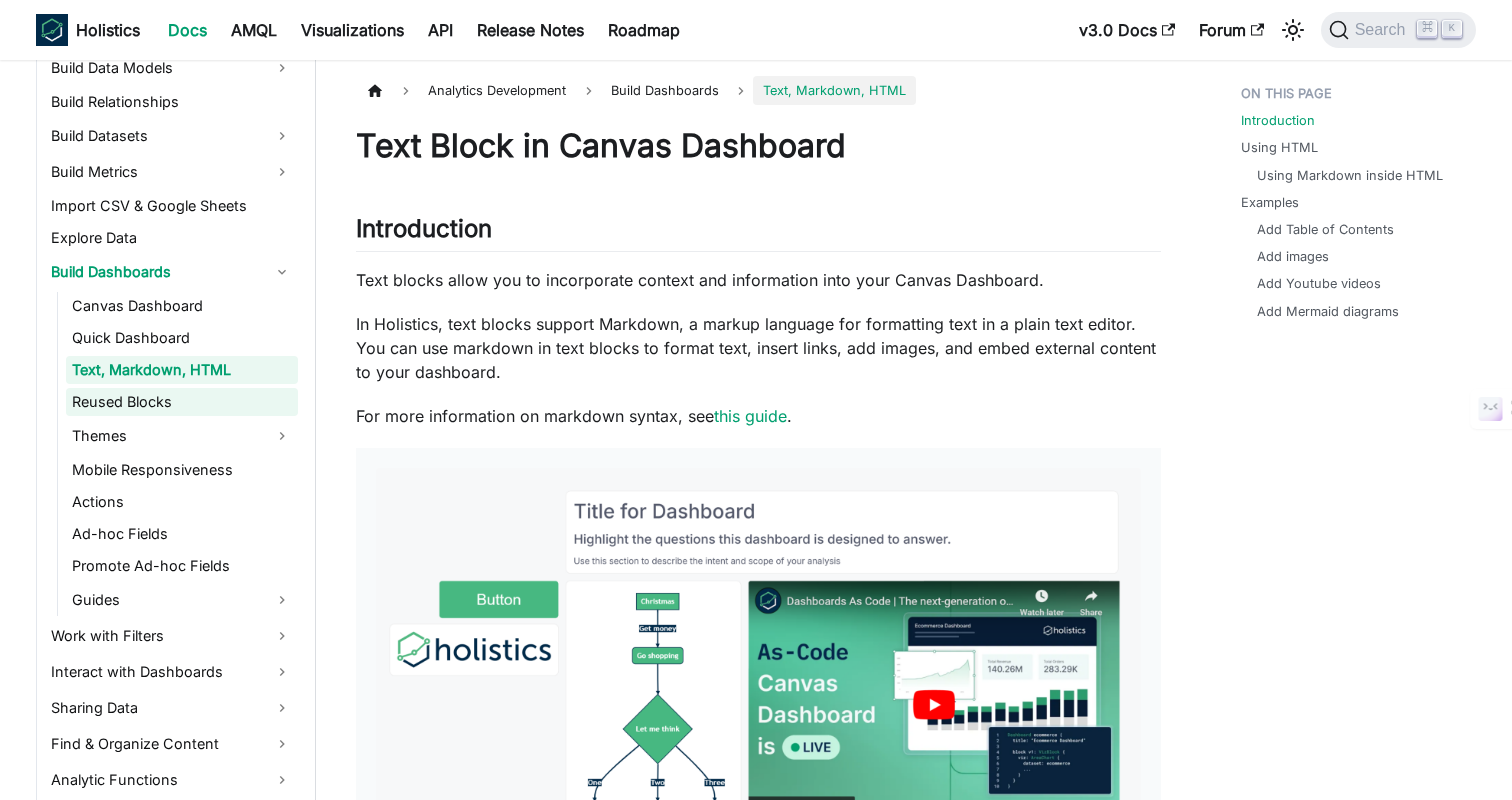 click on "Reused Blocks" at bounding box center (182, 402) 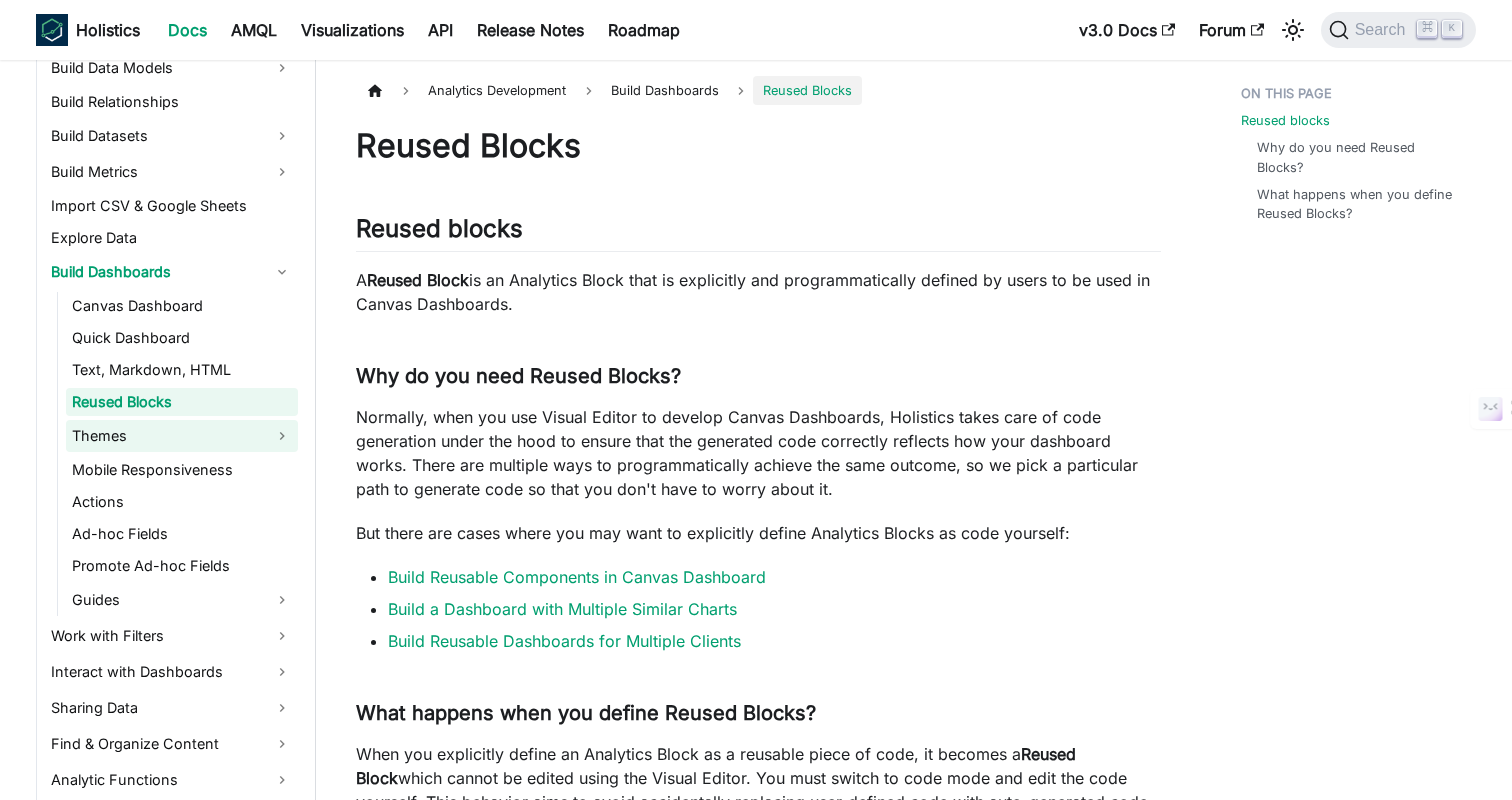 click on "Themes" at bounding box center [182, 436] 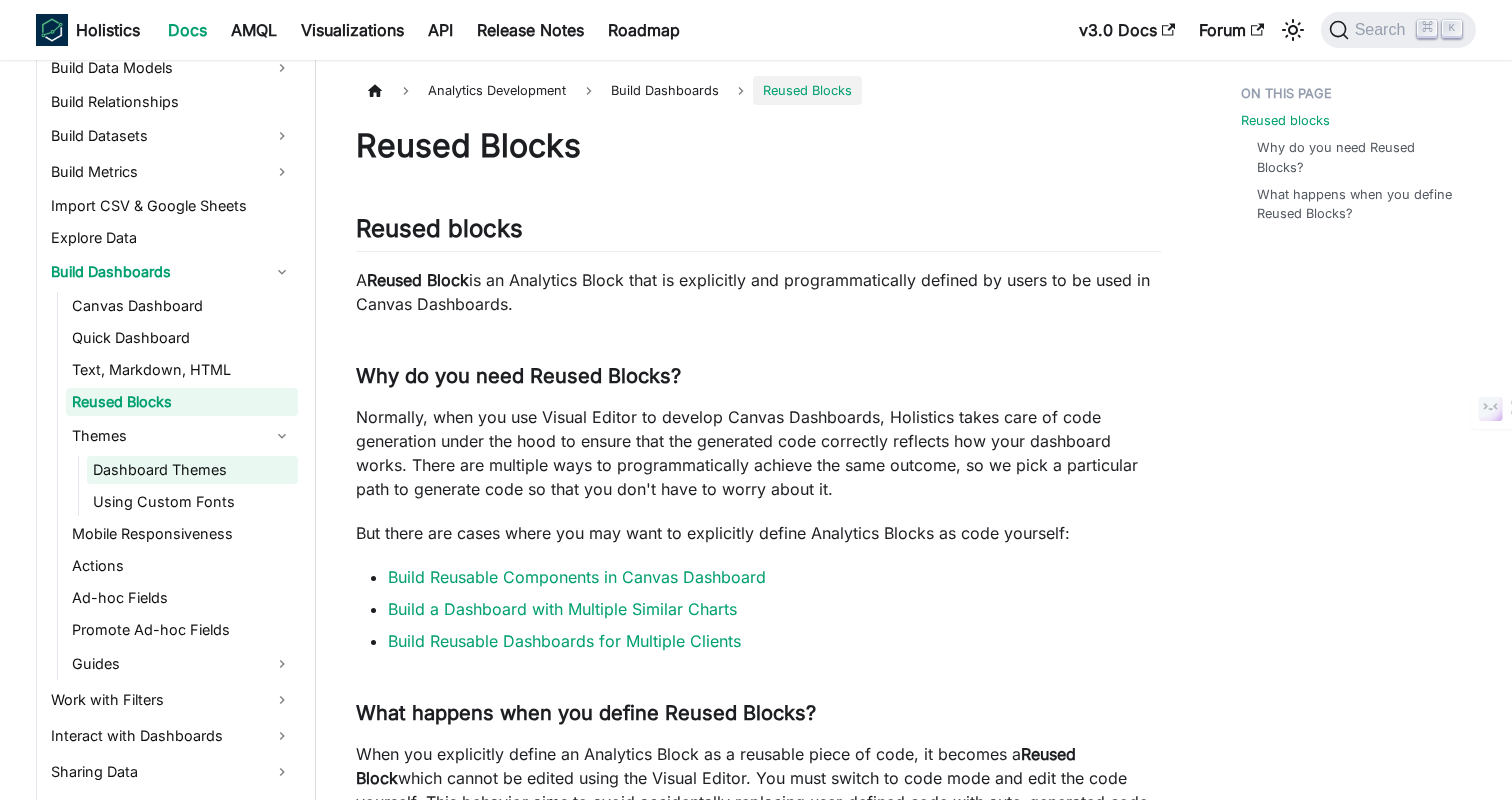 click on "Dashboard Themes" at bounding box center (192, 470) 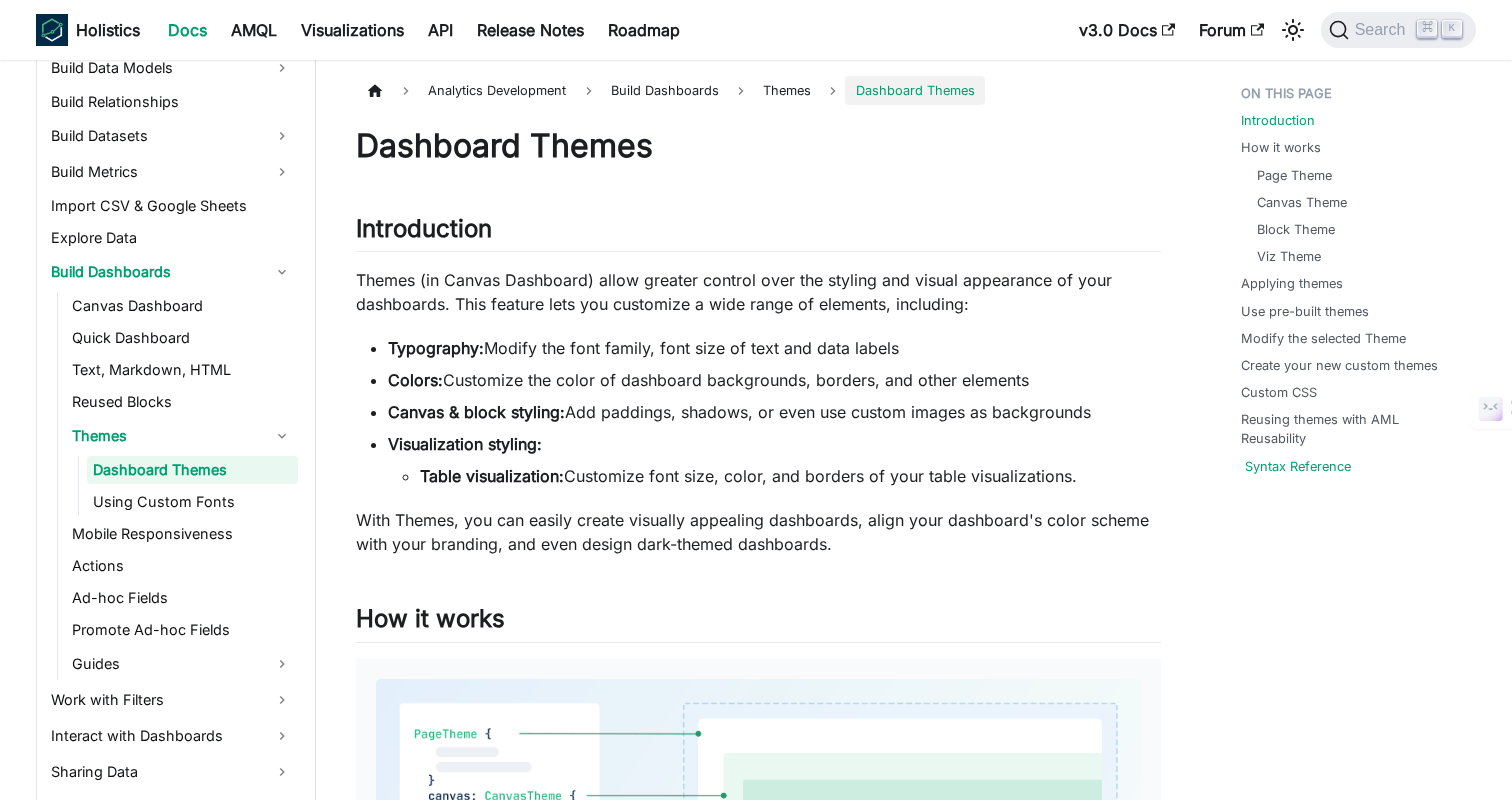 click on "Syntax Reference" at bounding box center (1298, 466) 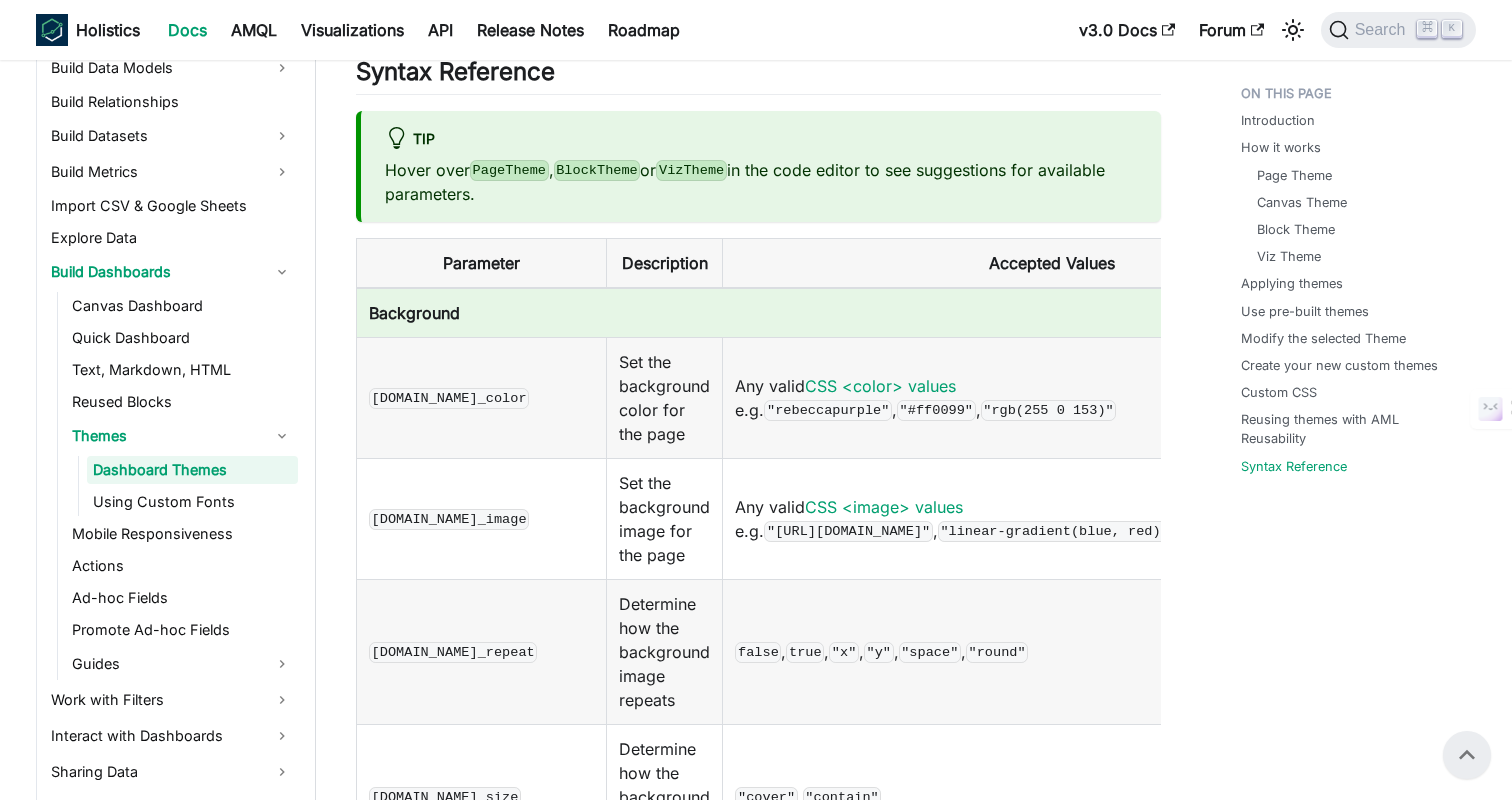 scroll, scrollTop: 9408, scrollLeft: 0, axis: vertical 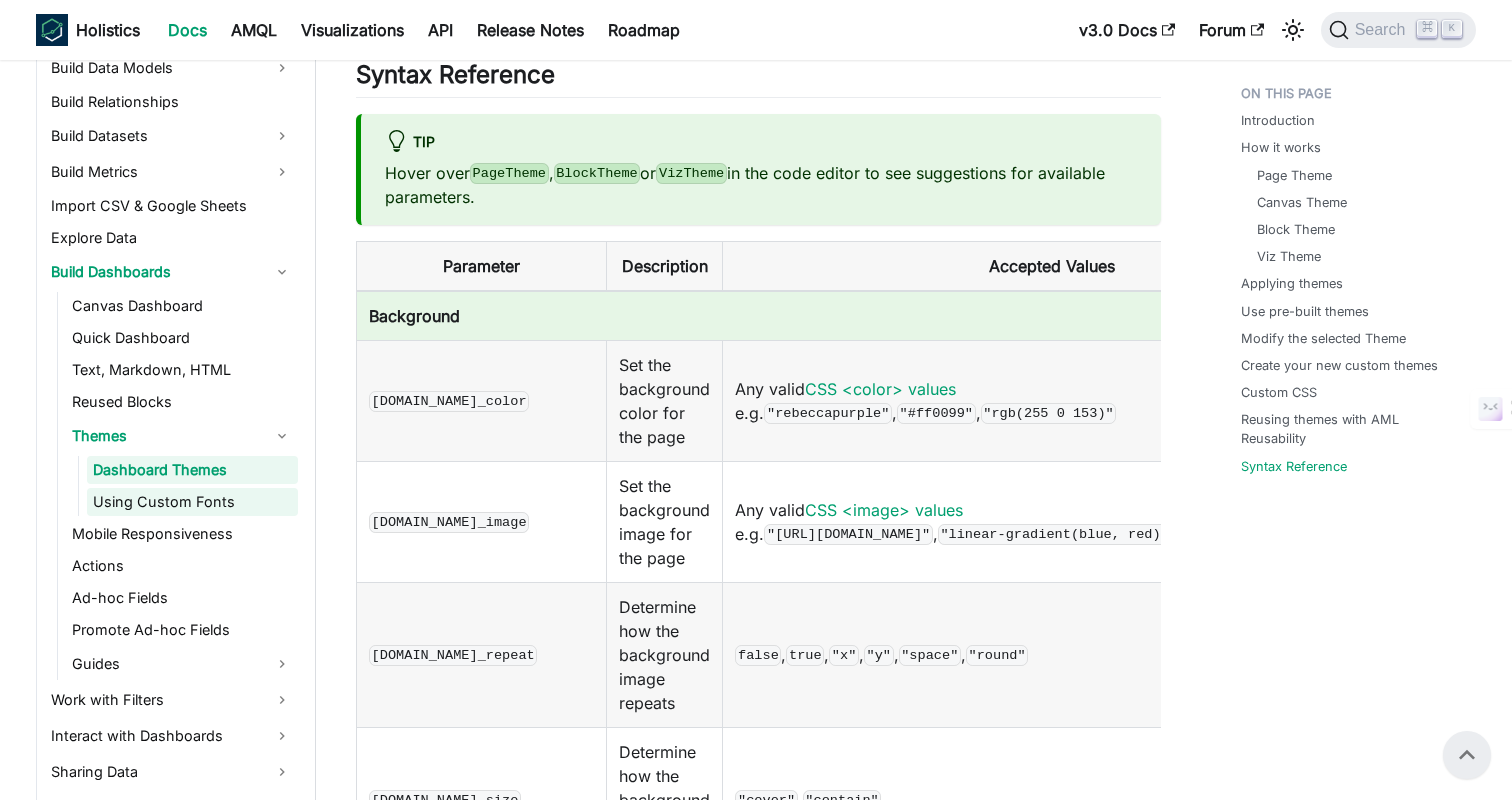 click on "Using Custom Fonts" at bounding box center (192, 502) 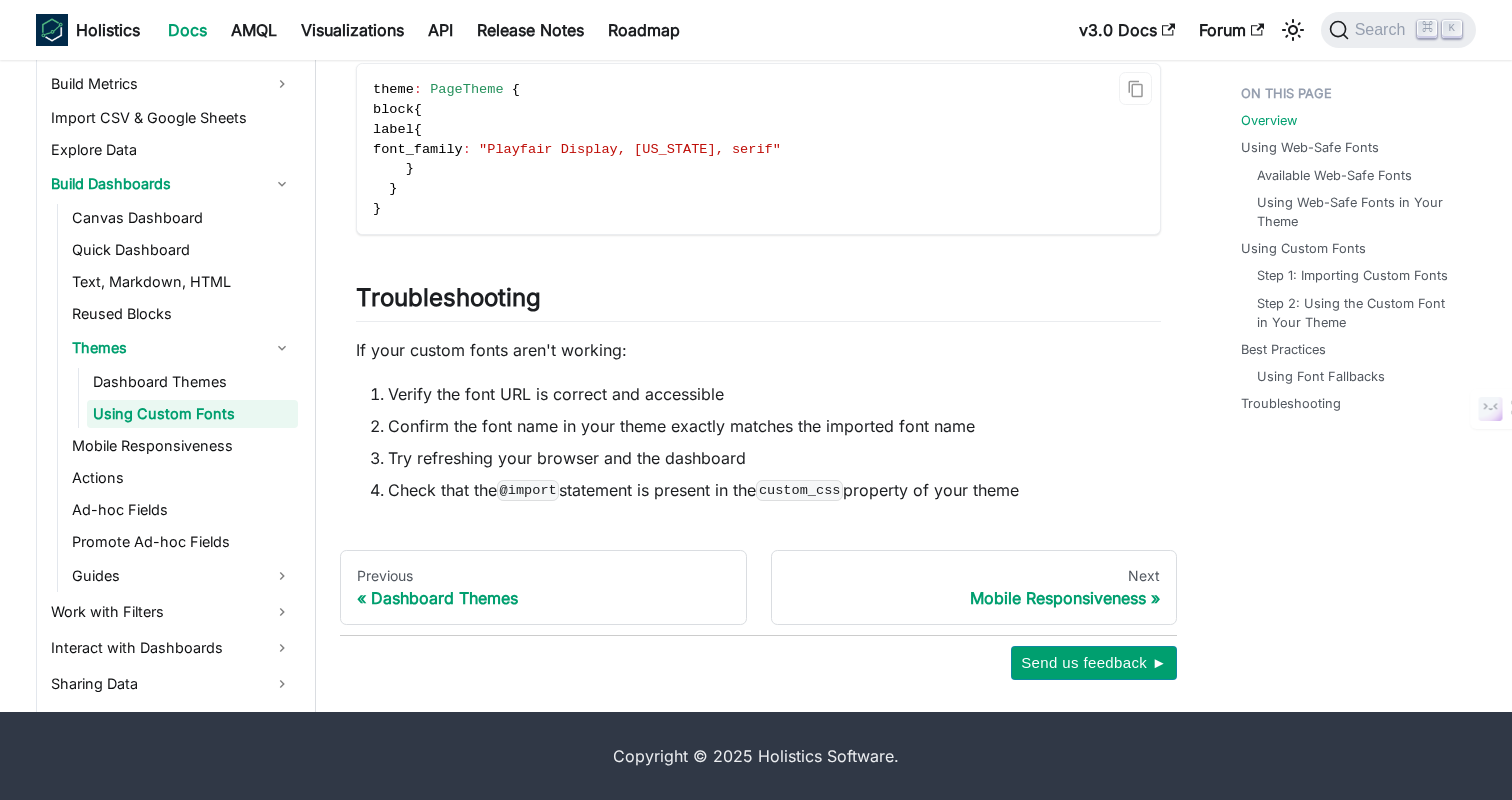 scroll, scrollTop: 0, scrollLeft: 0, axis: both 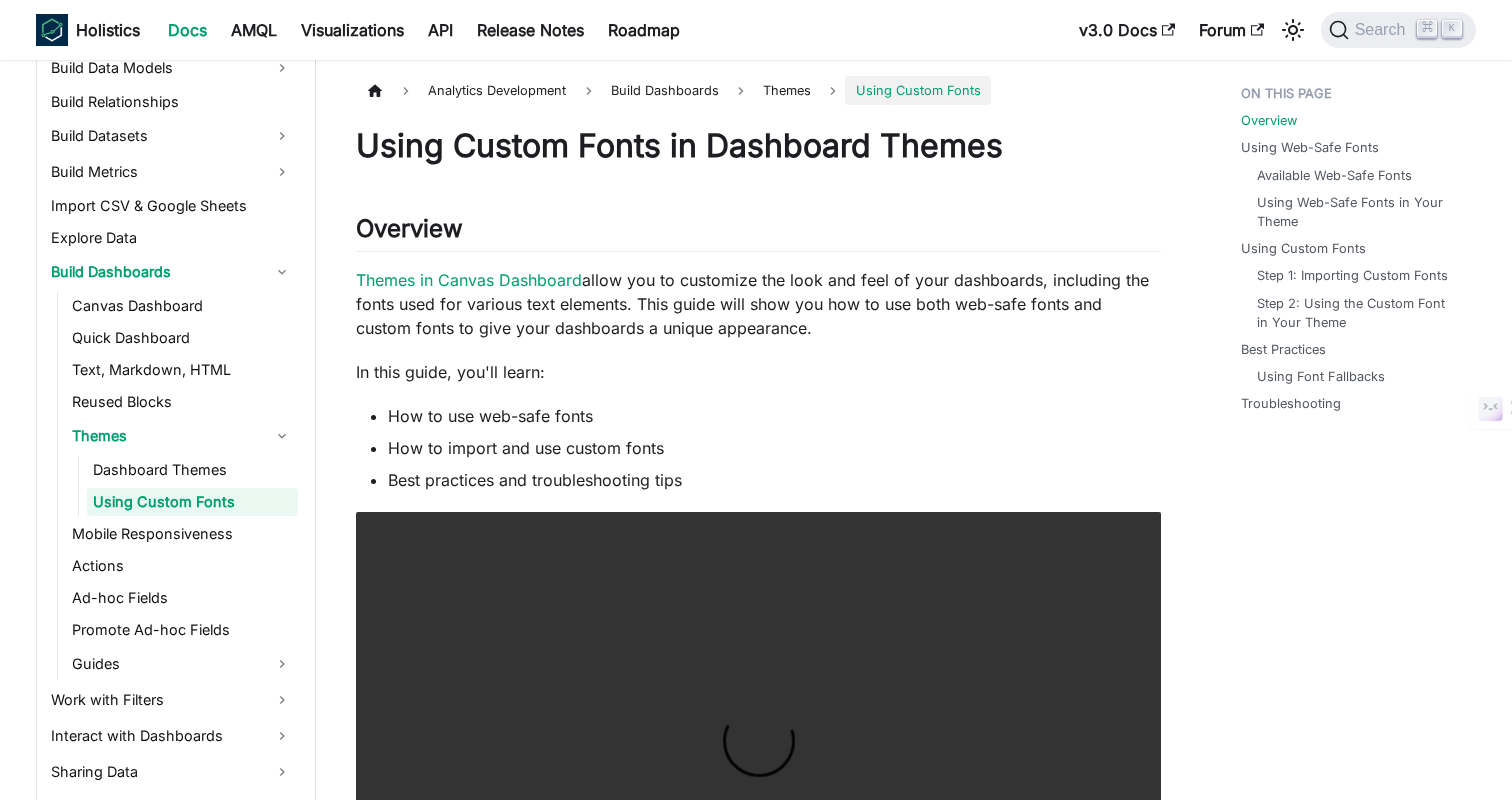 click on "In this guide, you'll learn:" at bounding box center (758, 372) 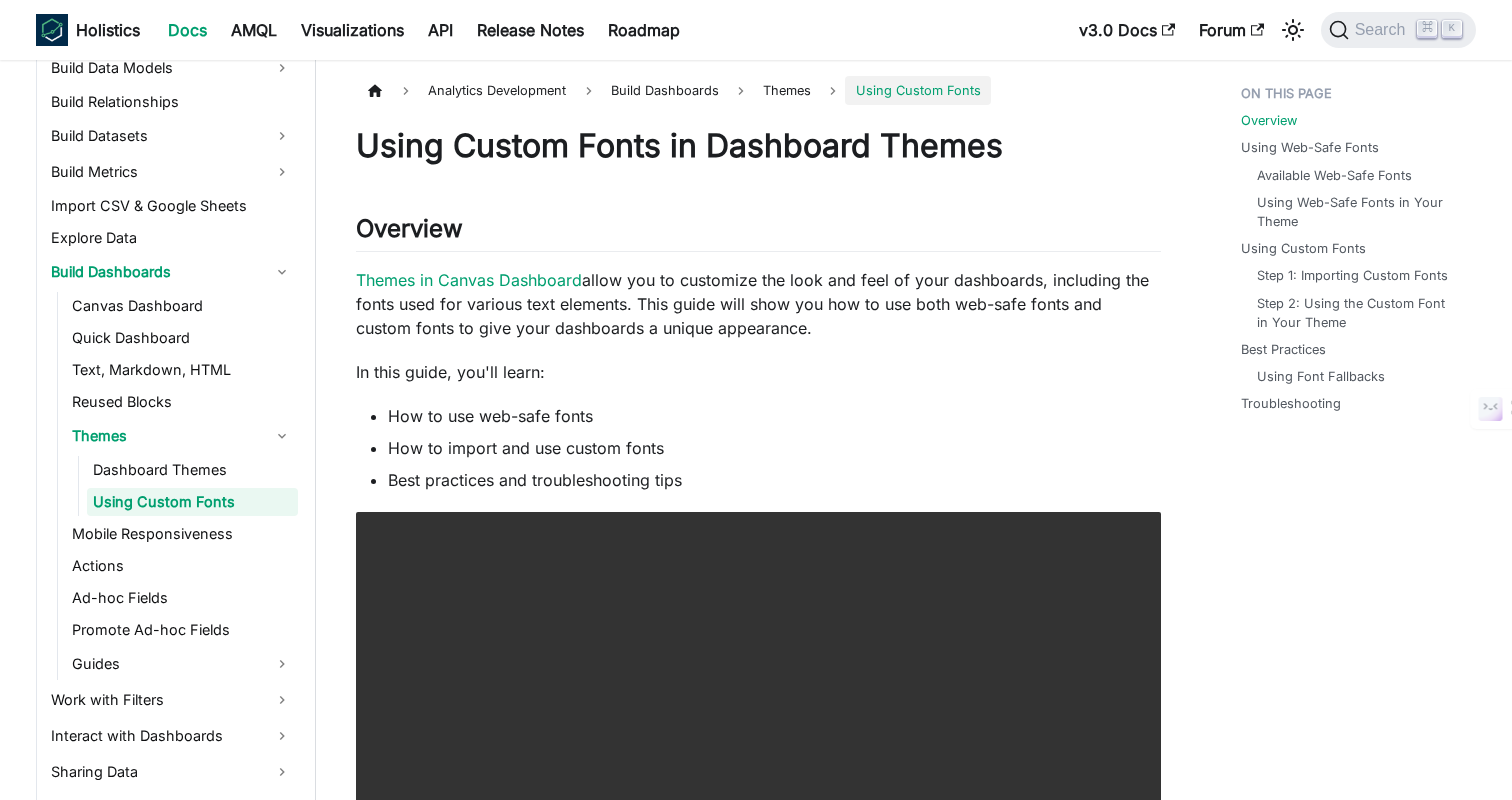 click on "In this guide, you'll learn:" at bounding box center [758, 372] 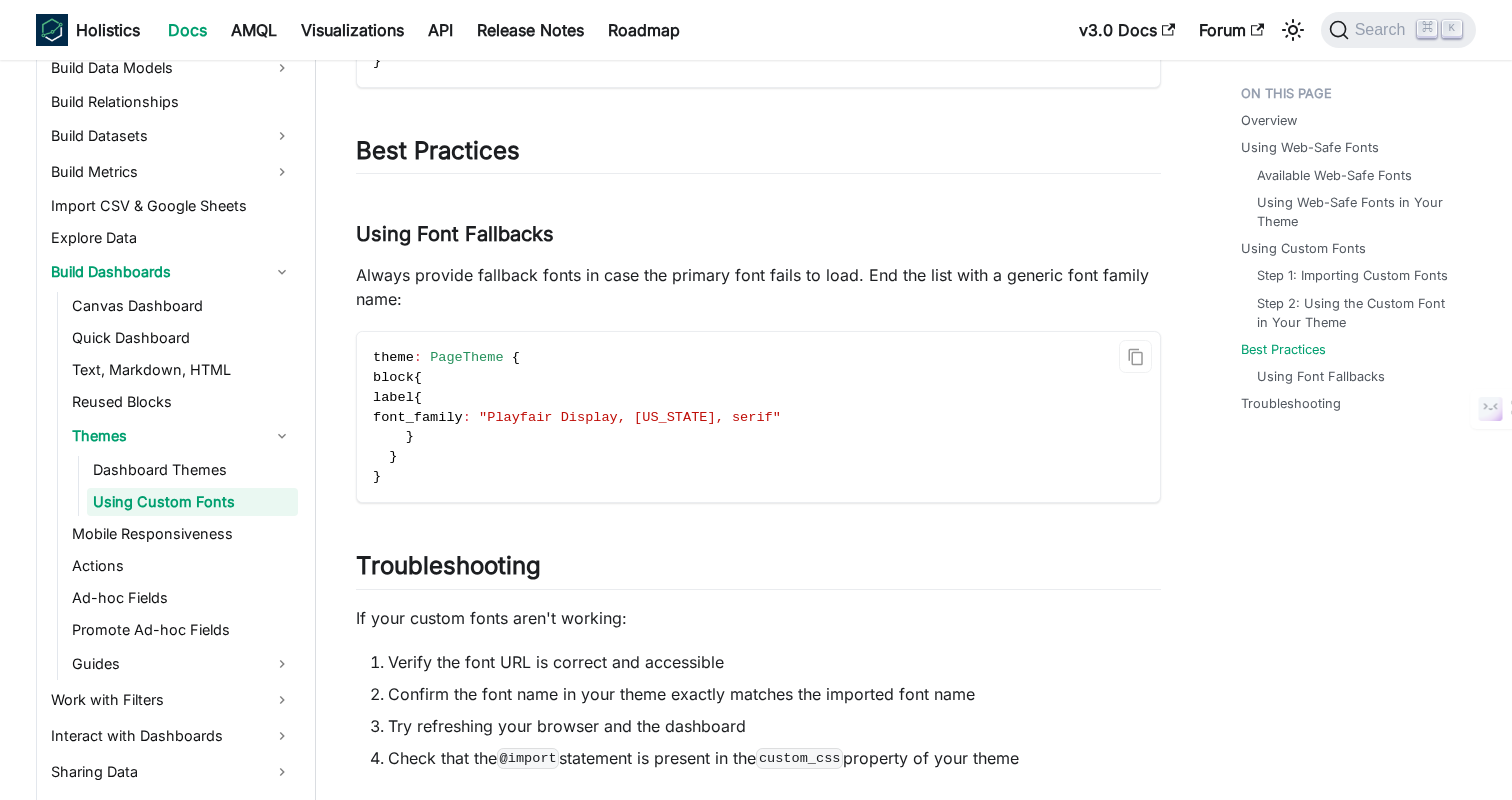 scroll, scrollTop: 3076, scrollLeft: 0, axis: vertical 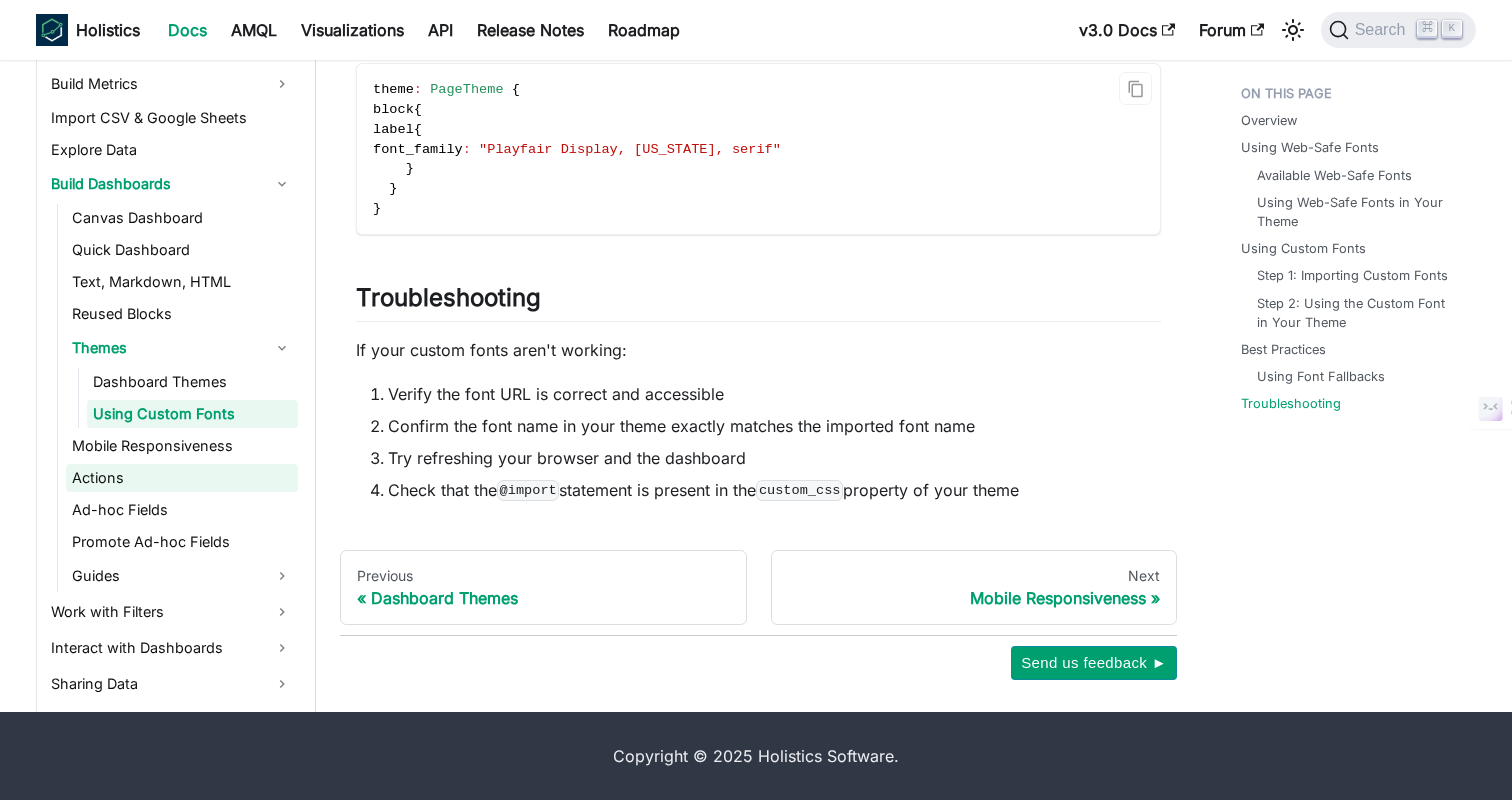 click on "Actions" at bounding box center [182, 478] 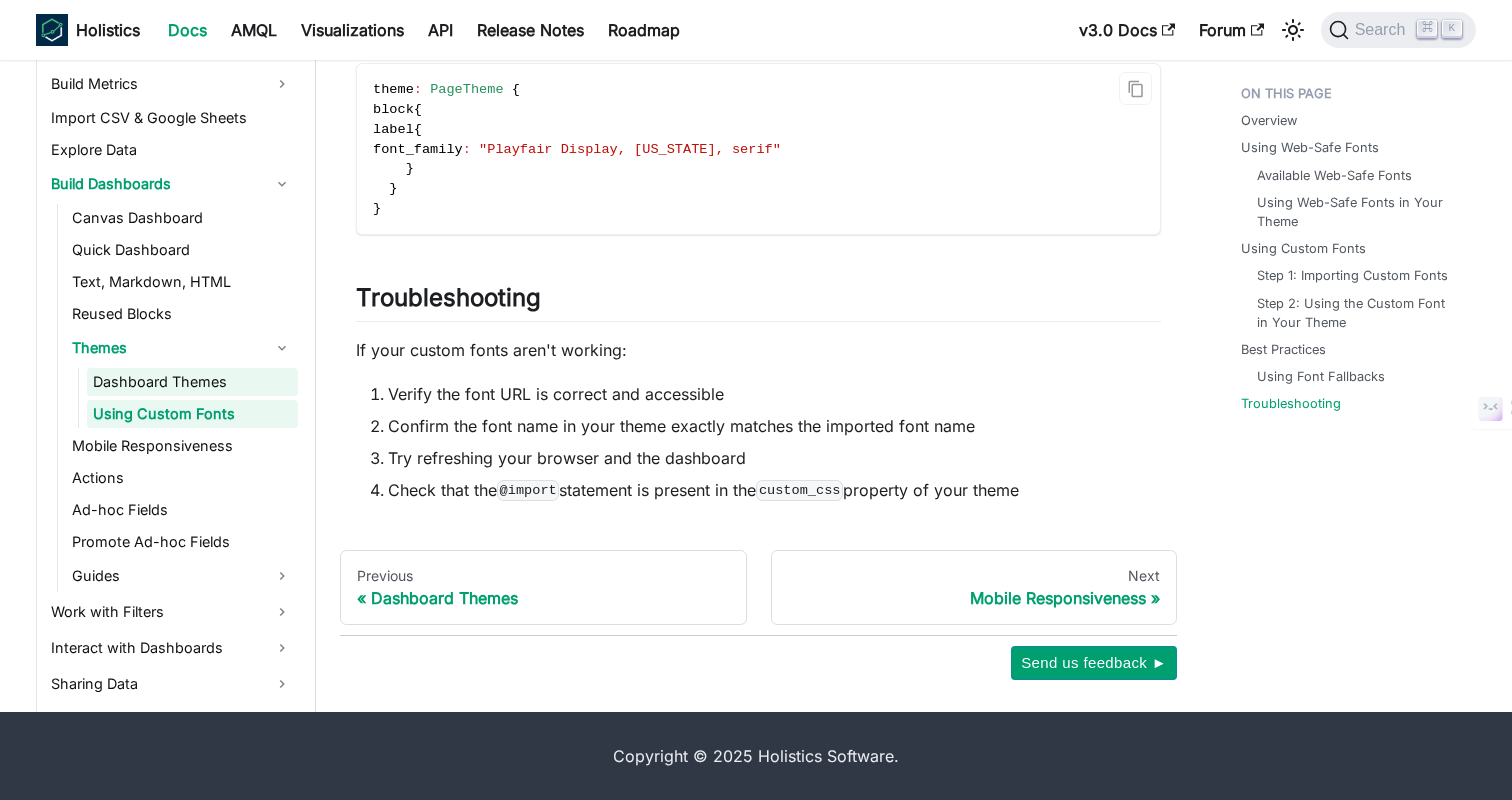 scroll, scrollTop: 0, scrollLeft: 0, axis: both 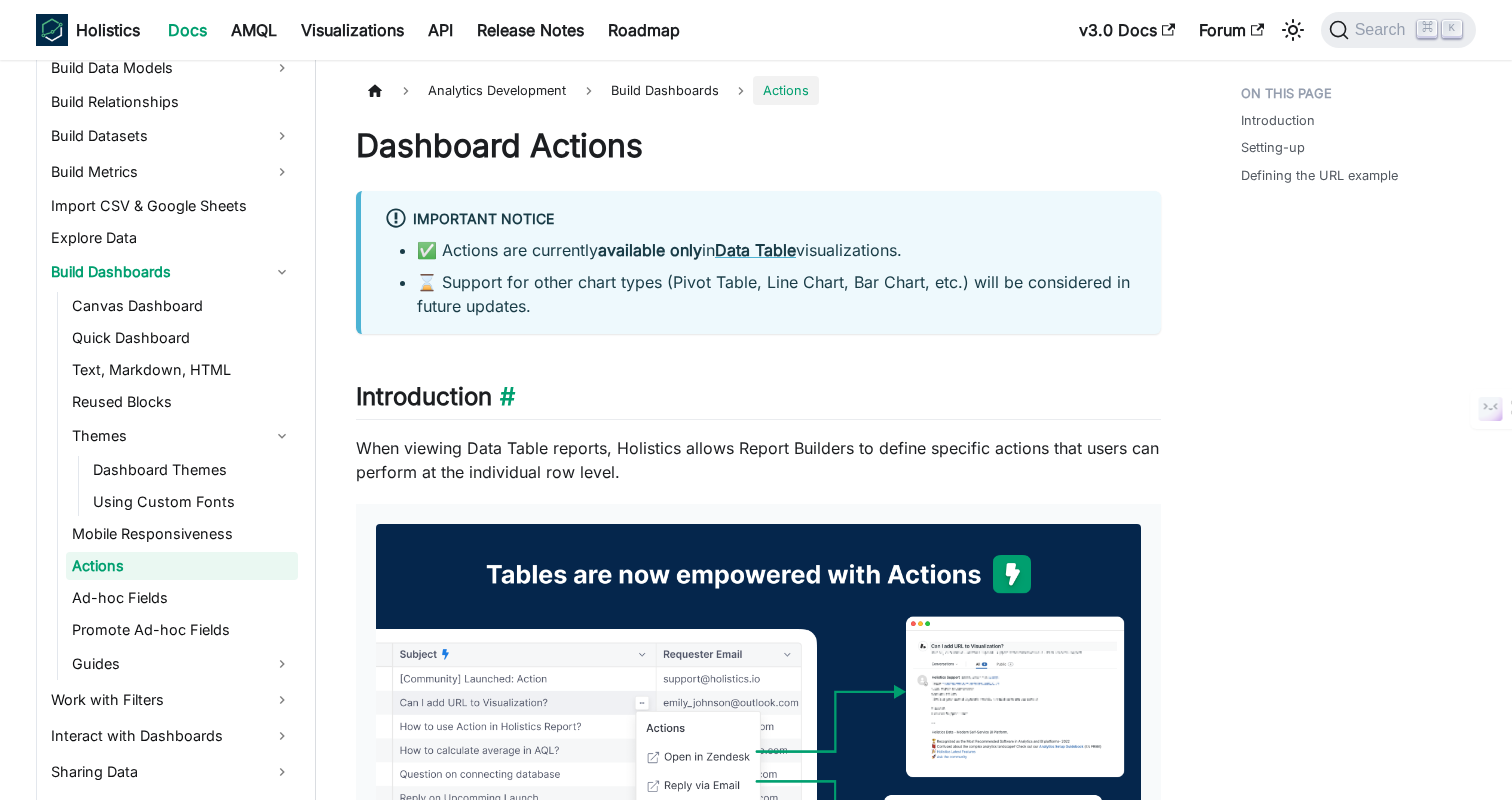click on "Introduction ​" at bounding box center (758, 401) 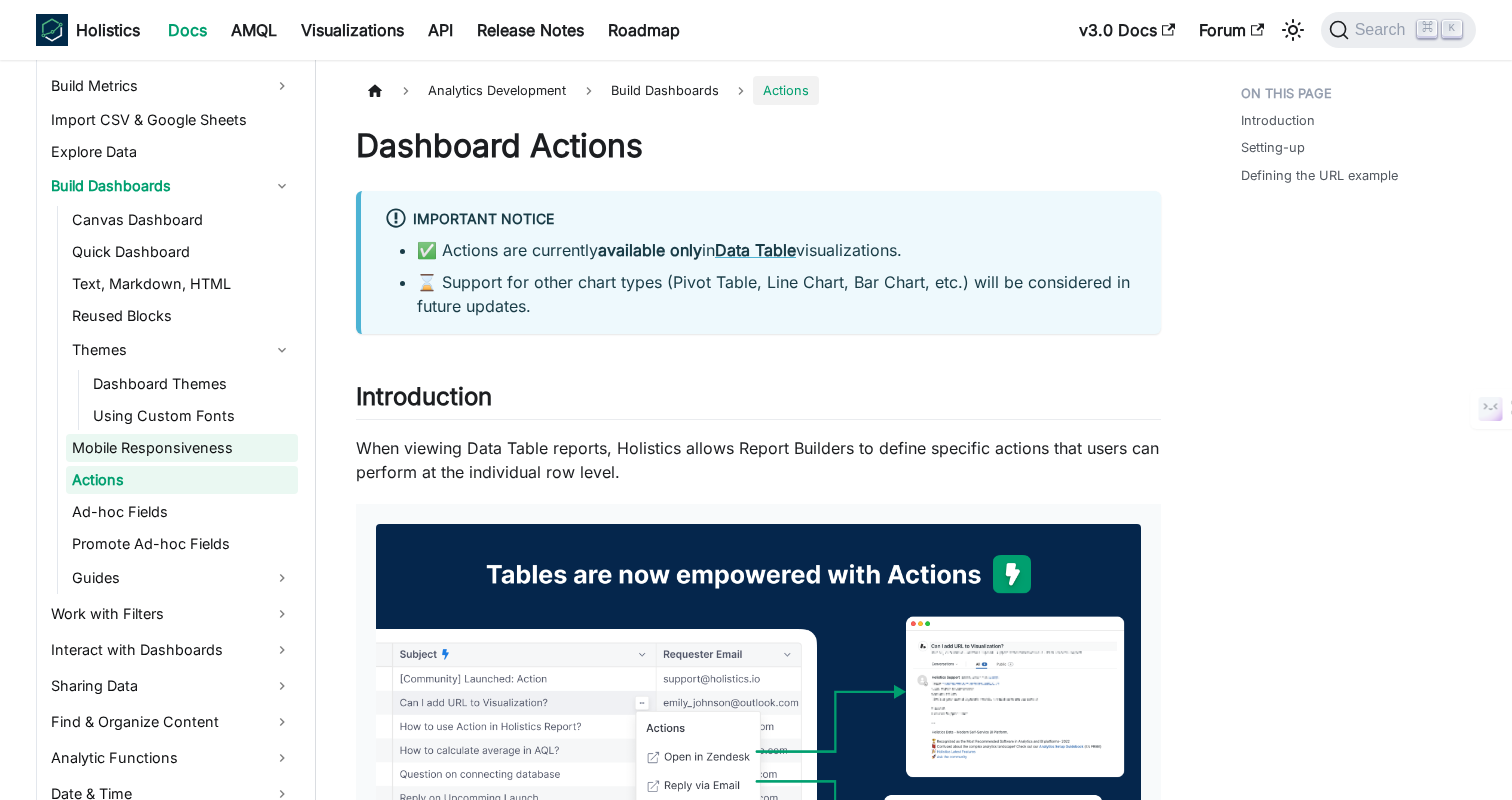 scroll, scrollTop: 535, scrollLeft: 0, axis: vertical 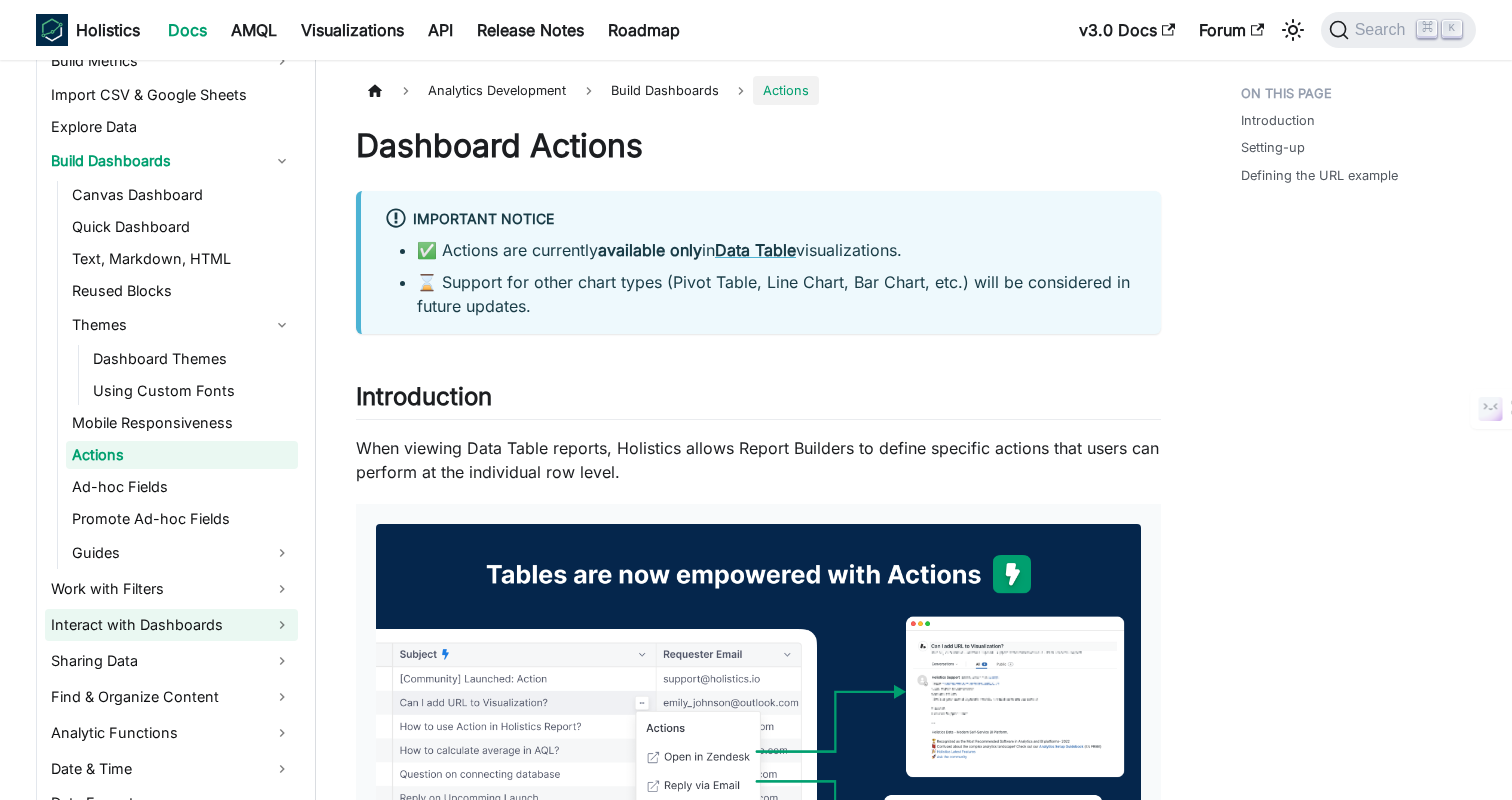 click on "Interact with Dashboards" at bounding box center [171, 625] 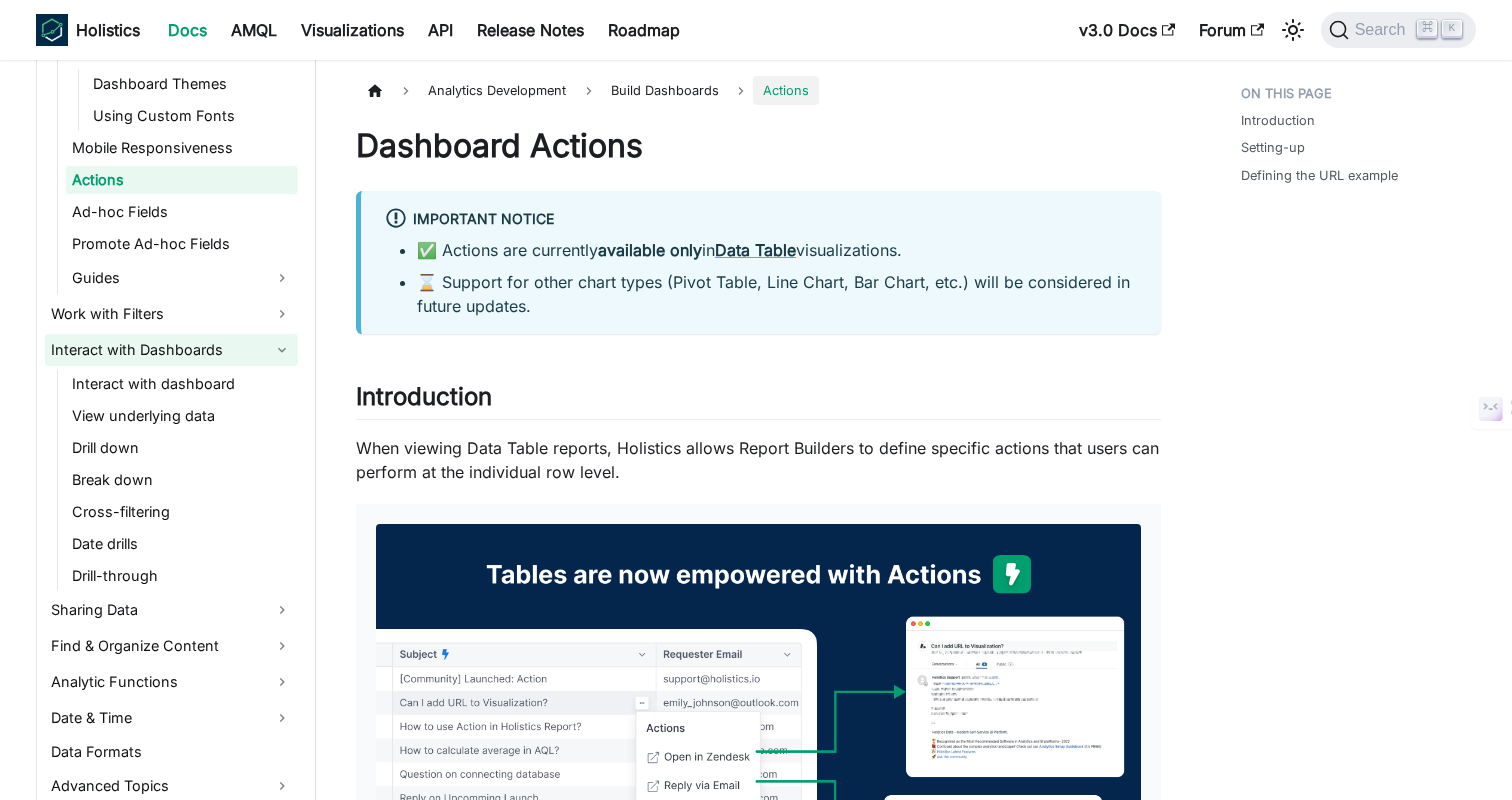scroll, scrollTop: 814, scrollLeft: 0, axis: vertical 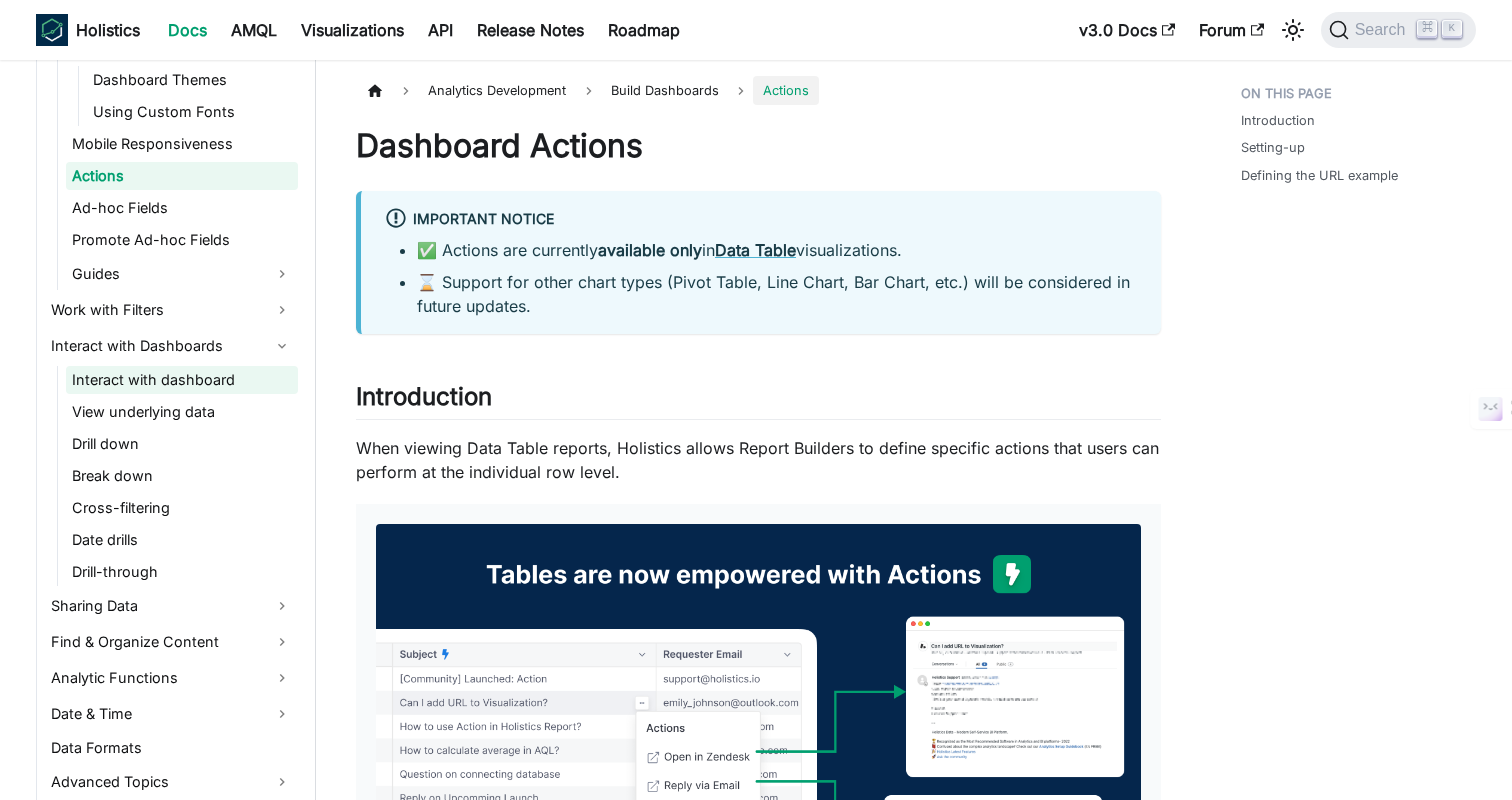 click on "Interact with dashboard" at bounding box center [182, 380] 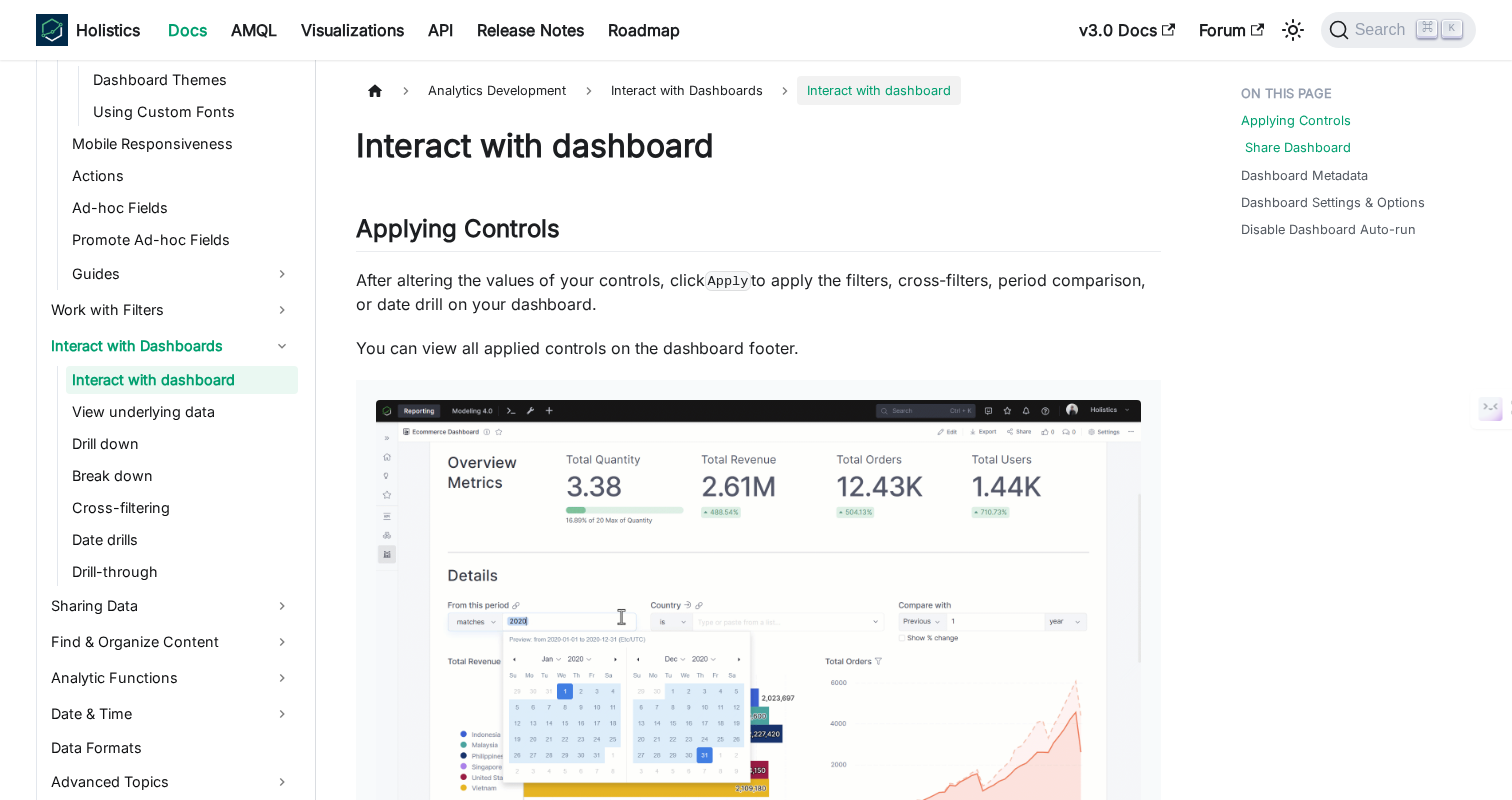 click on "Share Dashboard" at bounding box center [1298, 147] 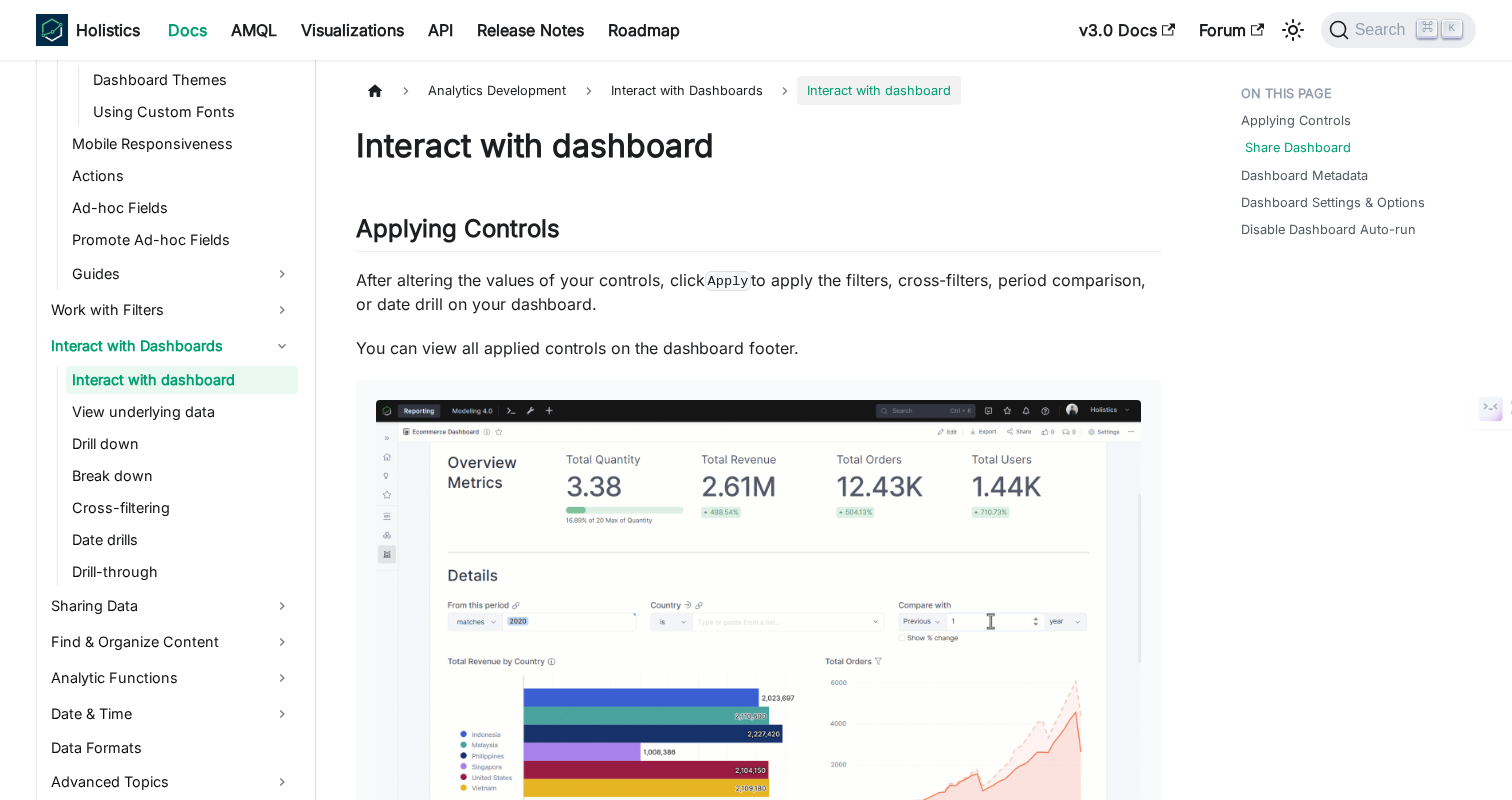 scroll, scrollTop: 876, scrollLeft: 0, axis: vertical 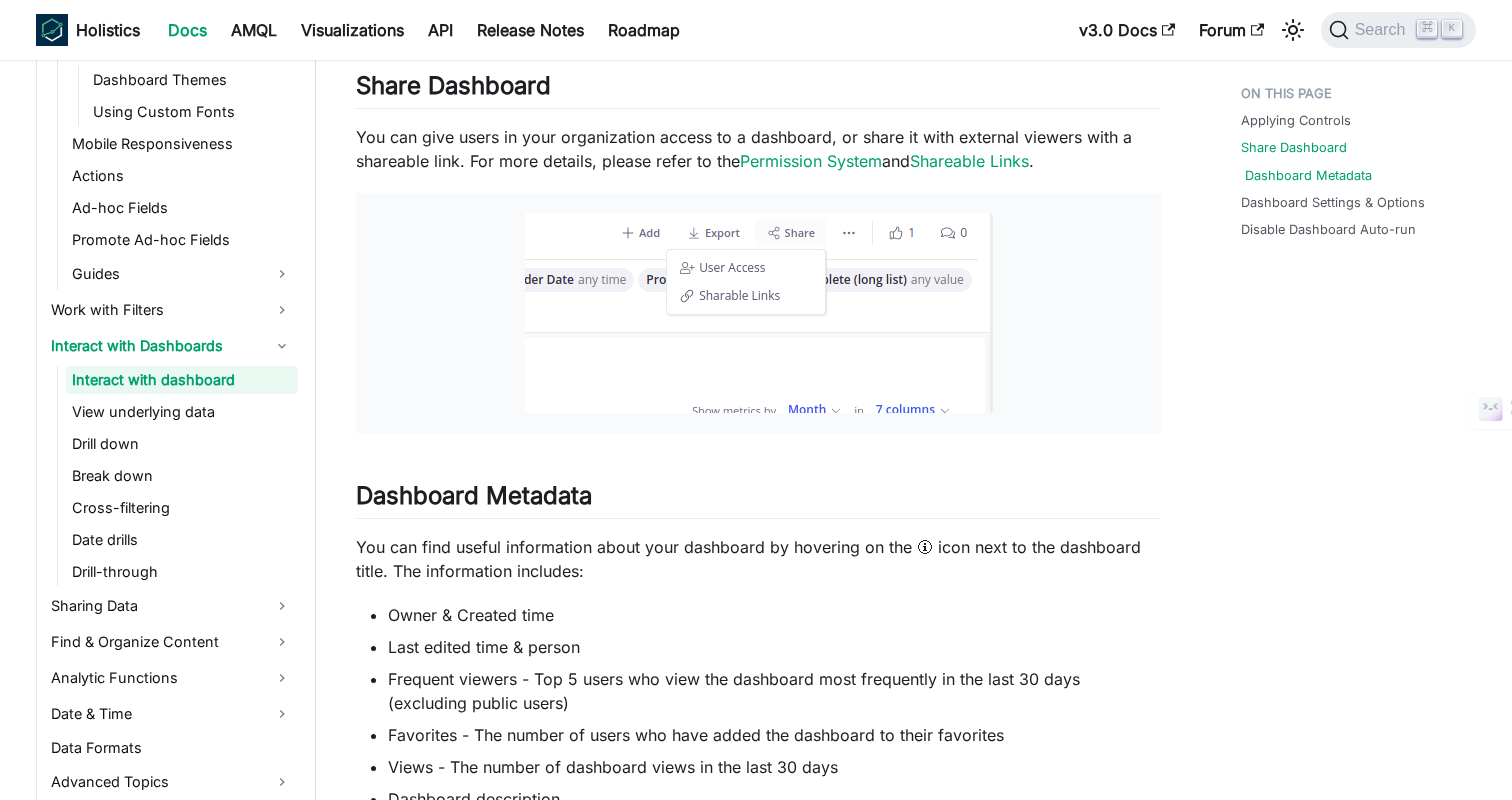click on "Dashboard Metadata" at bounding box center (1308, 175) 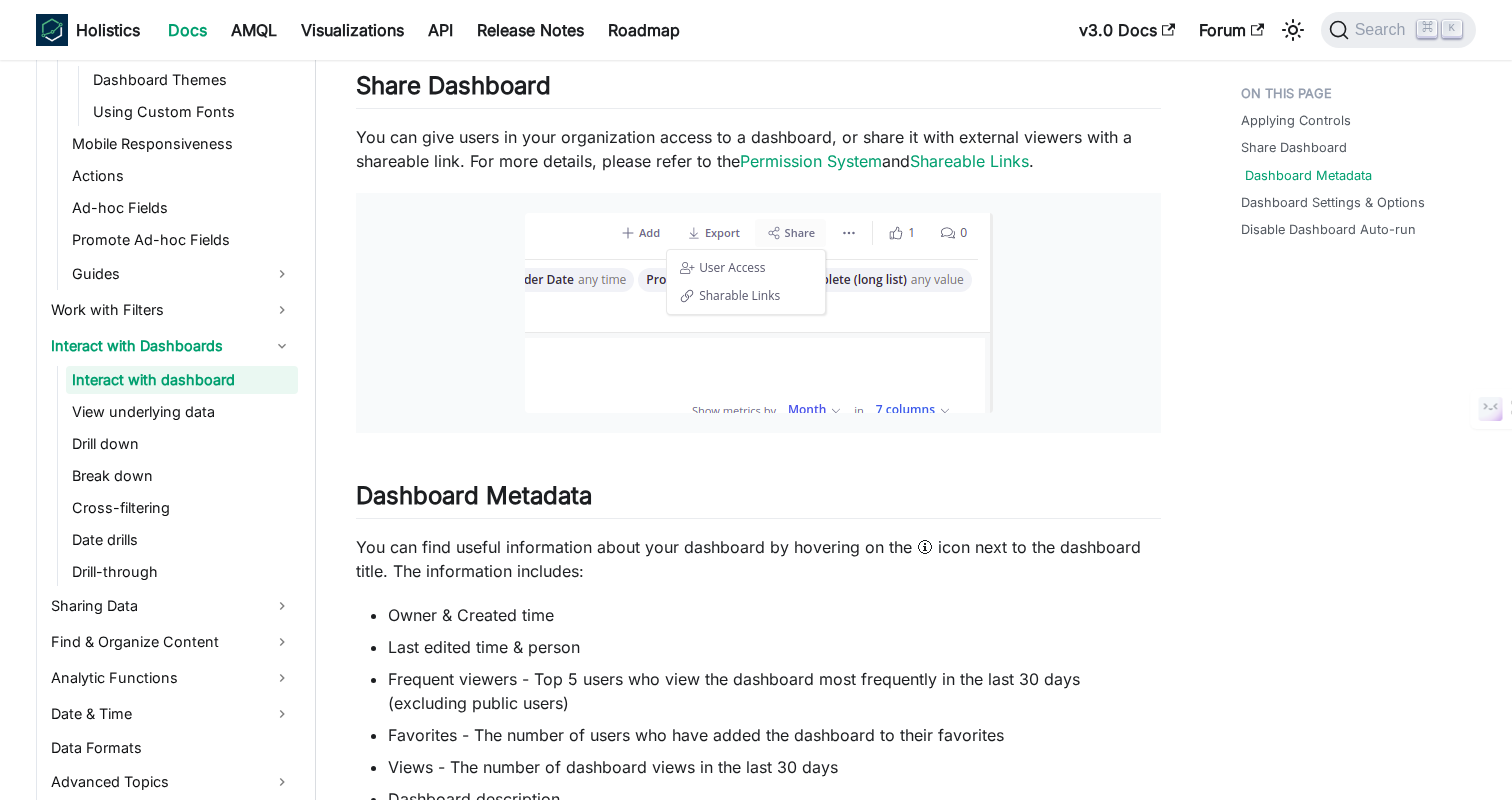 scroll, scrollTop: 1286, scrollLeft: 0, axis: vertical 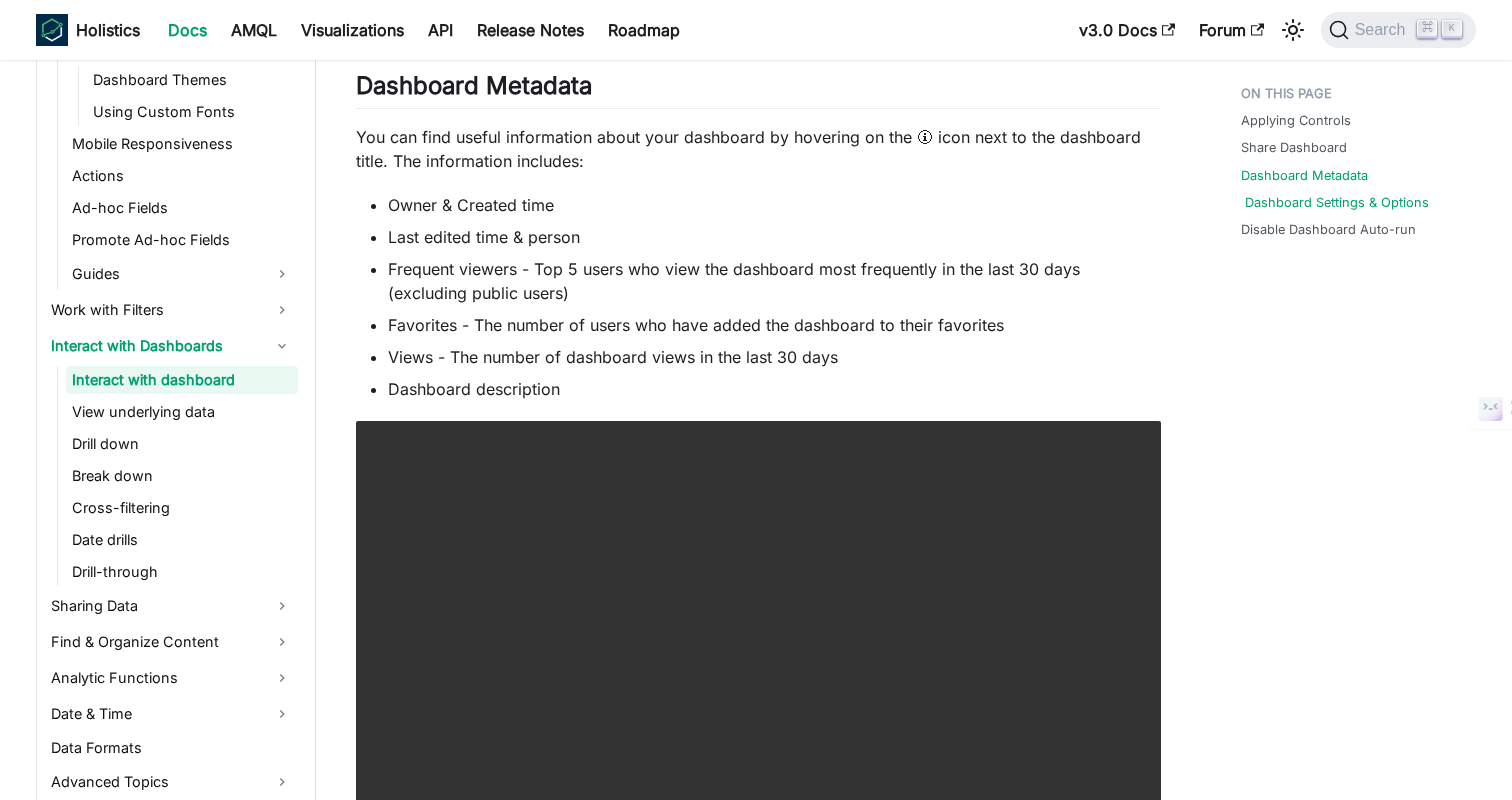 click on "Dashboard Settings & Options" at bounding box center [1337, 202] 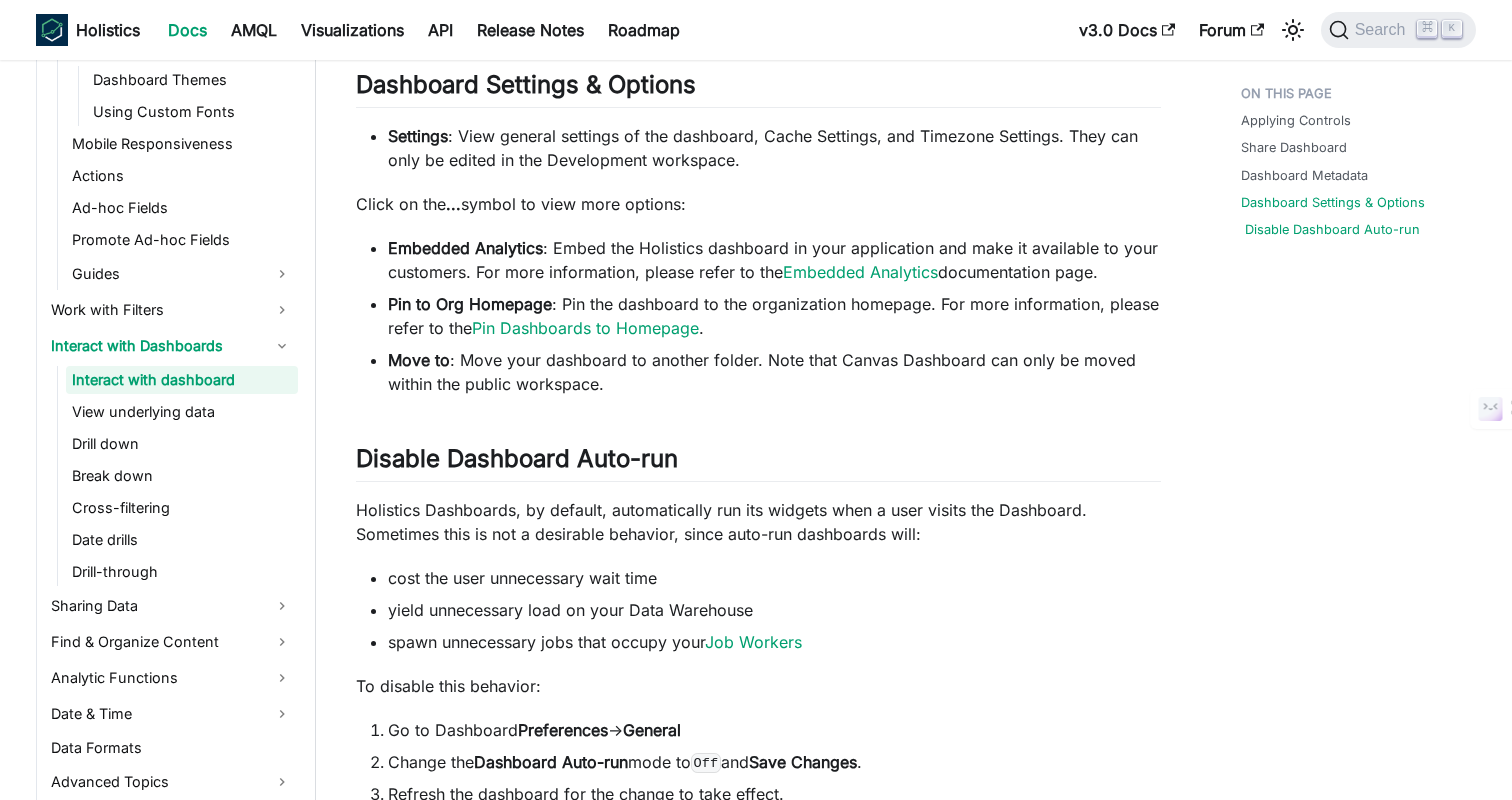 click on "Disable Dashboard Auto-run" at bounding box center [1332, 229] 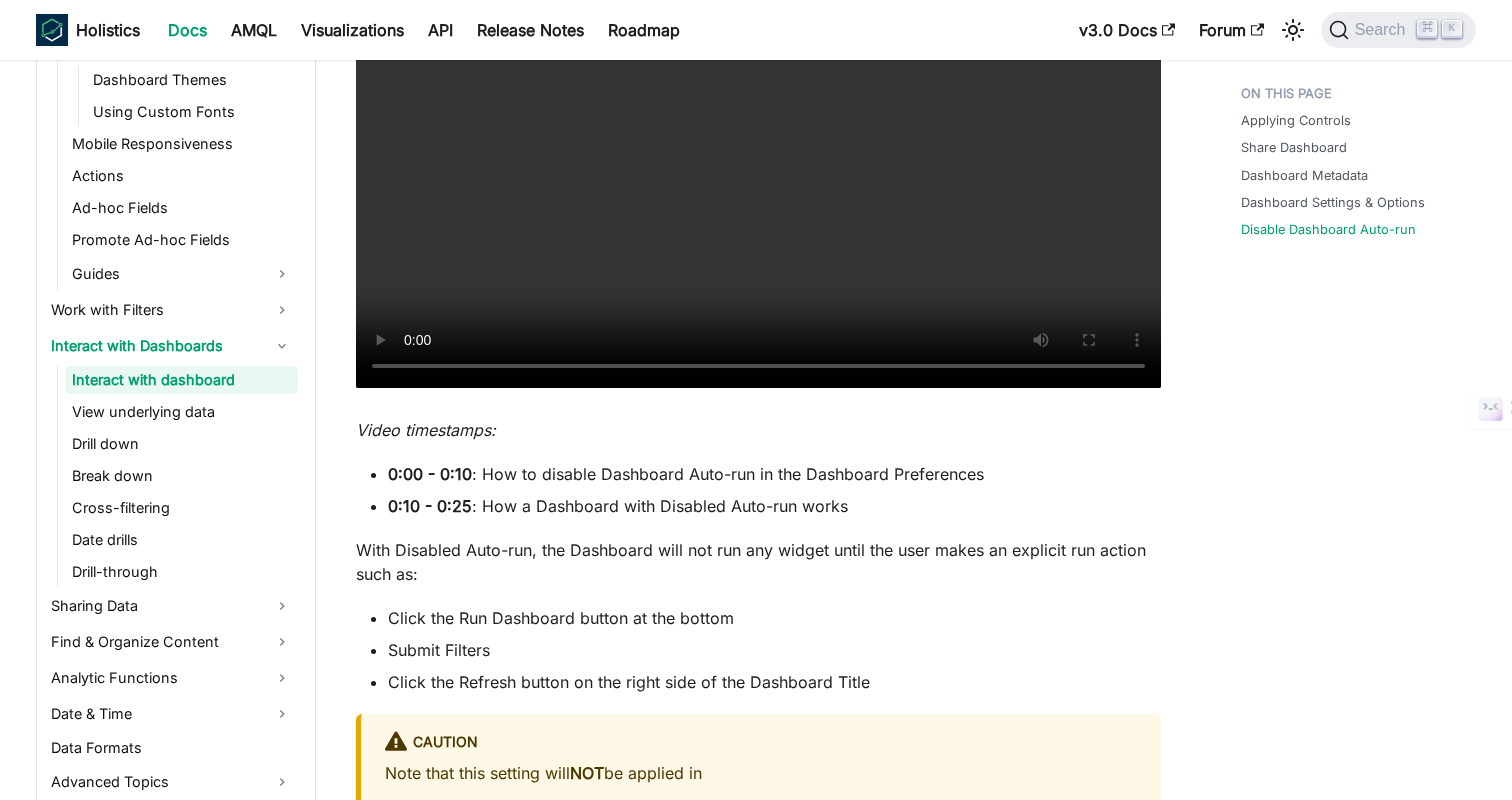click on "Applying Controls Share Dashboard Dashboard Metadata Dashboard Settings & Options Disable Dashboard Auto-run" at bounding box center [1348, -1000] 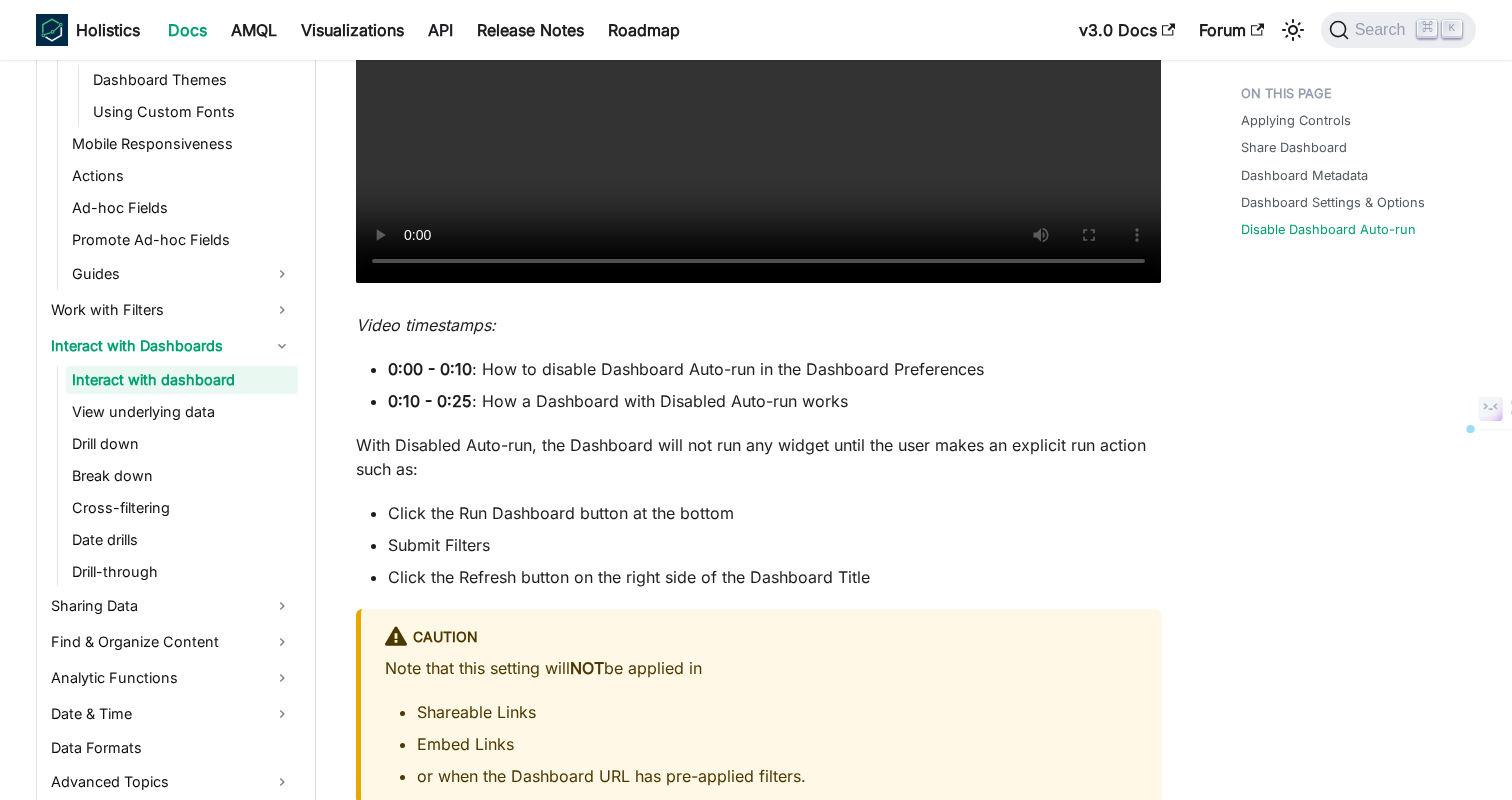scroll, scrollTop: 3571, scrollLeft: 0, axis: vertical 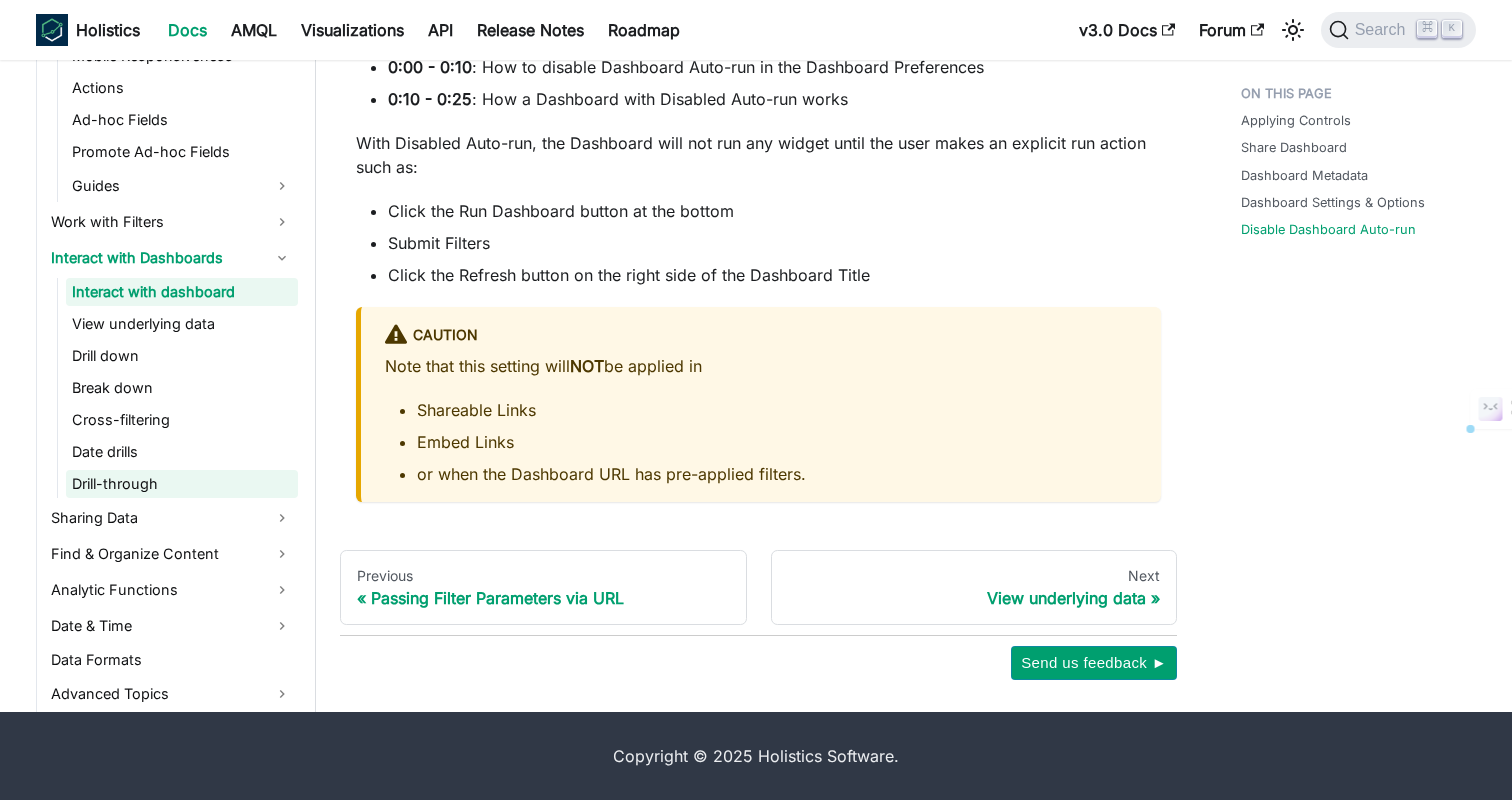 click on "Drill-through" at bounding box center (182, 484) 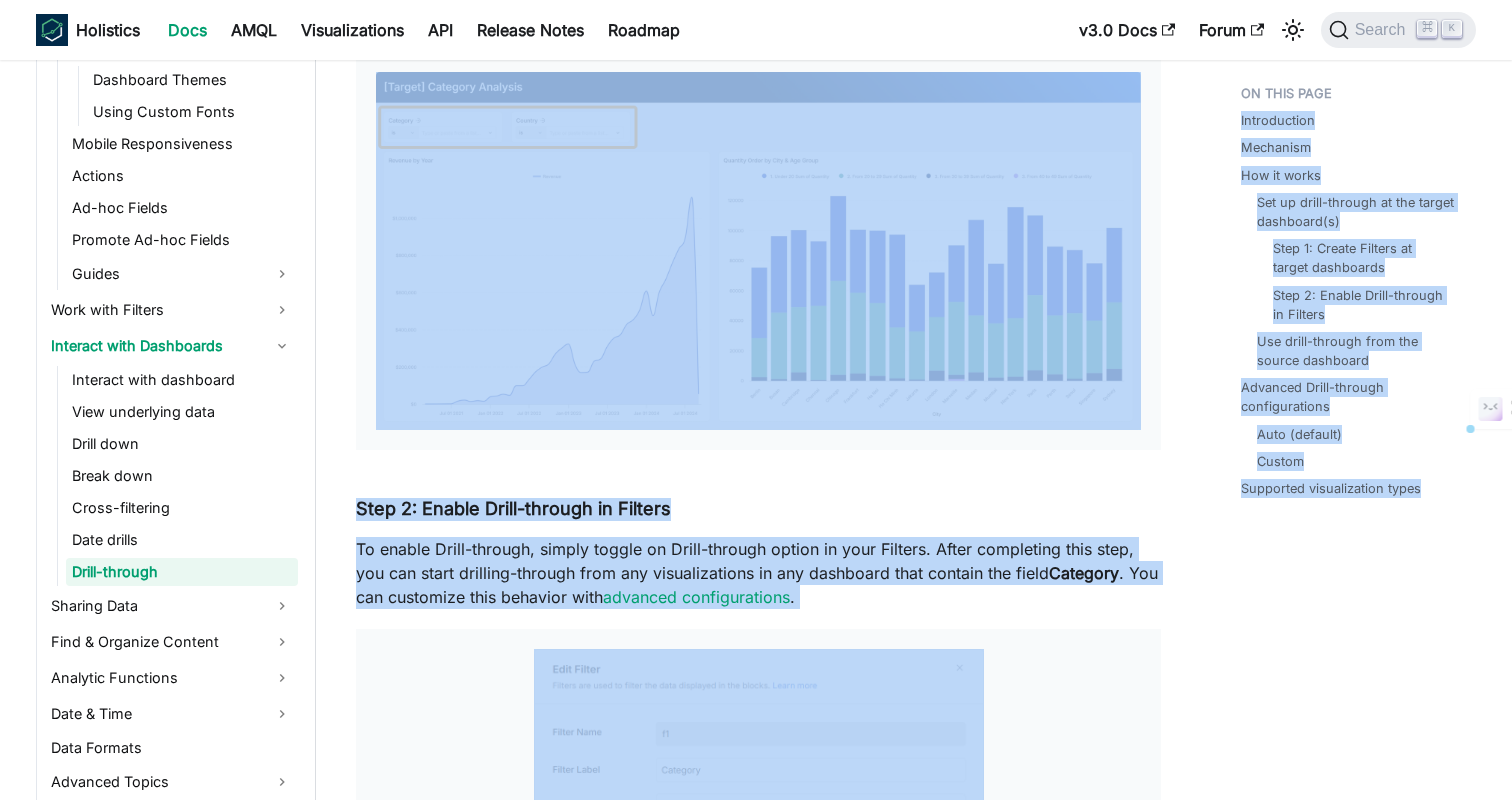 scroll, scrollTop: 0, scrollLeft: 0, axis: both 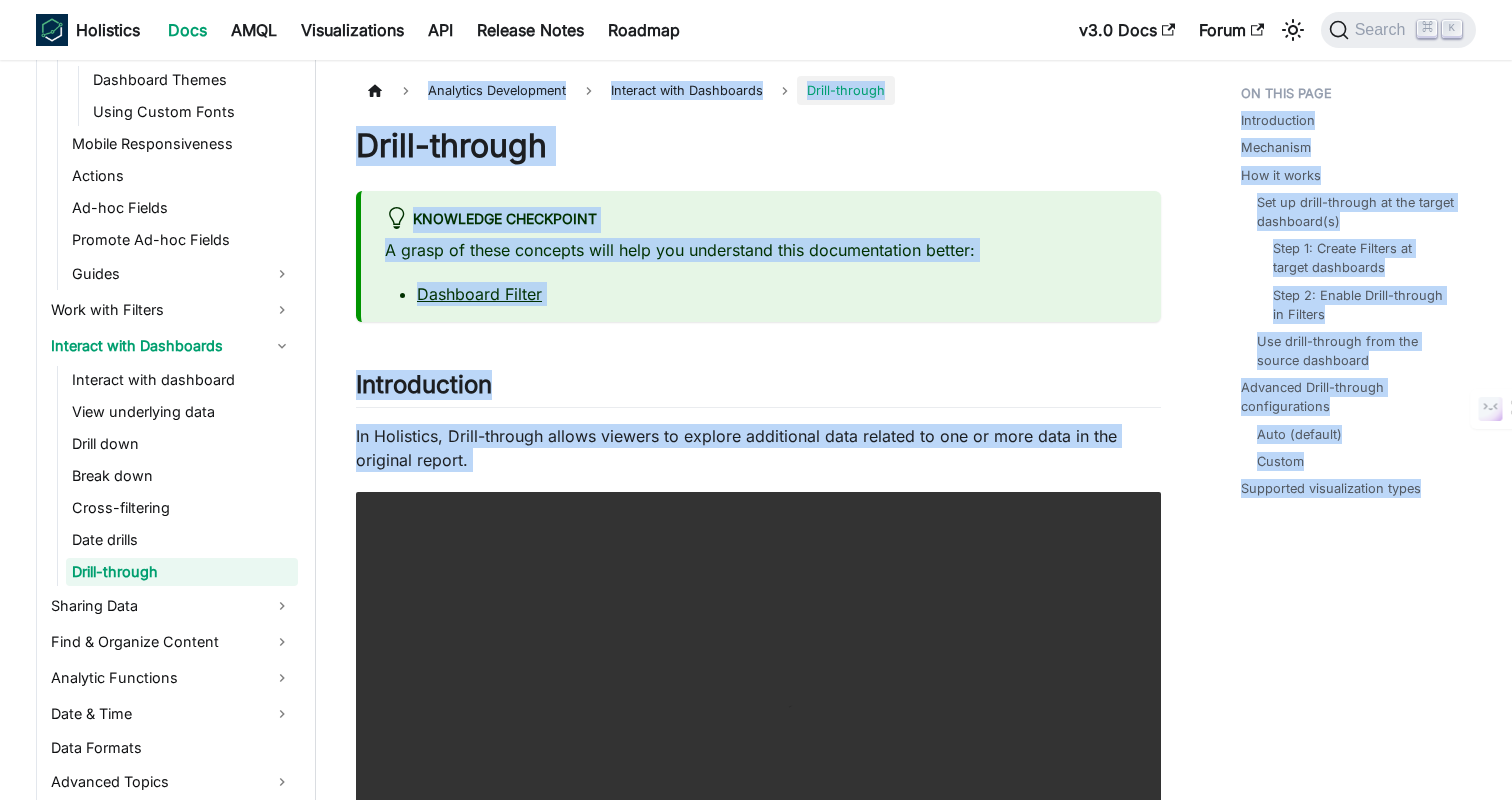 click on "Introduction Mechanism How it works Set up drill-through at the target dashboard(s) Step 1: Create Filters at target dashboards Step 2: Enable Drill-through in Filters Use drill-through from the source dashboard Advanced Drill-through configurations Auto (default) Custom Supported visualization types" at bounding box center (1348, 4117) 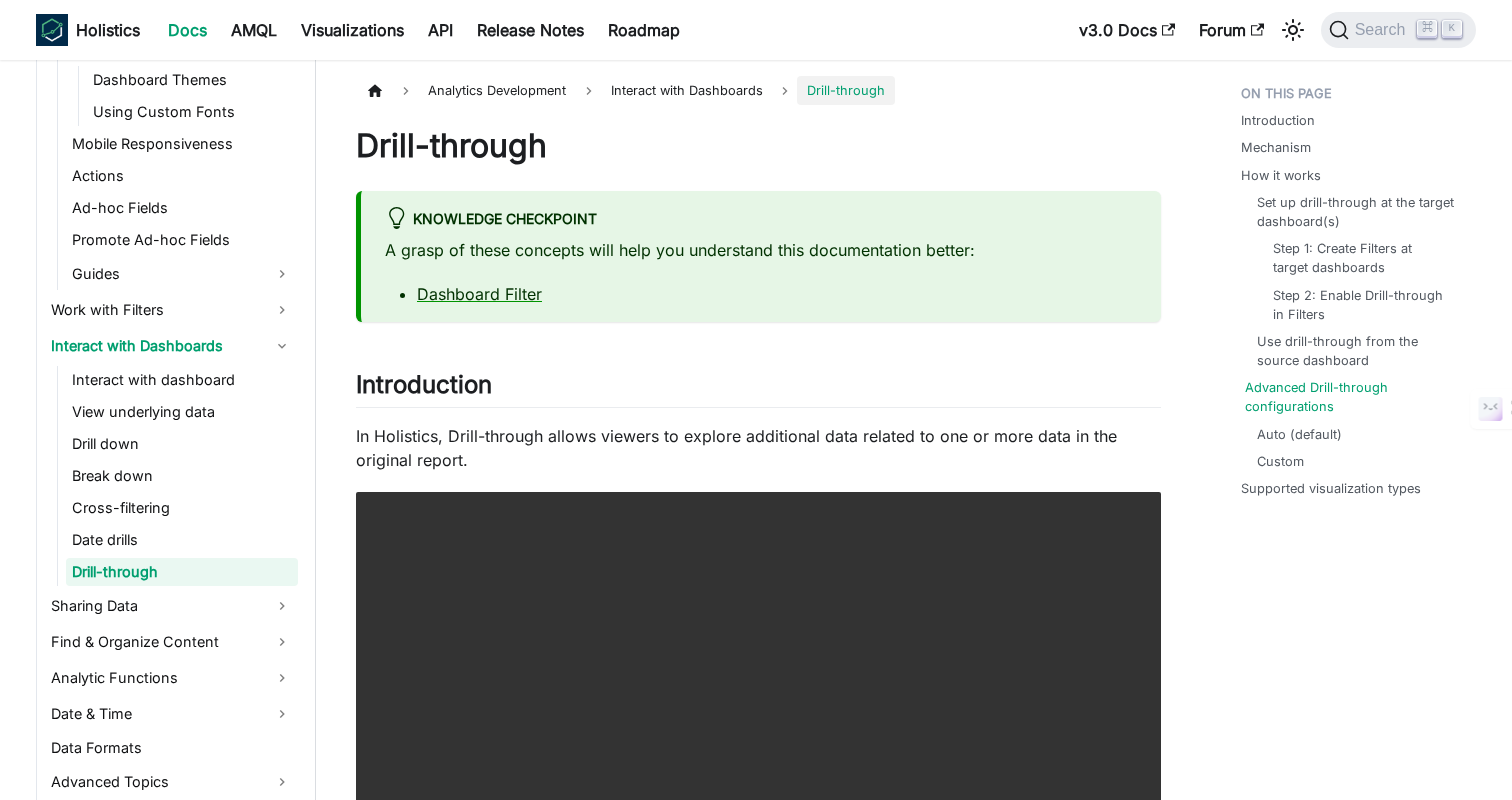 click on "Advanced Drill-through configurations" at bounding box center (1356, 397) 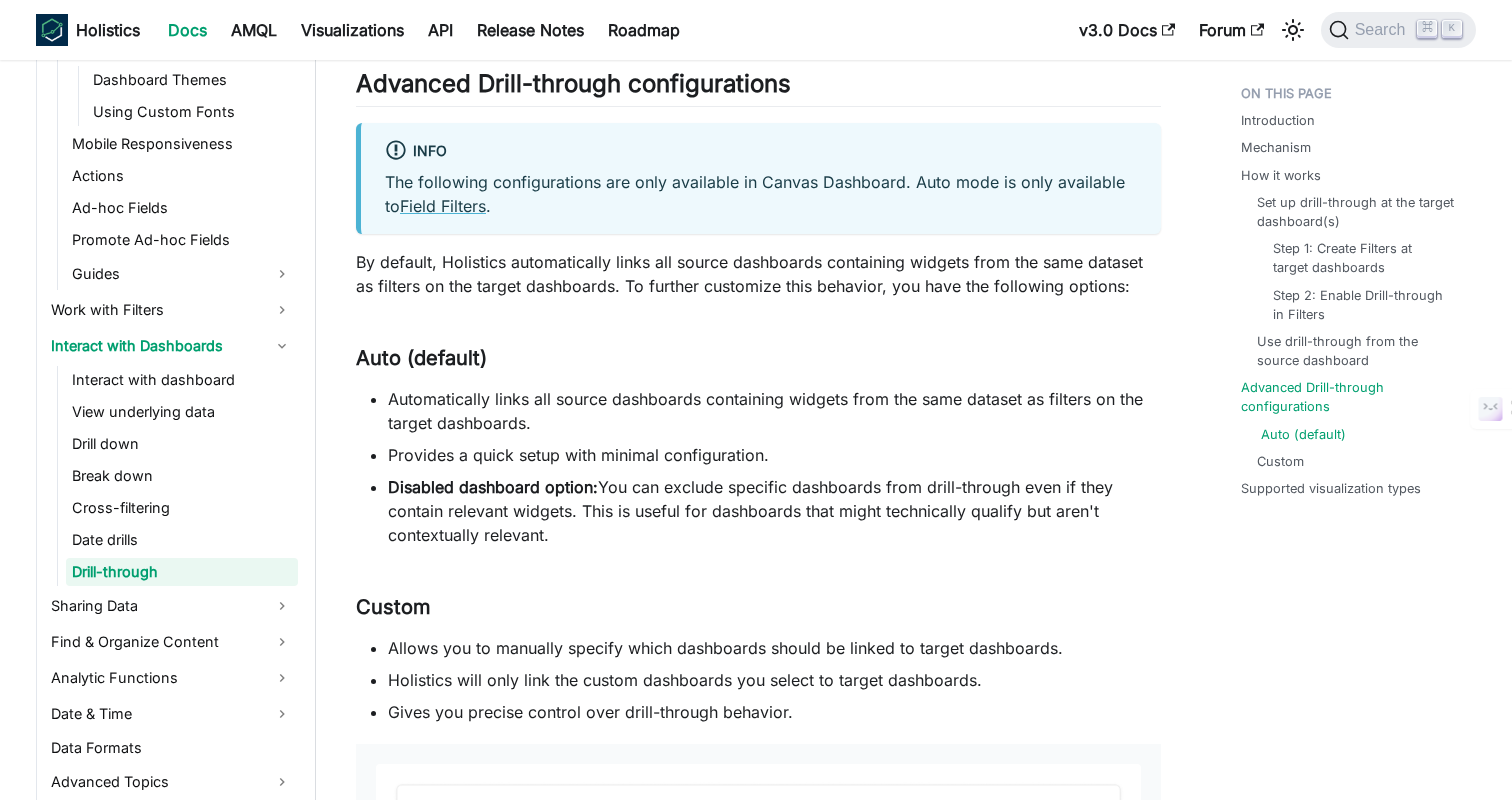 click on "Auto (default)" at bounding box center [1303, 434] 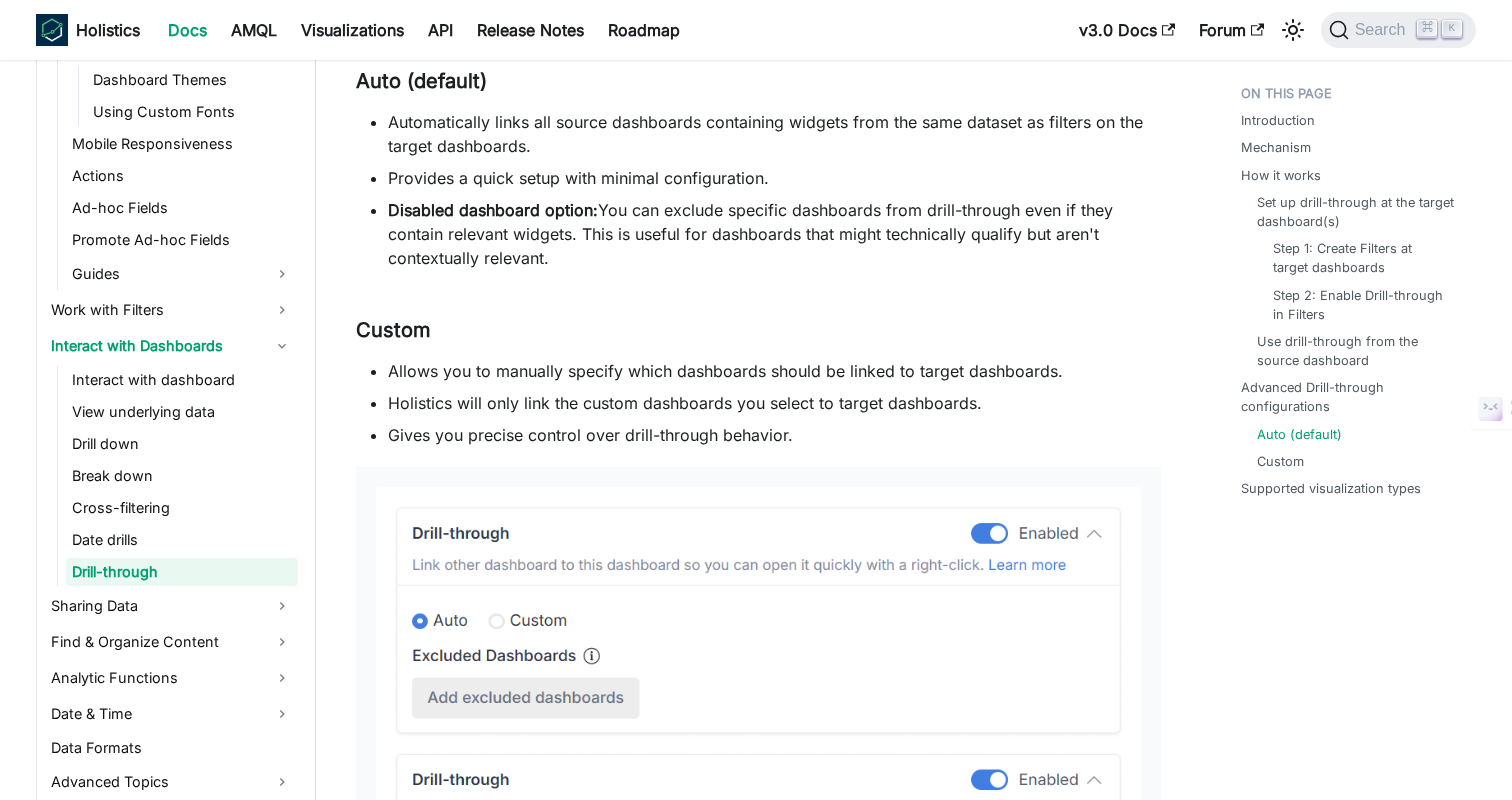 click on "Introduction Mechanism How it works Set up drill-through at the target dashboard(s) Step 1: Create Filters at target dashboards Step 2: Enable Drill-through in Filters Use drill-through from the source dashboard Advanced Drill-through configurations Auto (default) Custom Supported visualization types" at bounding box center [1348, -2467] 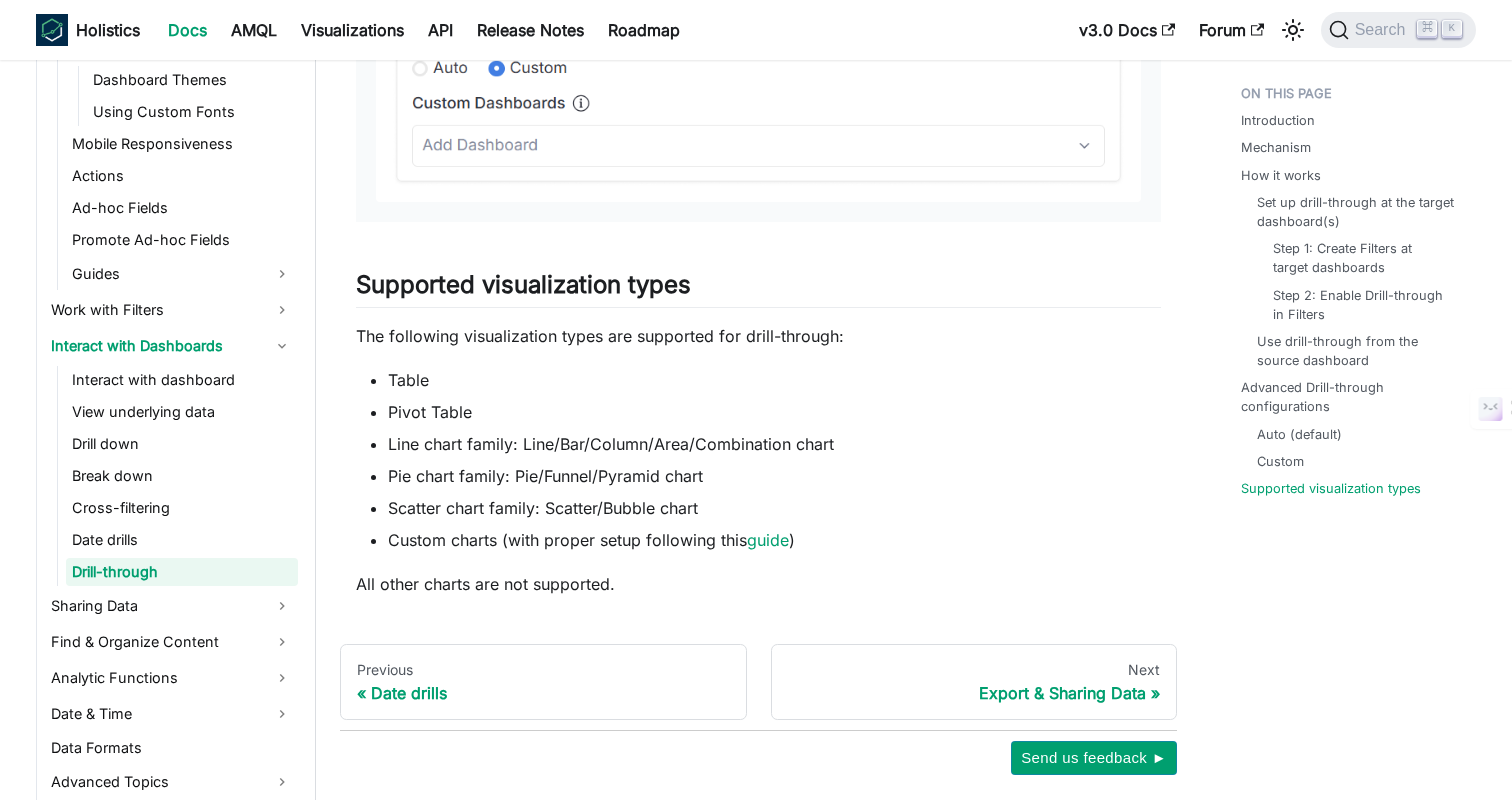 scroll, scrollTop: 7479, scrollLeft: 0, axis: vertical 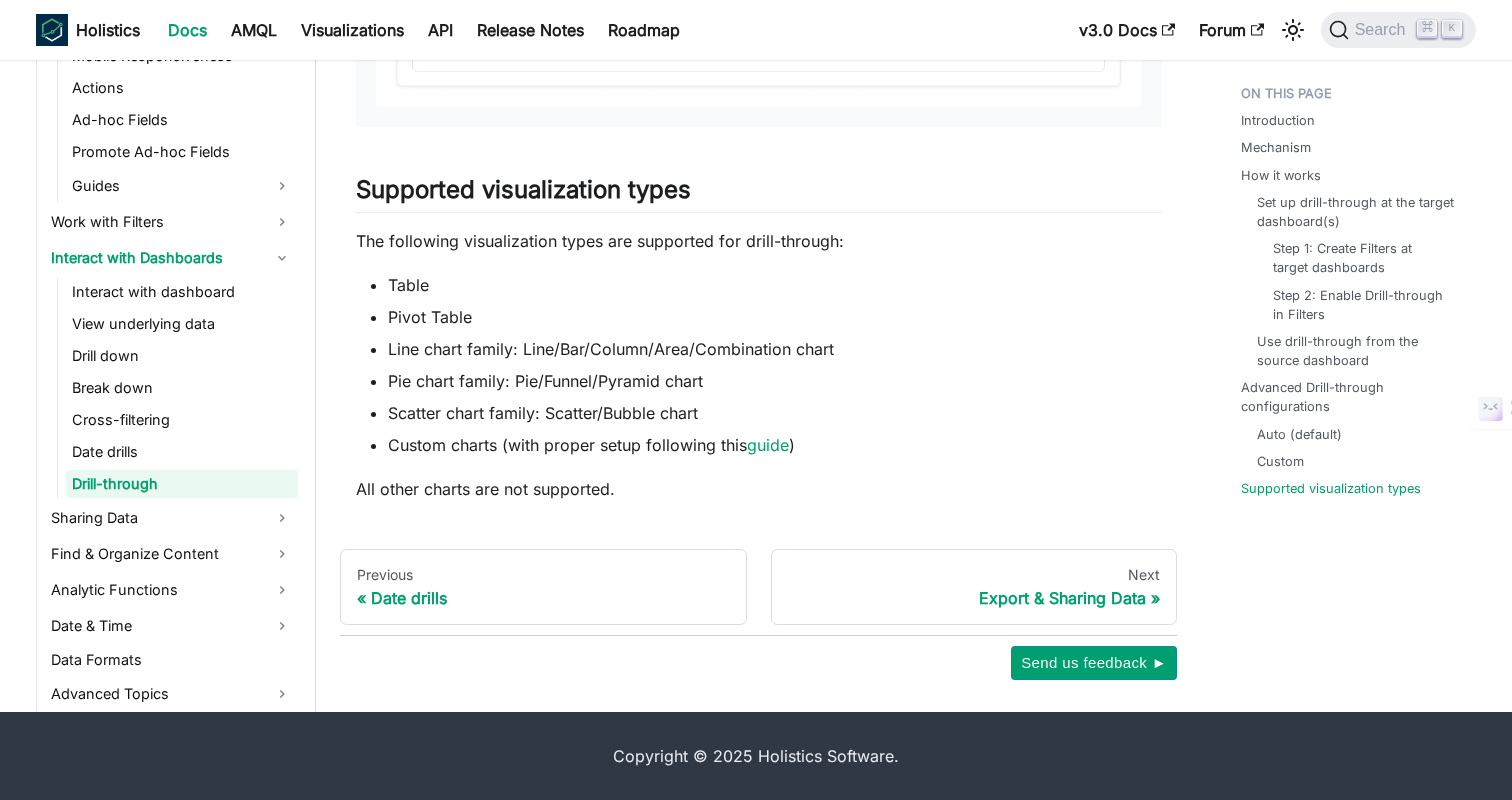 click on "Drill-through Knowledge Checkpoint A grasp of these concepts will help you understand this documentation better: Dashboard Filter Introduction ​ In Holistics, Drill-through allows viewers to explore additional data related to one or more data in the original report. Your browser does not support embedding video, but you can  download it . Expand For example, when looking at the total revenue of the Body Category in the United States, we want to see which cities are contributing to the revenue. We also want to know the customer demographics responsible for this revenue. With drill-through, viewers can easily click through and explore this detailed data. Mechanism ​ In Holistics, drill-through is the process of linking many  source dashboard  [S]  to one  target dashboard  [T]  that contains information relevant to all the sources. Source dashboard : the dashboard that contains the generic data that we want to explore further. In our example, the  Category analysis Target dashboard Customer Demographics ," at bounding box center (758, -3430) 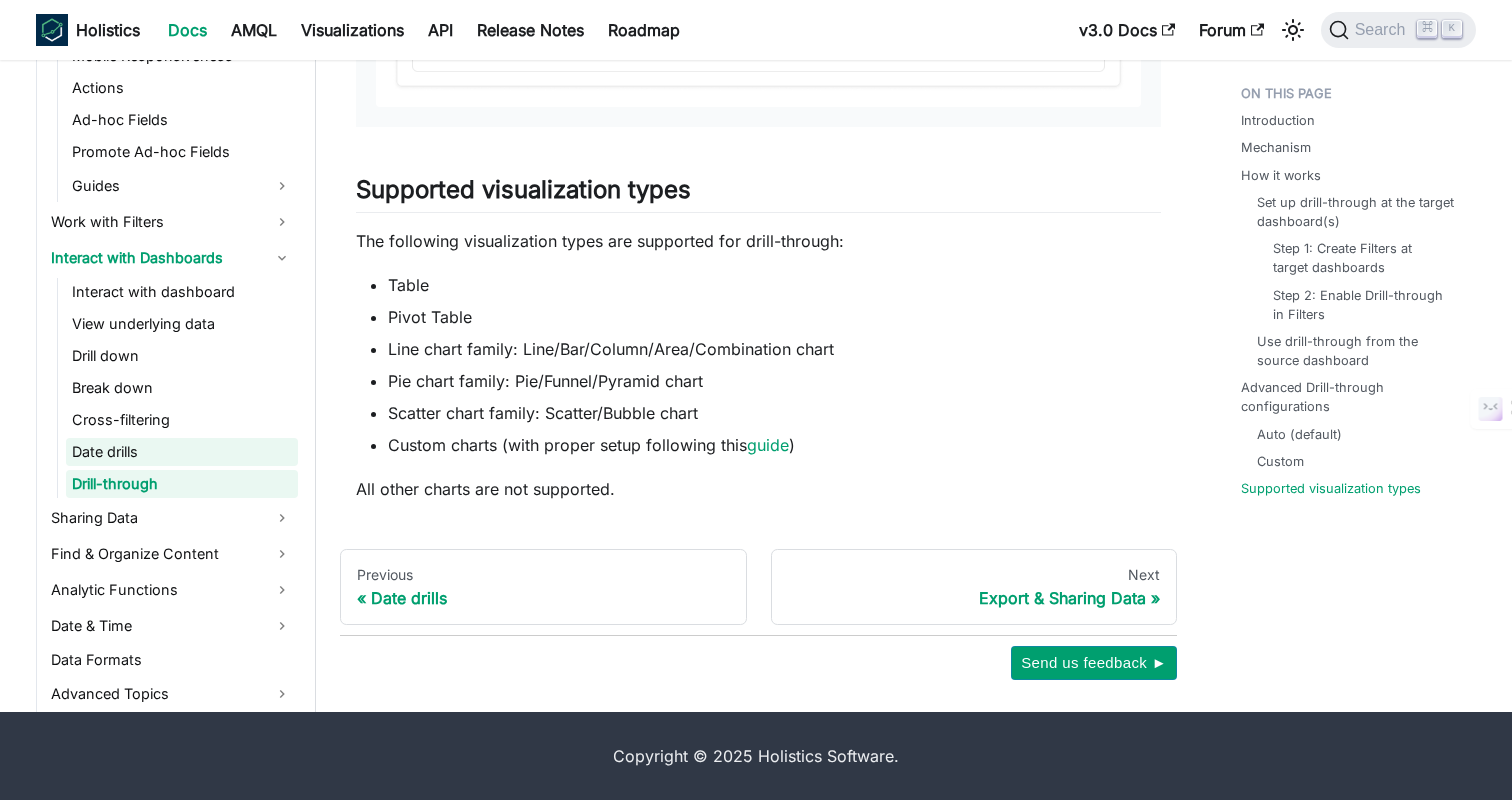 click on "Date drills" at bounding box center [182, 452] 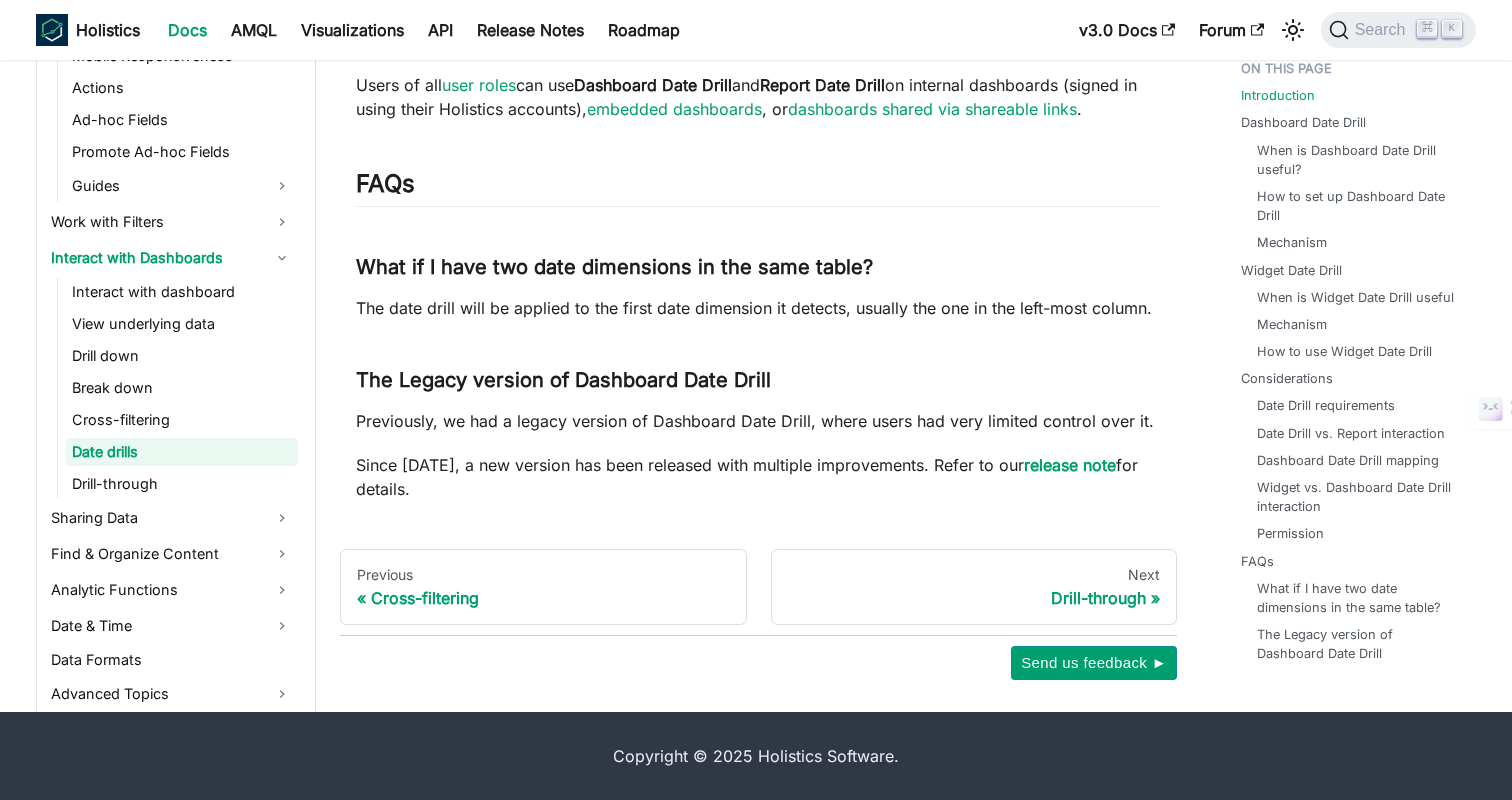 scroll, scrollTop: 0, scrollLeft: 0, axis: both 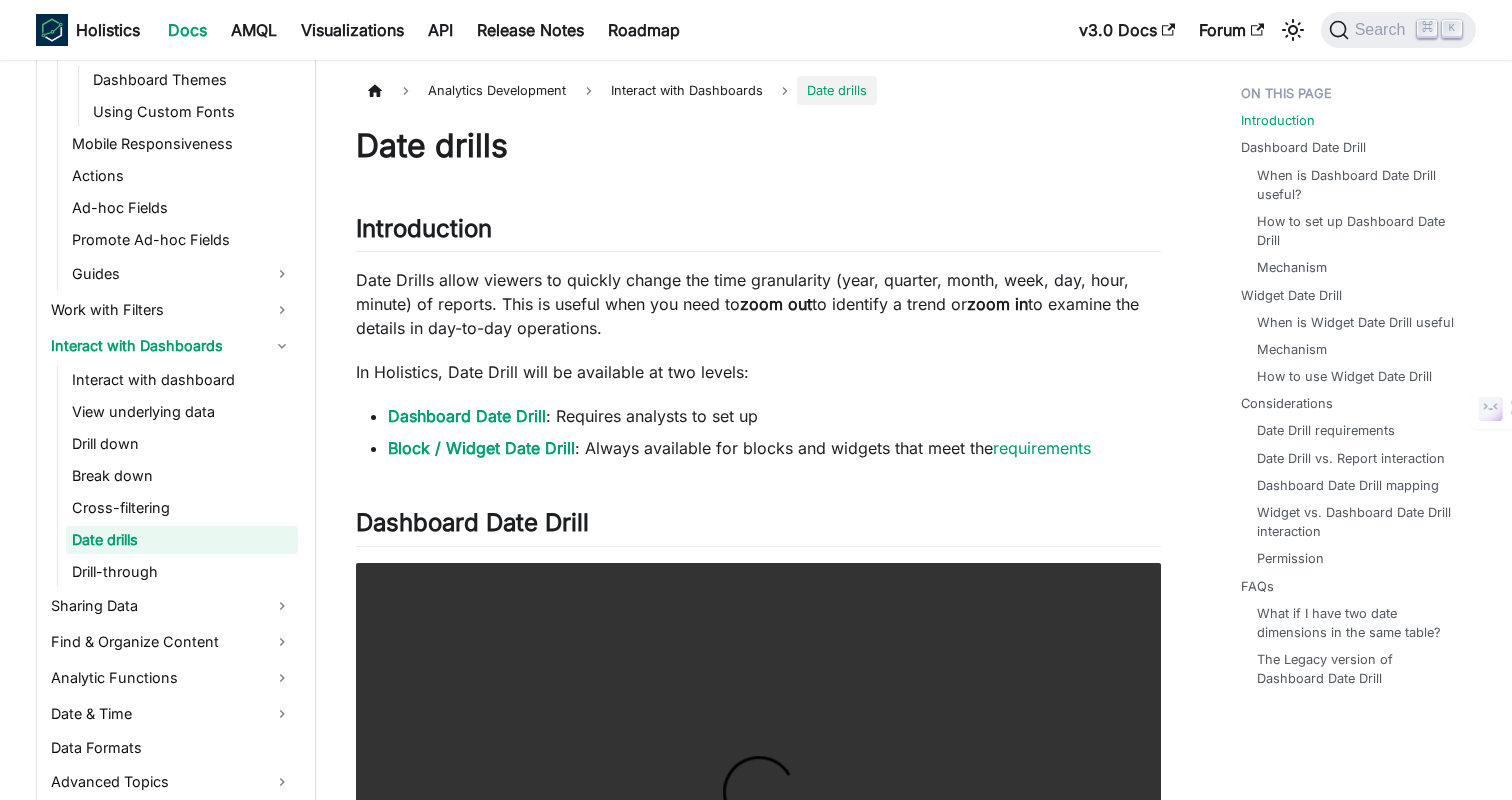 click on "In Holistics, Date Drill will be available at two levels:" at bounding box center [758, 372] 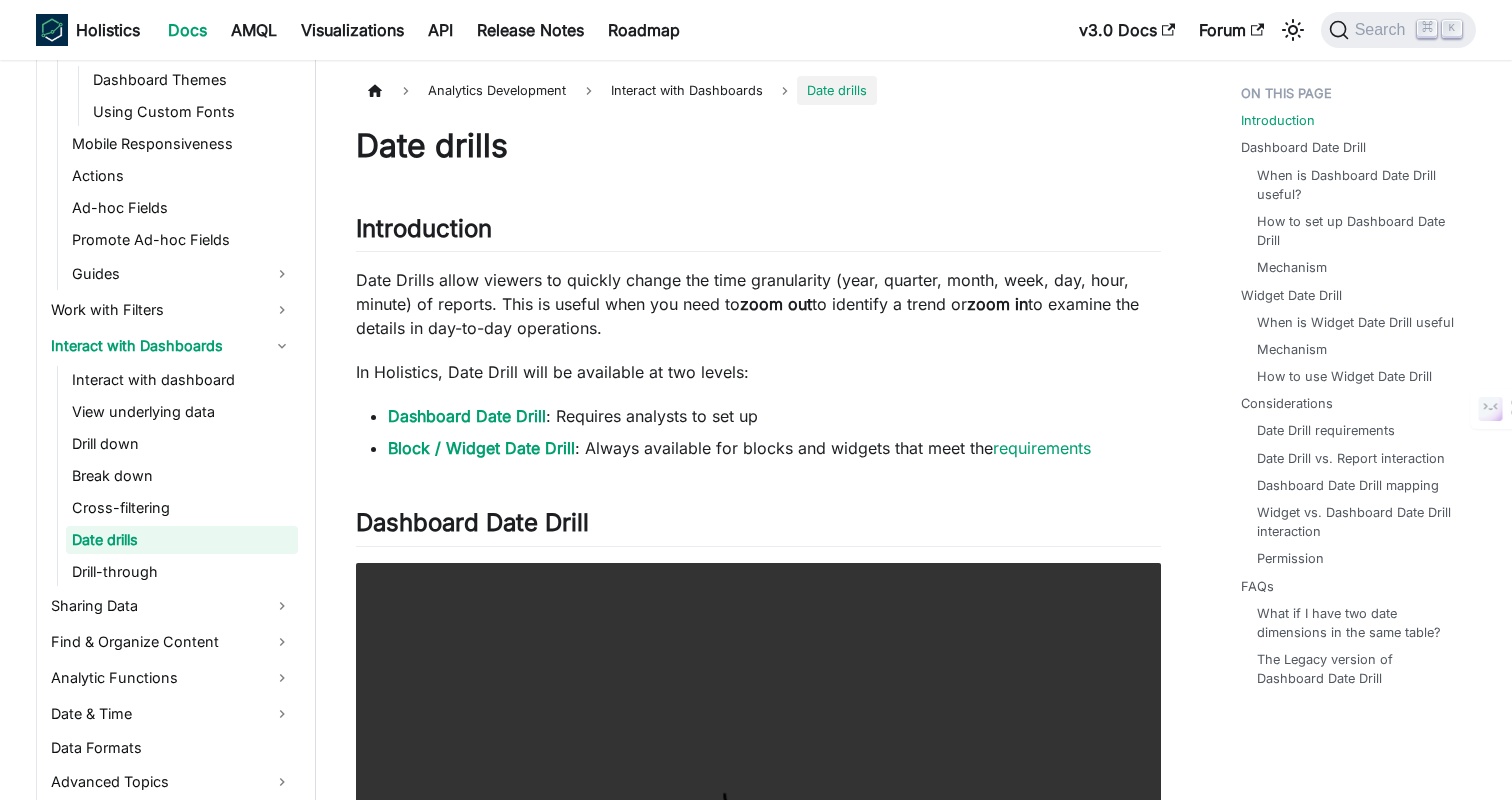 click on "In Holistics, Date Drill will be available at two levels:" at bounding box center [758, 372] 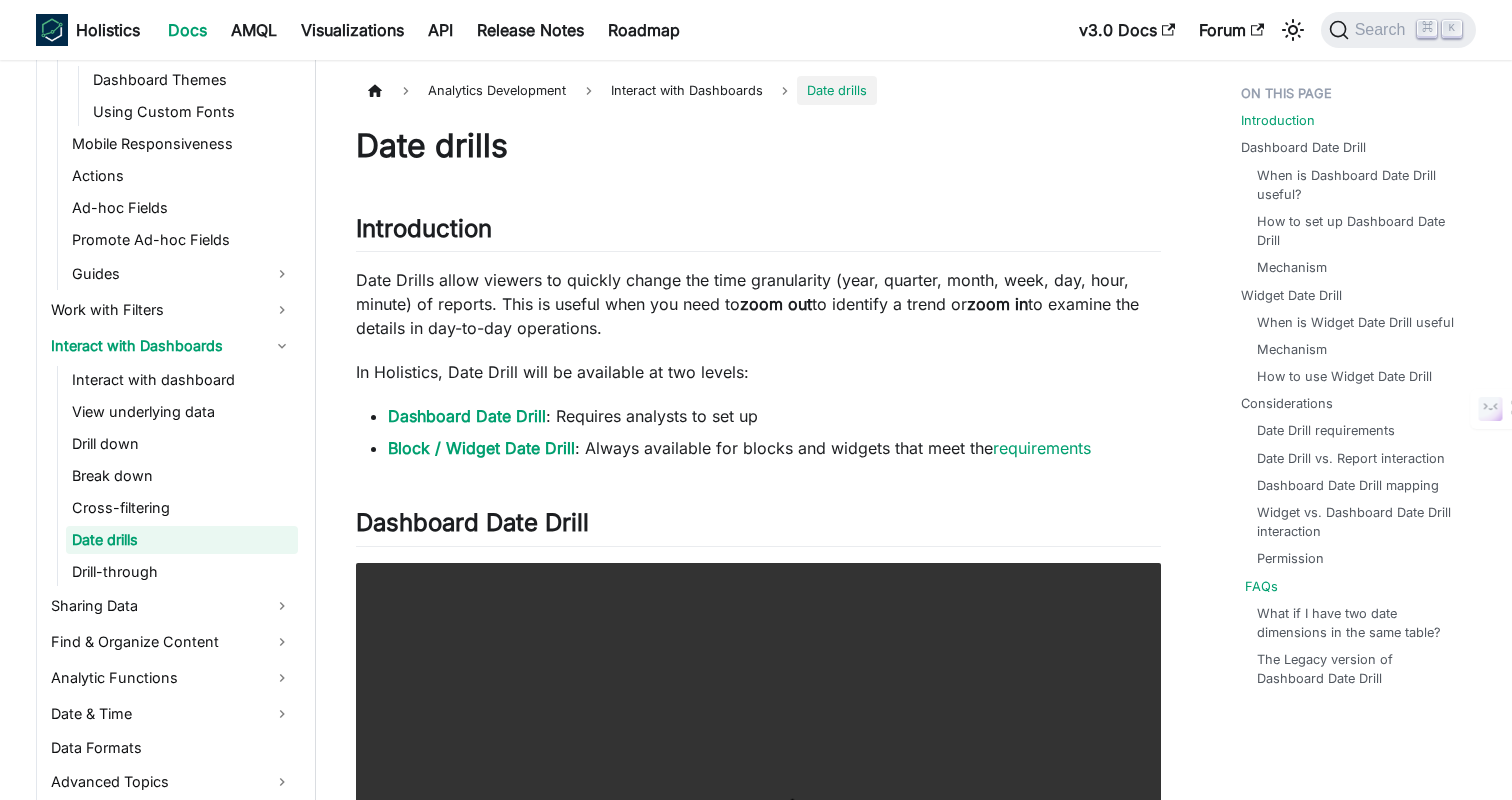 click on "FAQs" at bounding box center (1261, 586) 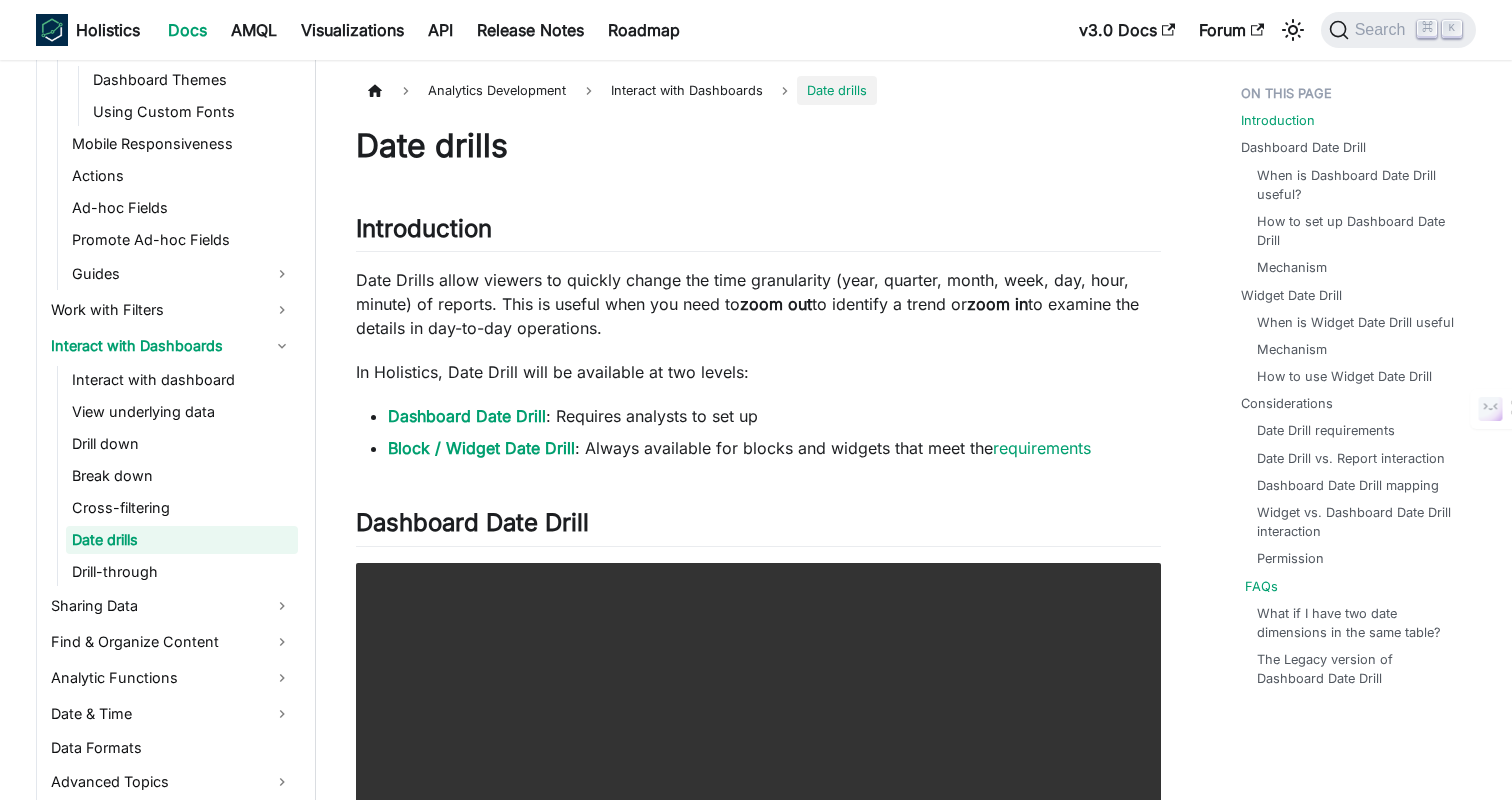 scroll, scrollTop: 4298, scrollLeft: 0, axis: vertical 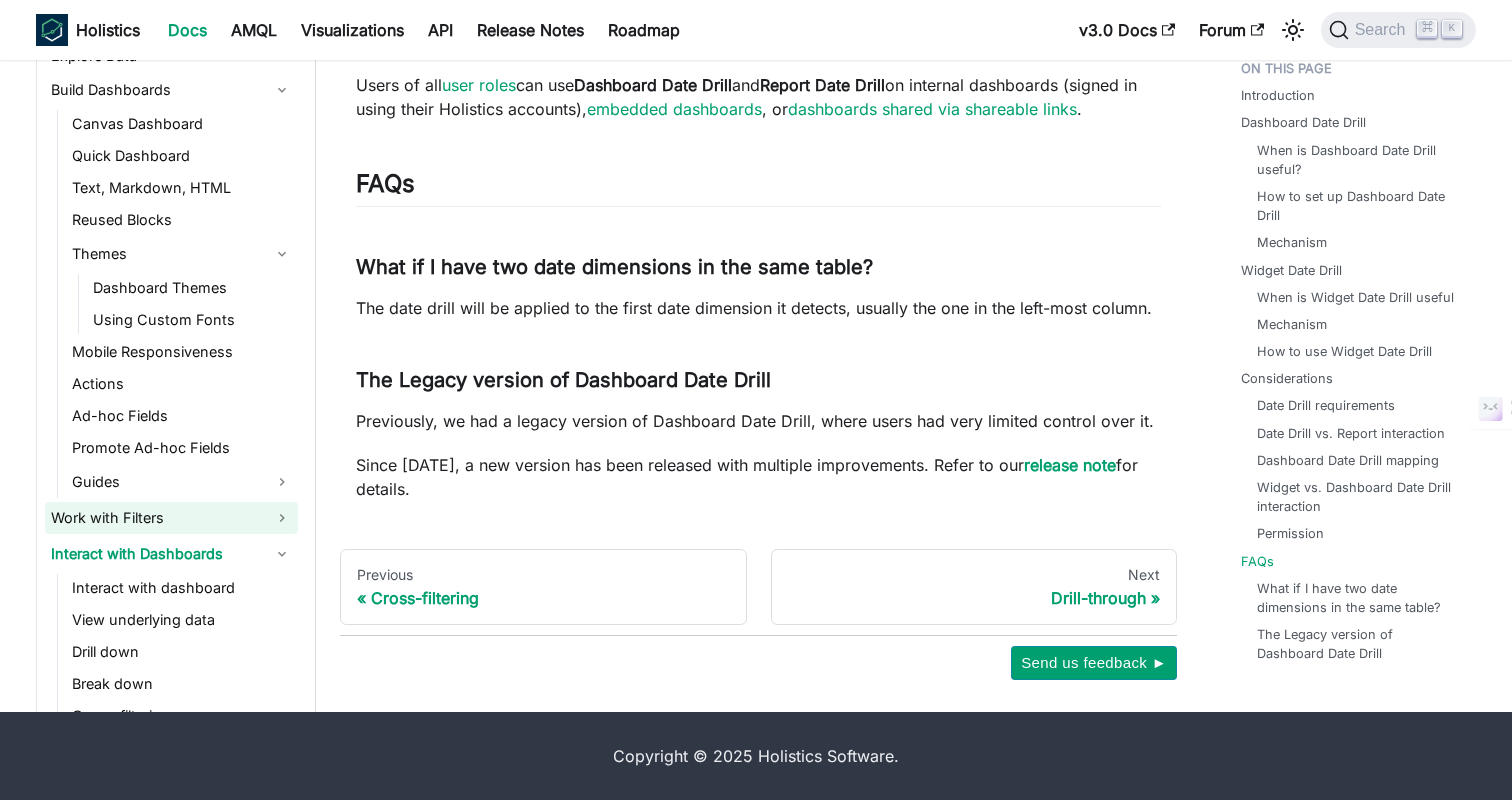 click on "Work with Filters" at bounding box center [171, 518] 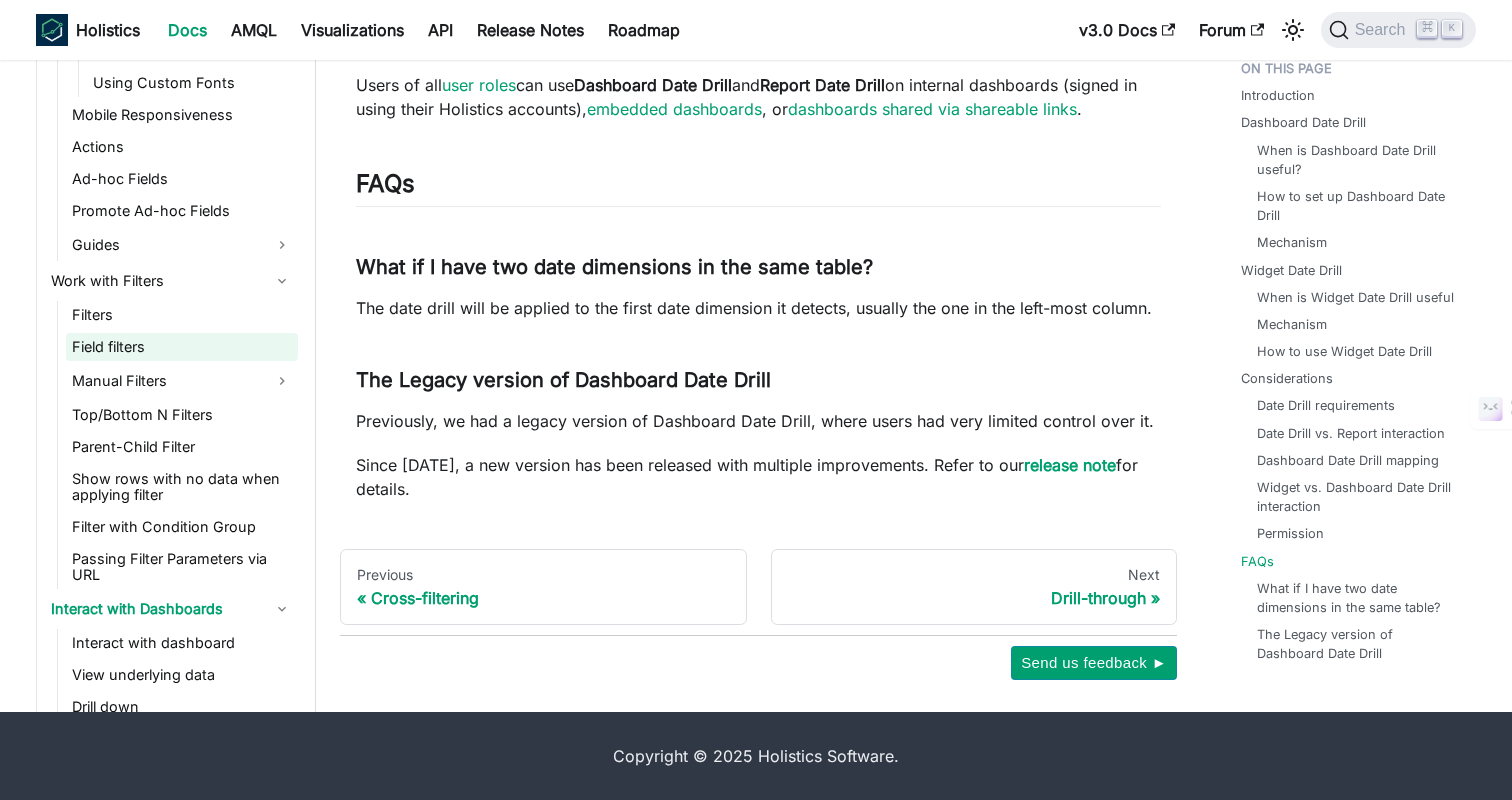 scroll, scrollTop: 759, scrollLeft: 0, axis: vertical 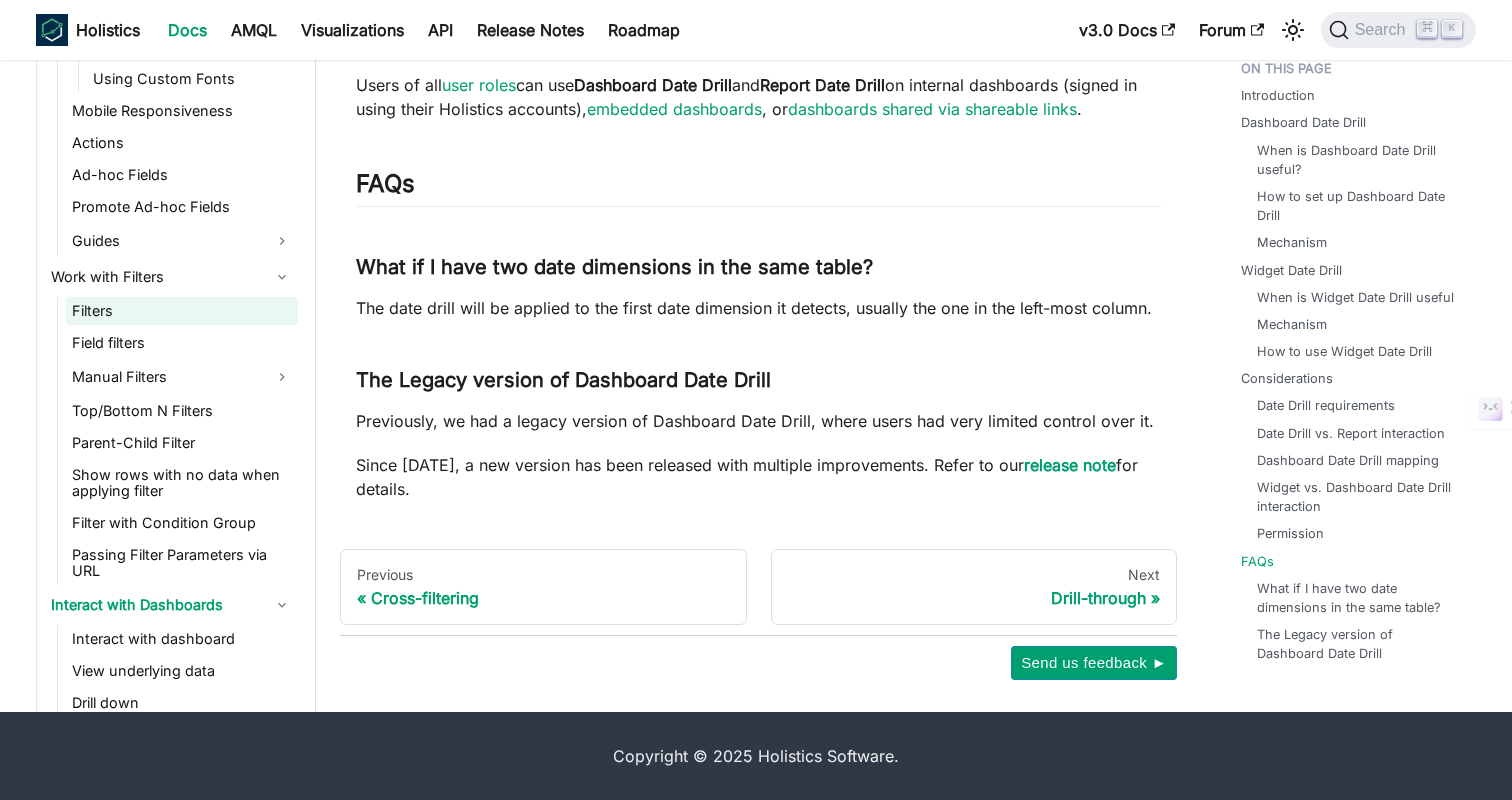 click on "Filters" at bounding box center [182, 311] 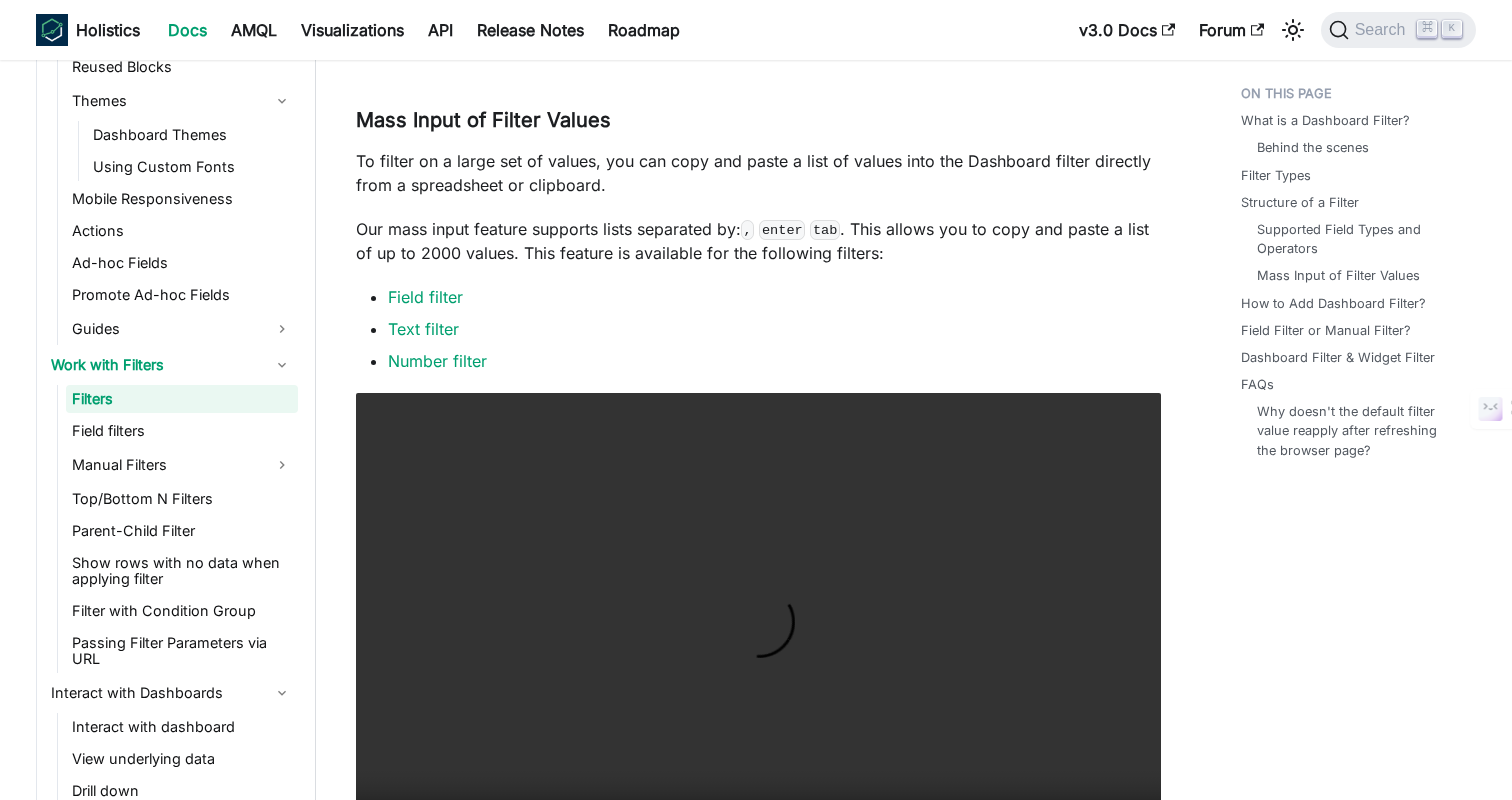 scroll, scrollTop: 0, scrollLeft: 0, axis: both 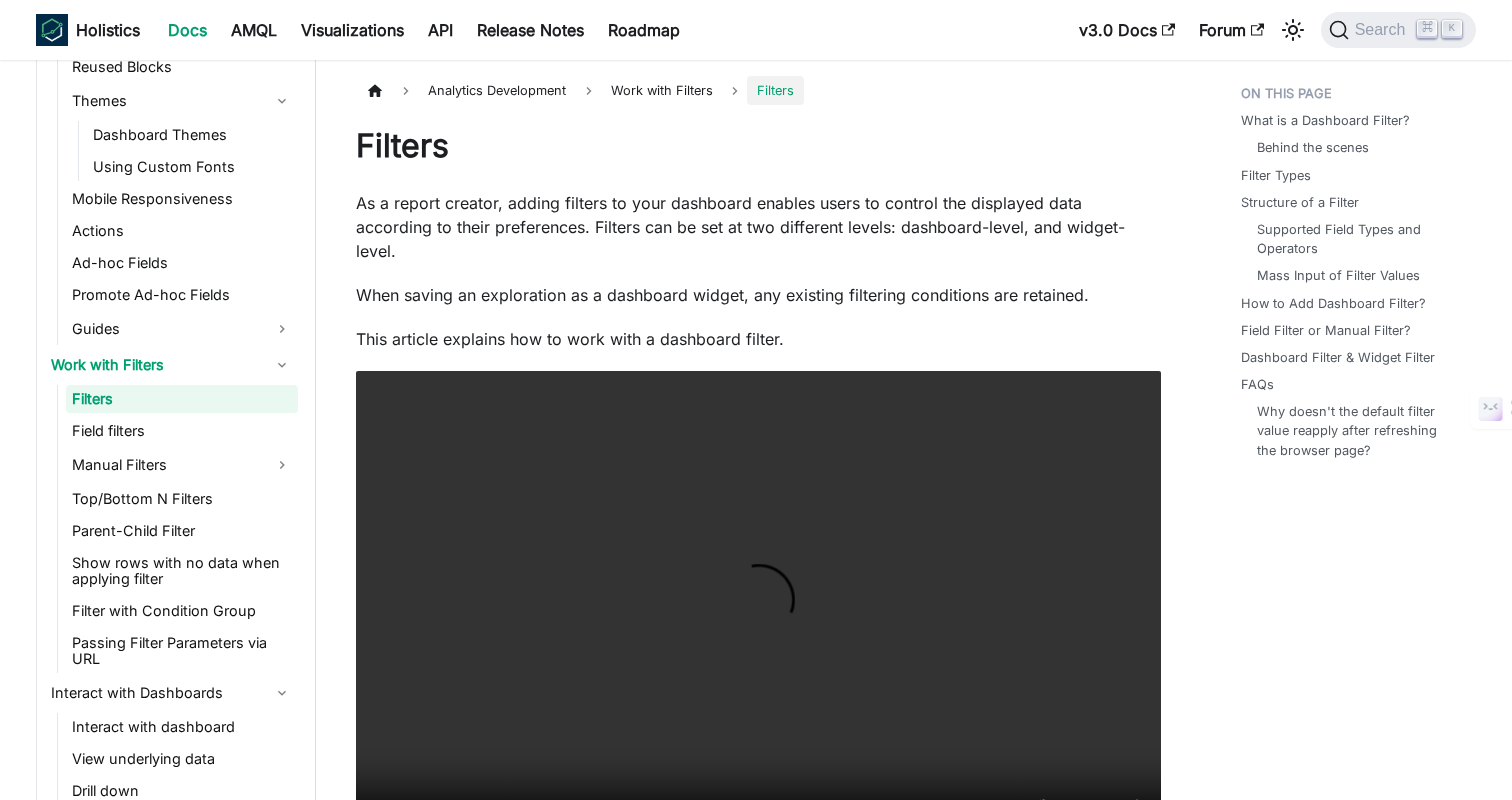 click on "Filters As a report creator, adding filters to your dashboard enables users to control the displayed data according to their preferences. Filters can be set at two different levels: dashboard-level, and widget-level. When saving an exploration as a dashboard widget, any existing filtering conditions are retained. This article explains how to work with a dashboard filter. Your browser does not support embedding video, but you can  download it . Expand What is a Dashboard Filter? ​ A dashboard filter allows viewers to limit results to specific data of interest. When interacting with the dashboard filter (selecting operators, filter values...), a relevant WHERE condition applies to widgets using it. Dashboard filters can apply to all widgets on a dashboard, or to a few widgets based on your settings. Any field in your dataset can become a filter. Dashboard filters can be applied universally or selectively to widgets based on settings, and any dataset field can serve as a filter. Behind the scenes ​ Country" at bounding box center [758, 4477] 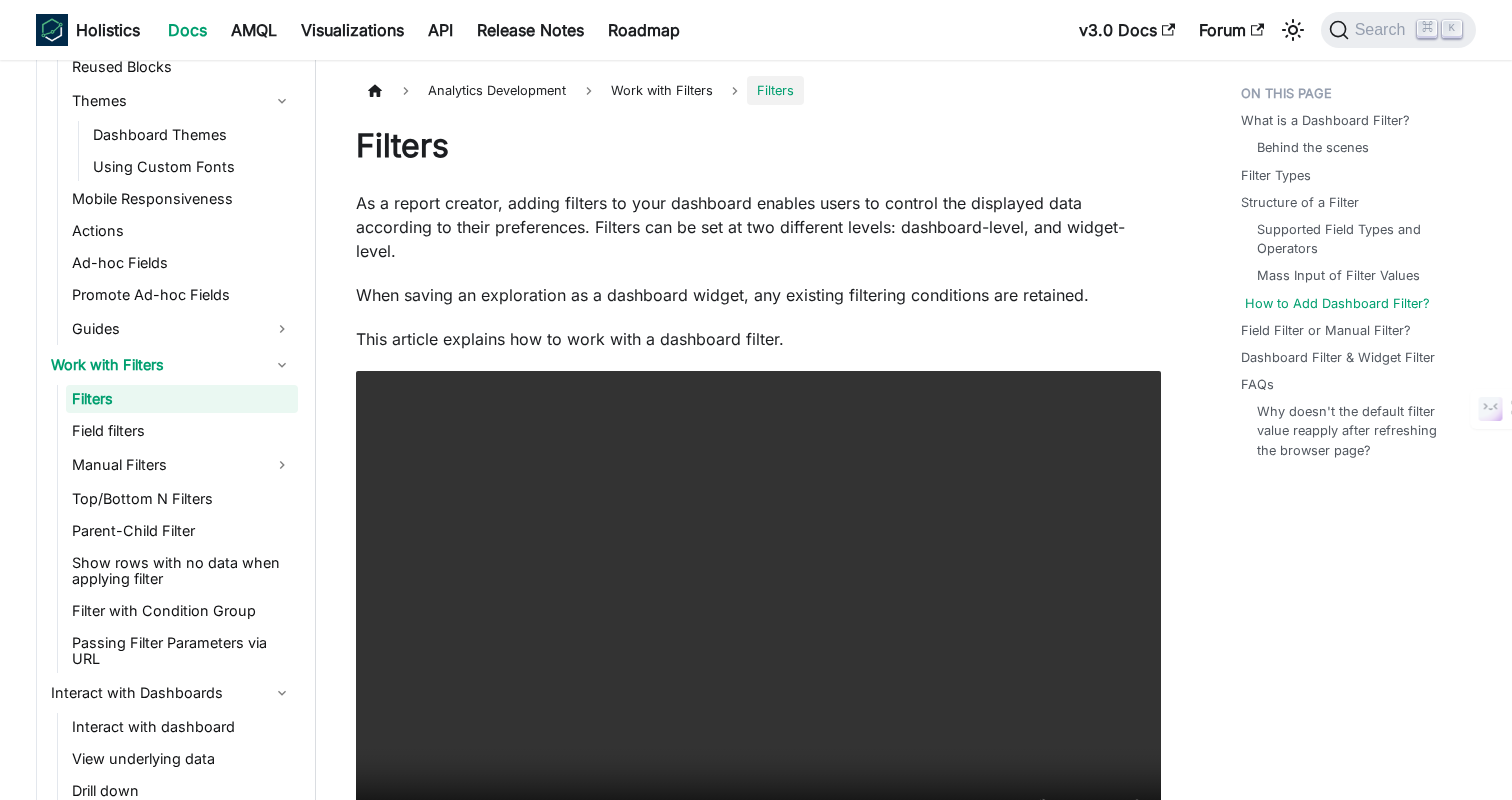 click on "How to Add Dashboard Filter?" at bounding box center (1337, 303) 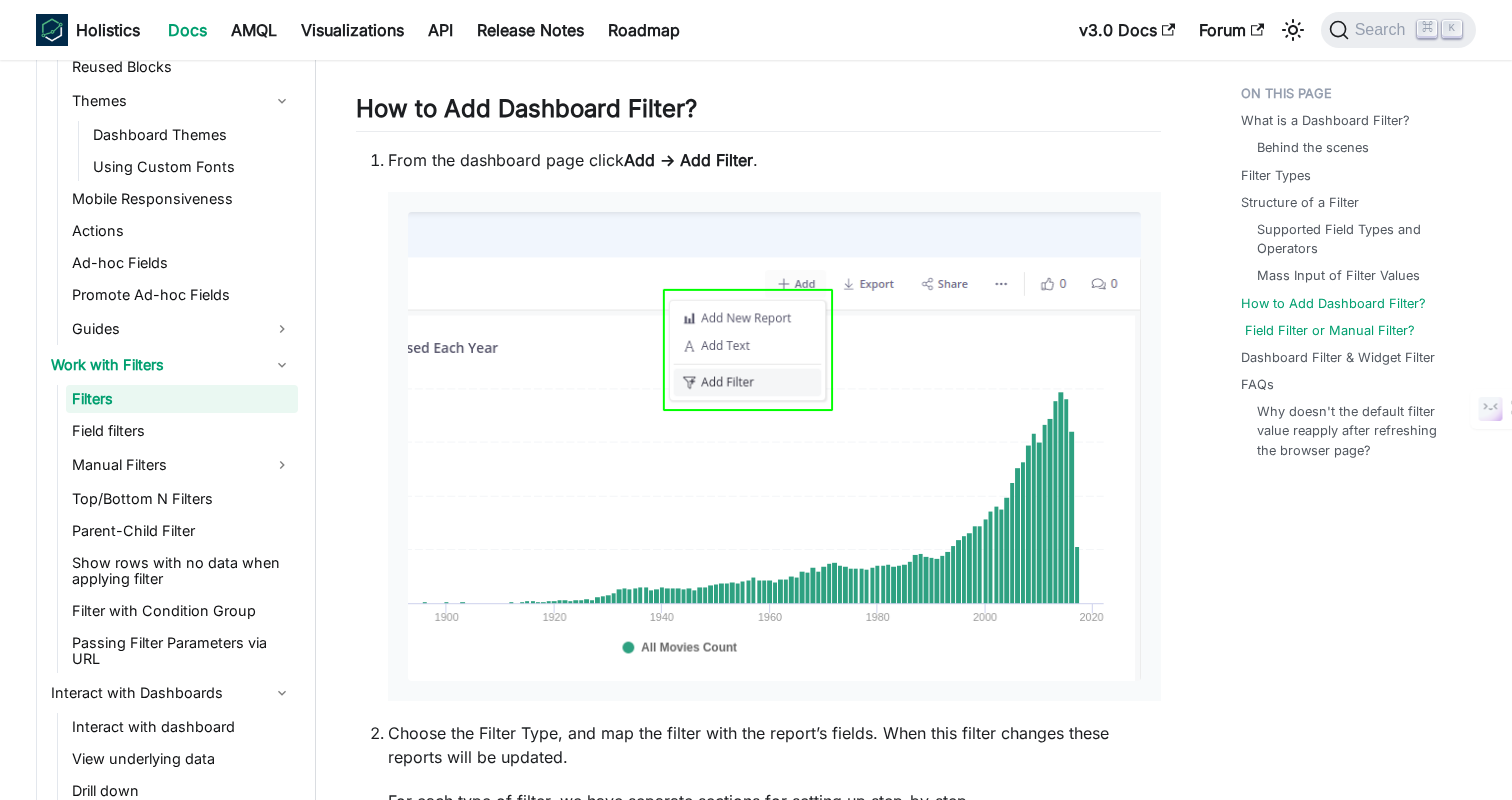 click on "Field Filter or Manual Filter?" at bounding box center (1330, 330) 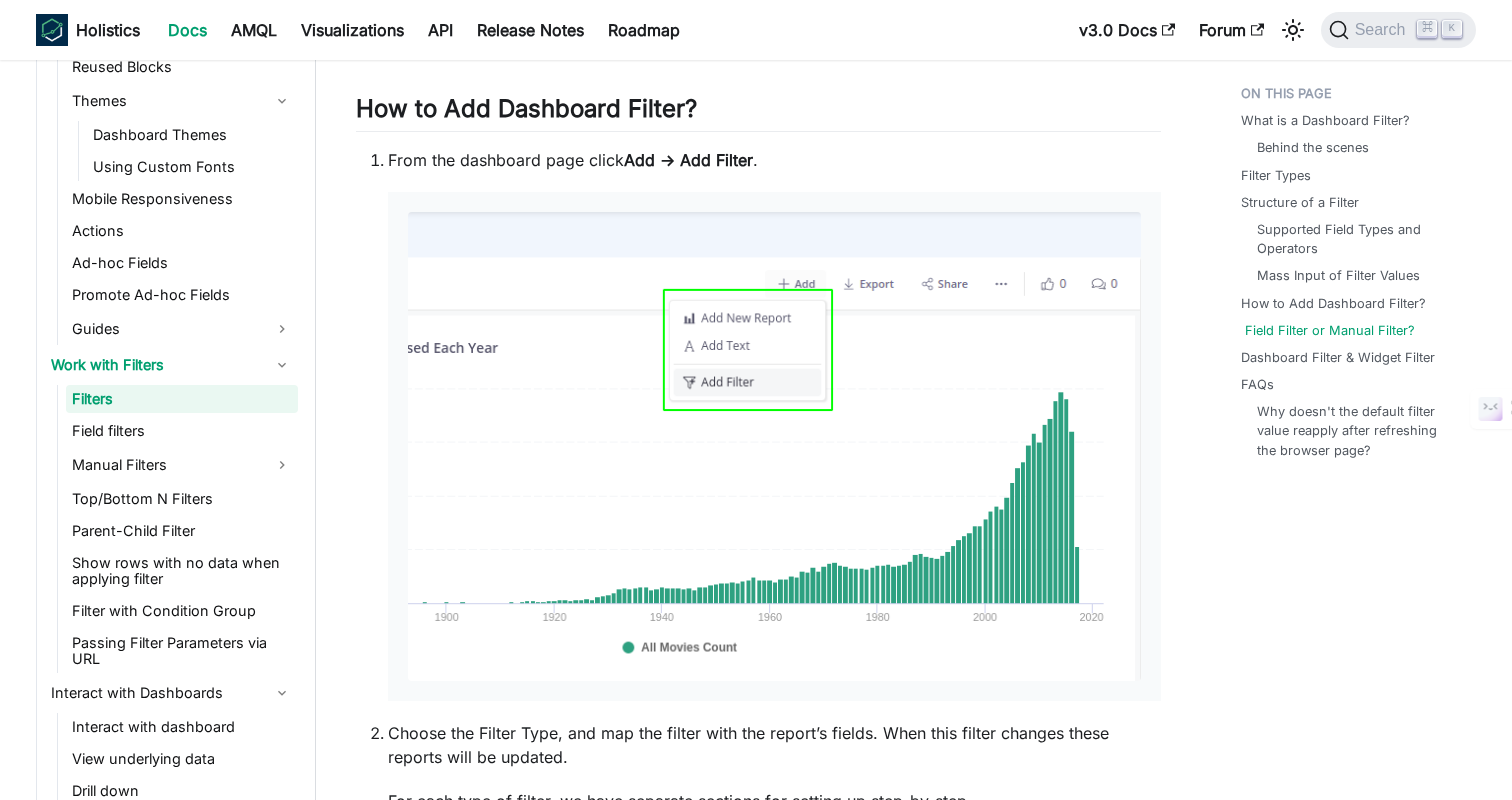 scroll, scrollTop: 6708, scrollLeft: 0, axis: vertical 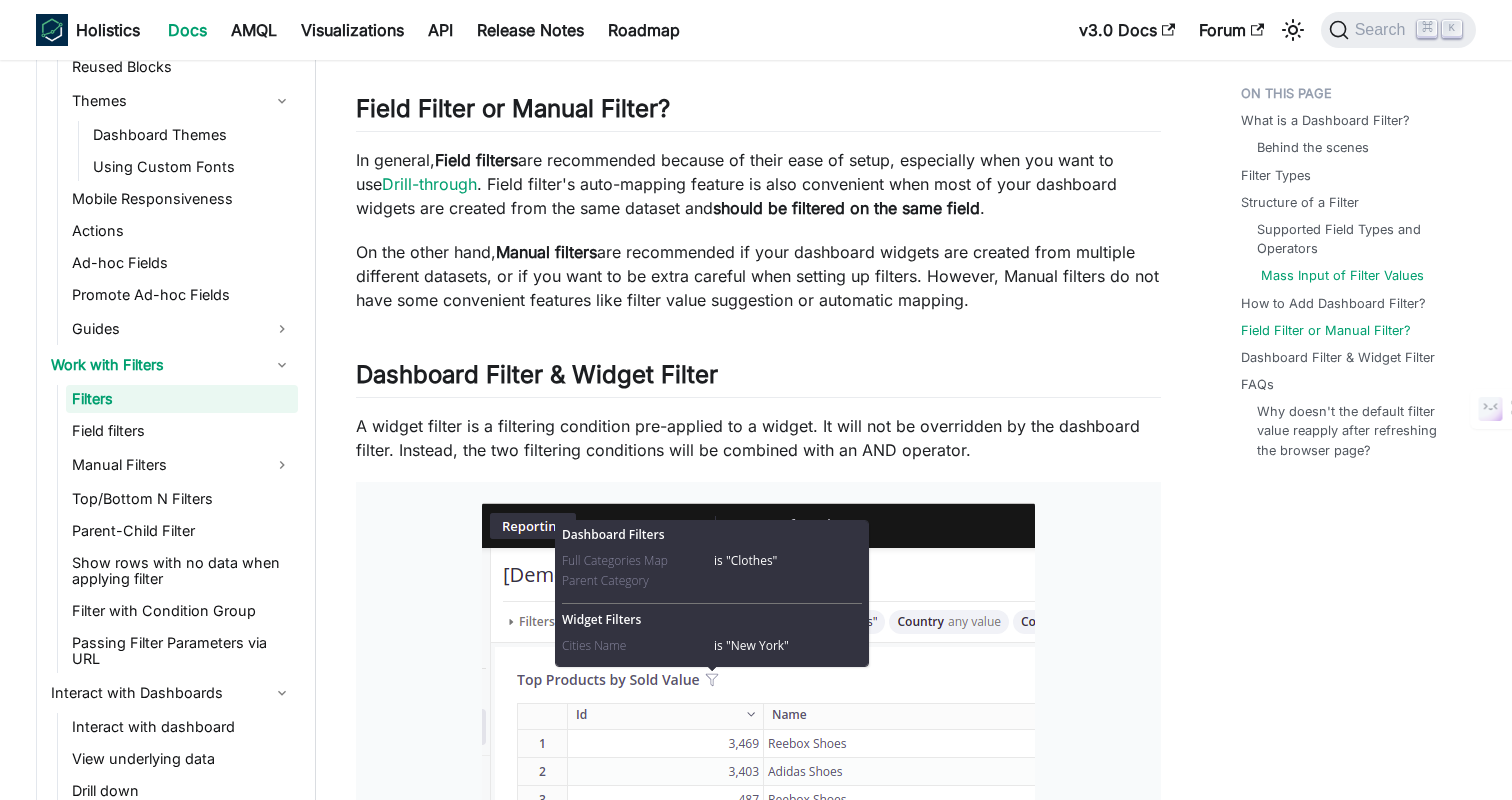 click on "Mass Input of Filter Values" at bounding box center [1342, 275] 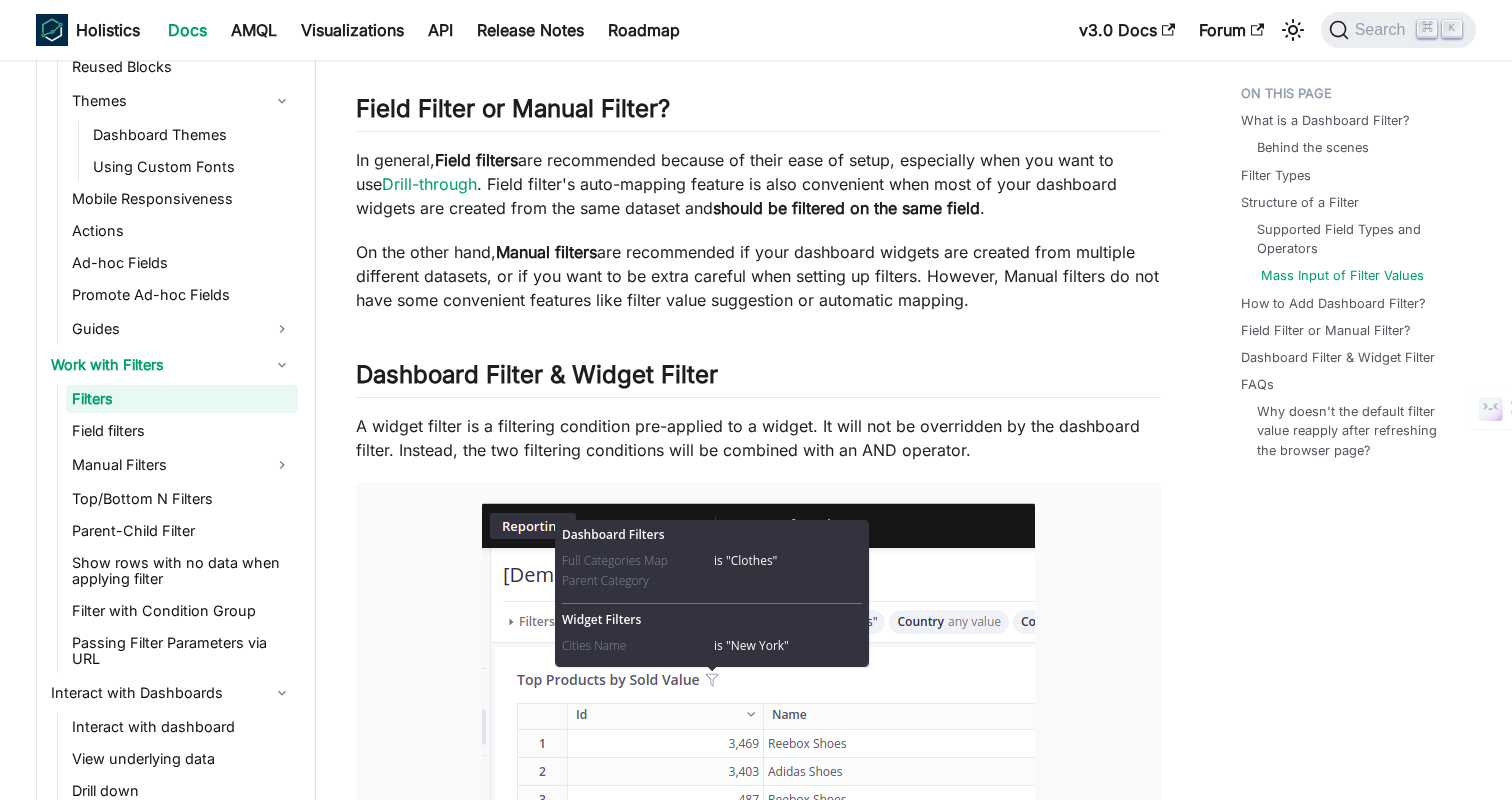 scroll, scrollTop: 4313, scrollLeft: 0, axis: vertical 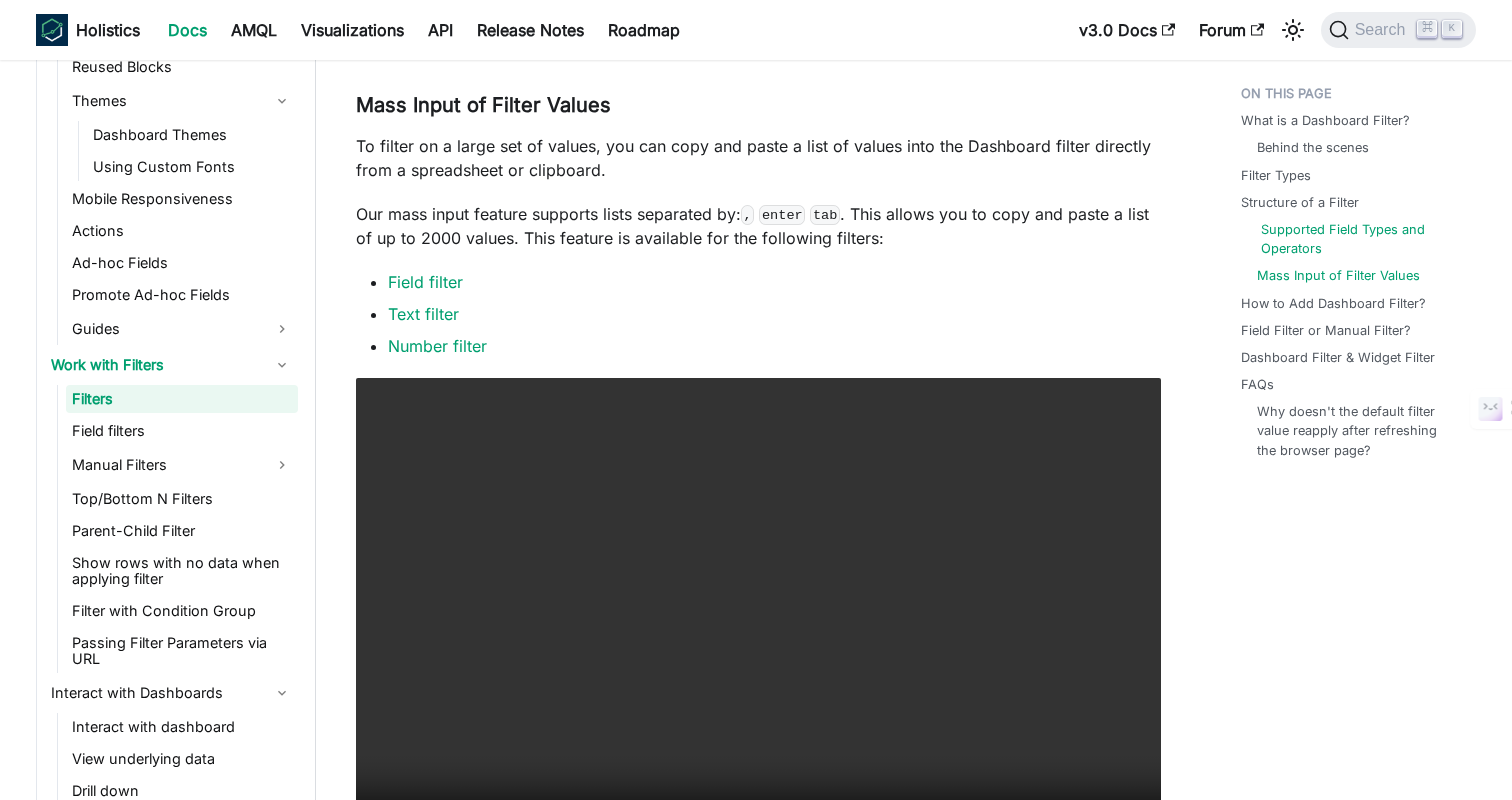 click on "Supported Field Types and Operators" at bounding box center (1360, 239) 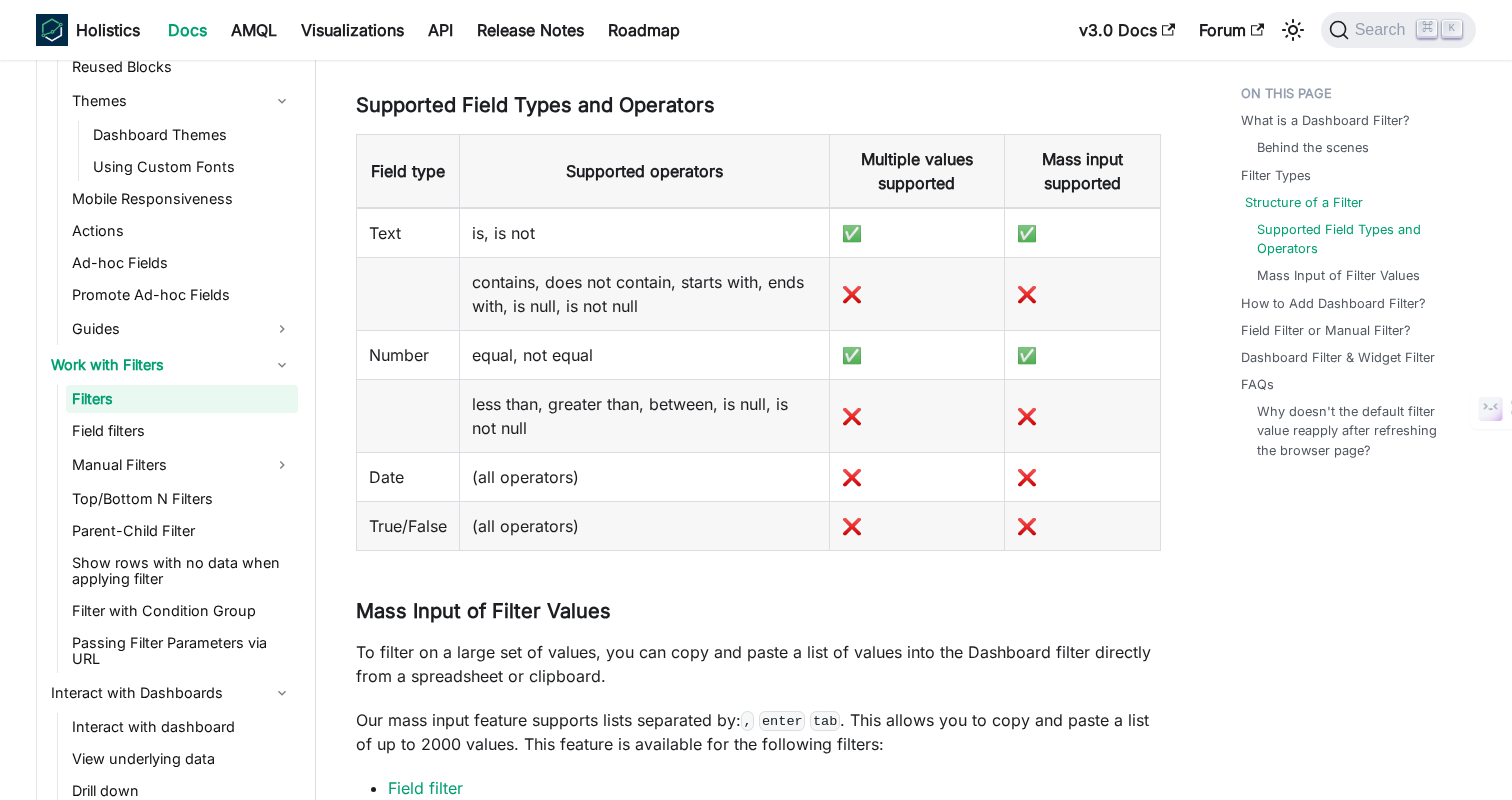 click on "Structure of a Filter" at bounding box center (1304, 202) 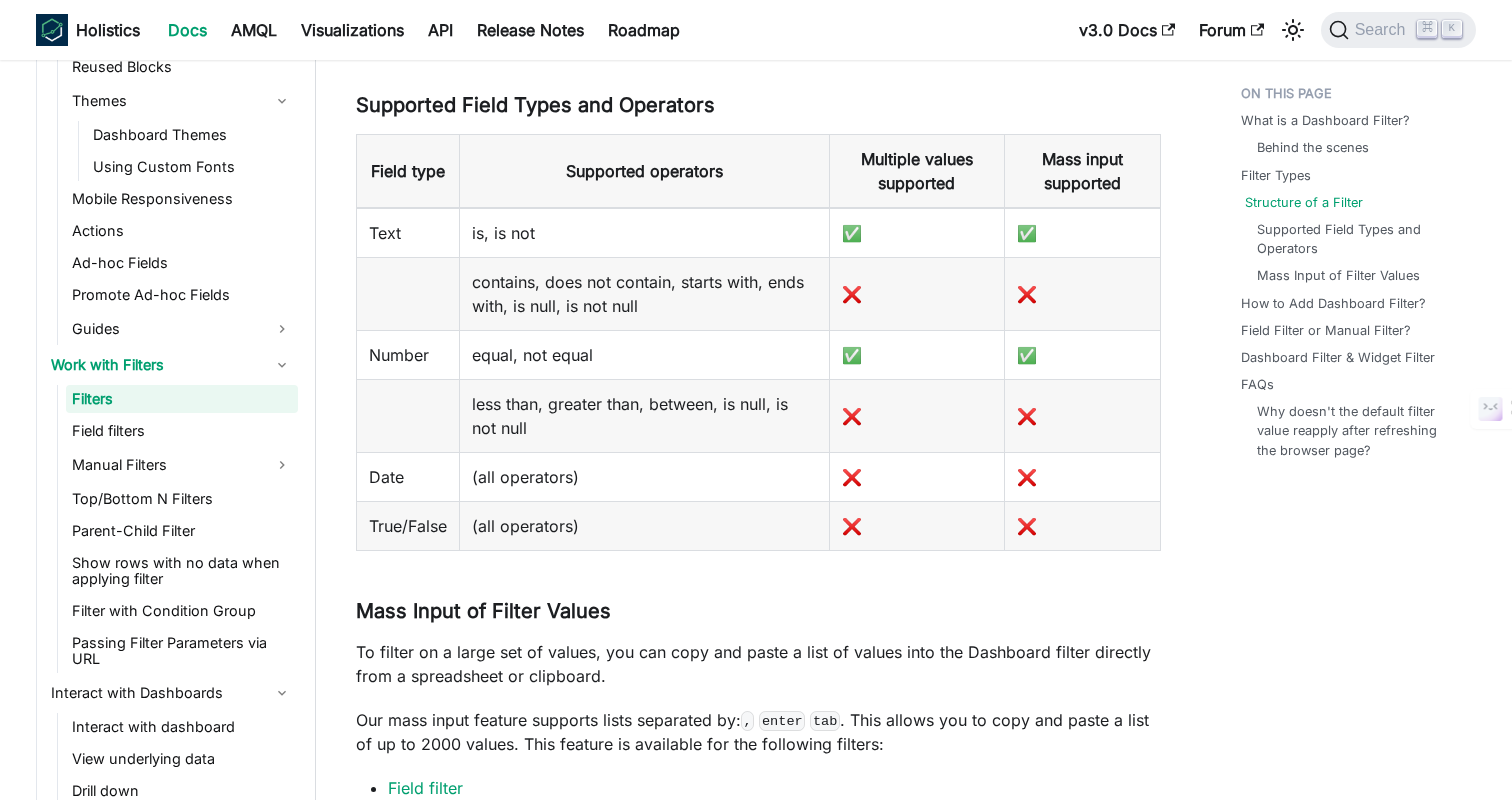 scroll, scrollTop: 3289, scrollLeft: 0, axis: vertical 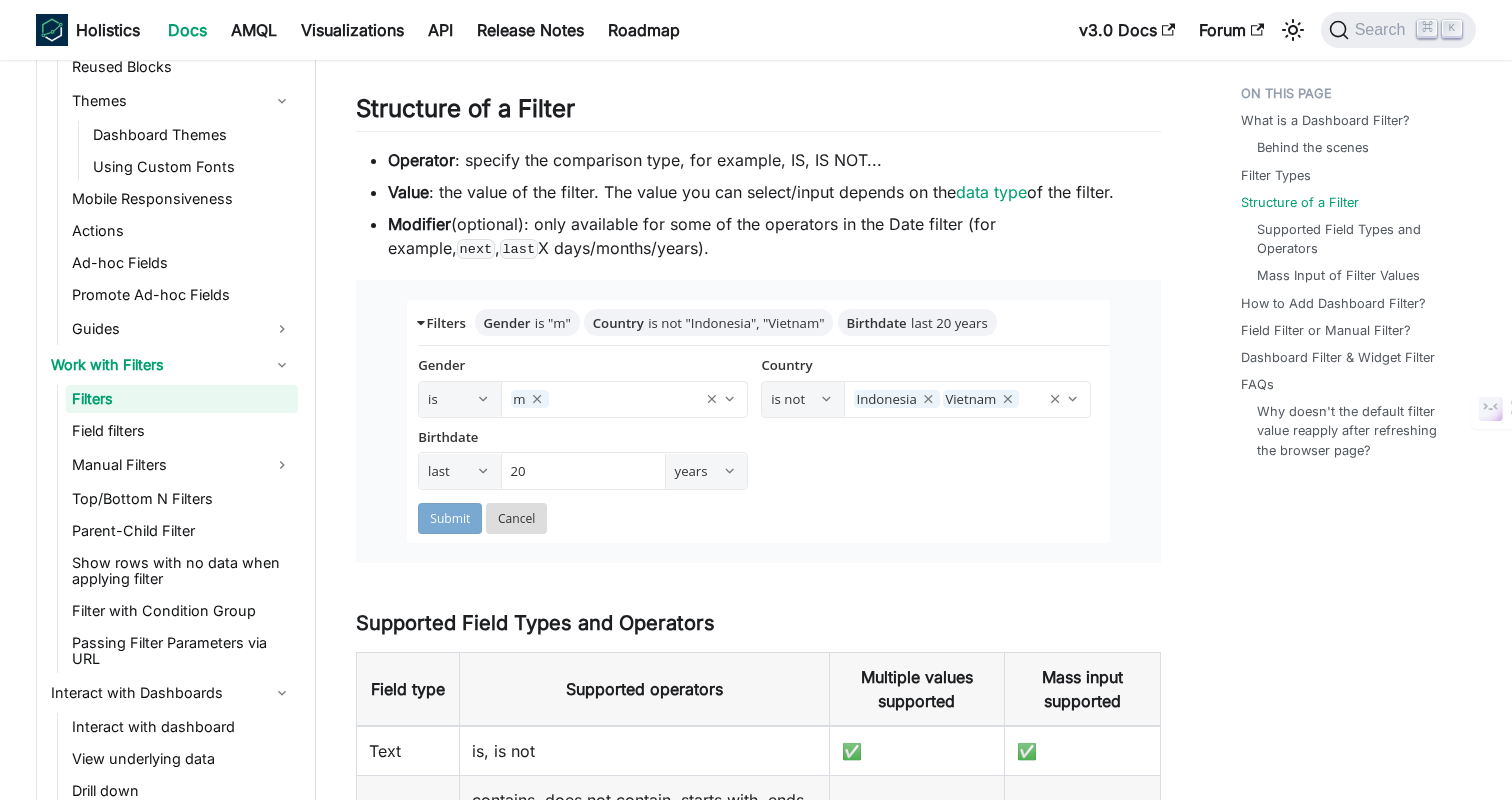click on "What is a Dashboard Filter? Behind the scenes Filter Types Structure of a Filter Supported Field Types and Operators Mass Input of Filter Values How to Add Dashboard Filter? Field Filter or Manual Filter? Dashboard Filter & Widget Filter FAQs Why doesn't the default filter value reapply after refreshing the browser page?" at bounding box center [1348, 1257] 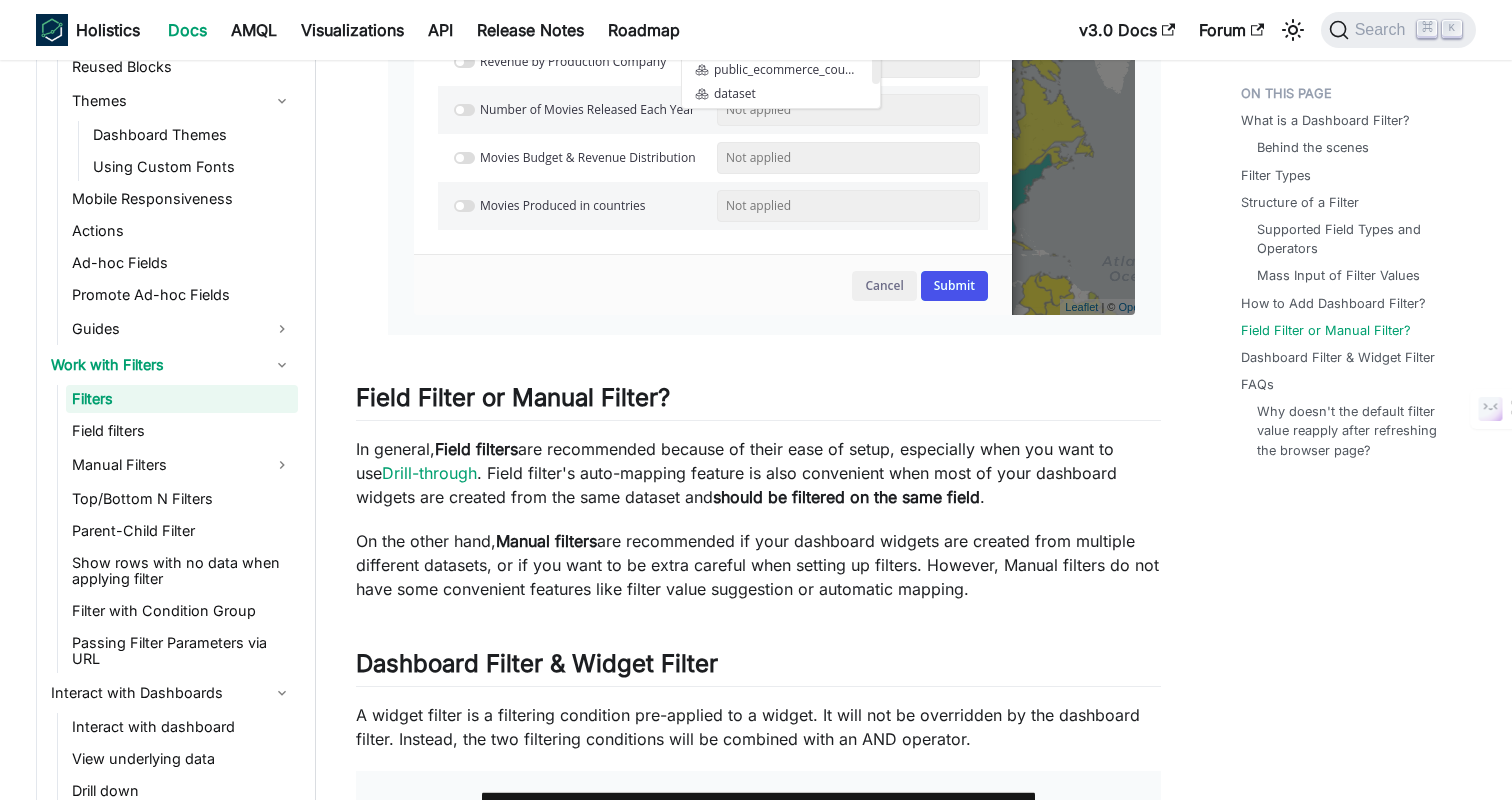scroll, scrollTop: 6475, scrollLeft: 0, axis: vertical 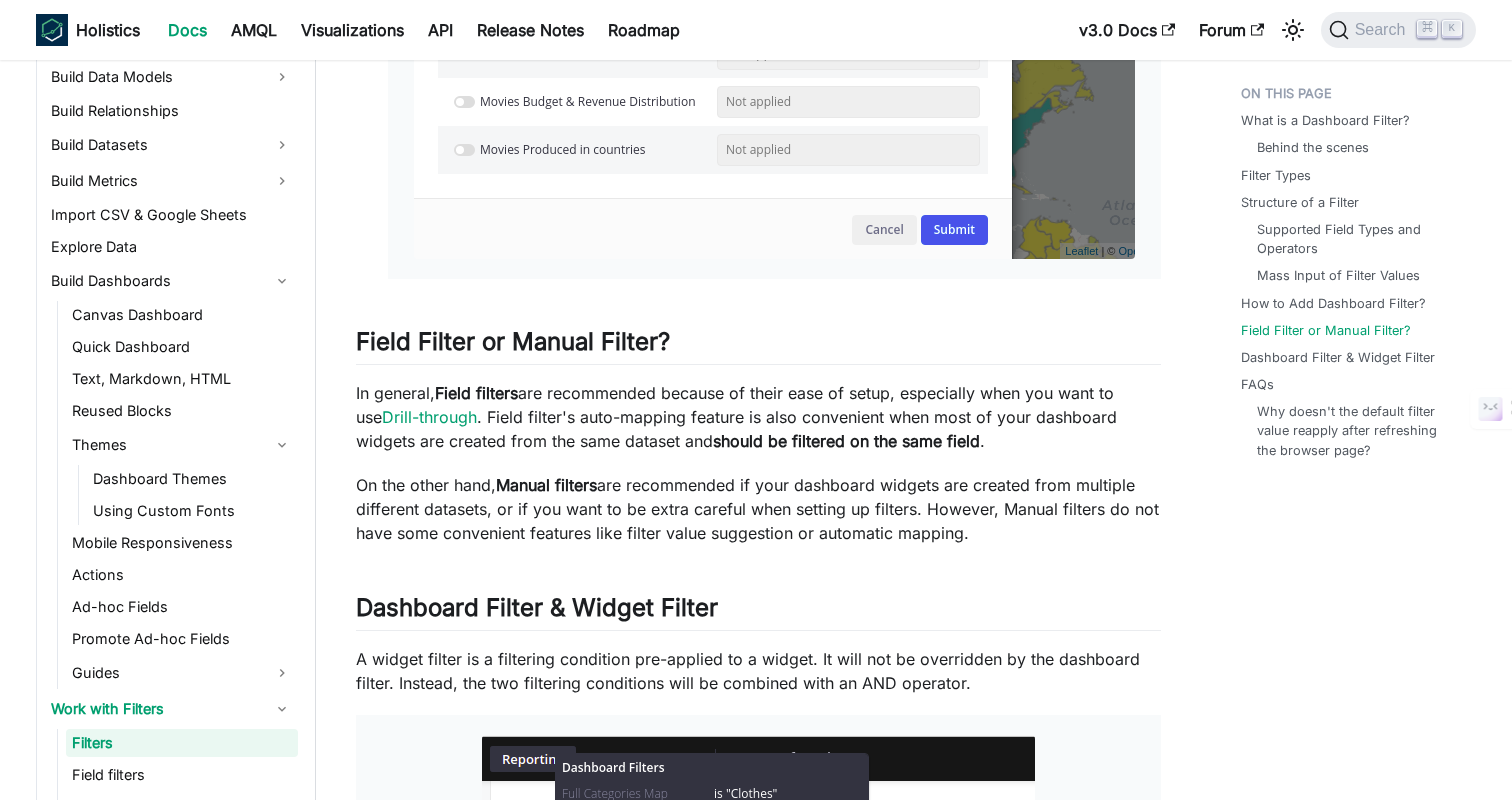 click on "On the other hand,  Manual filters  are recommended if your dashboard widgets are created from multiple different datasets, or if you want to be extra careful when setting up filters. However, Manual filters do not have some convenient features like filter value suggestion or automatic mapping." at bounding box center (758, 509) 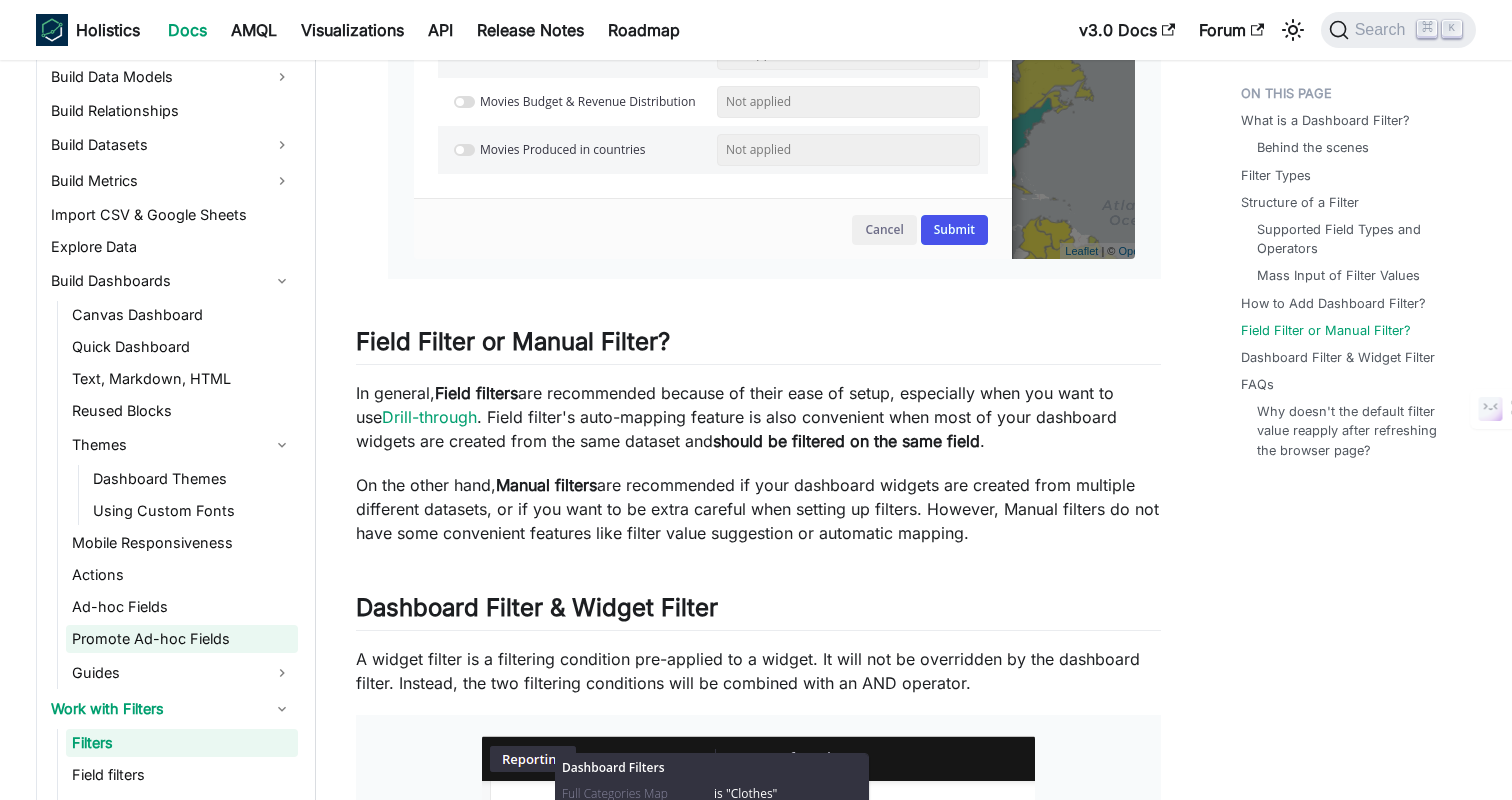 scroll, scrollTop: 462, scrollLeft: 0, axis: vertical 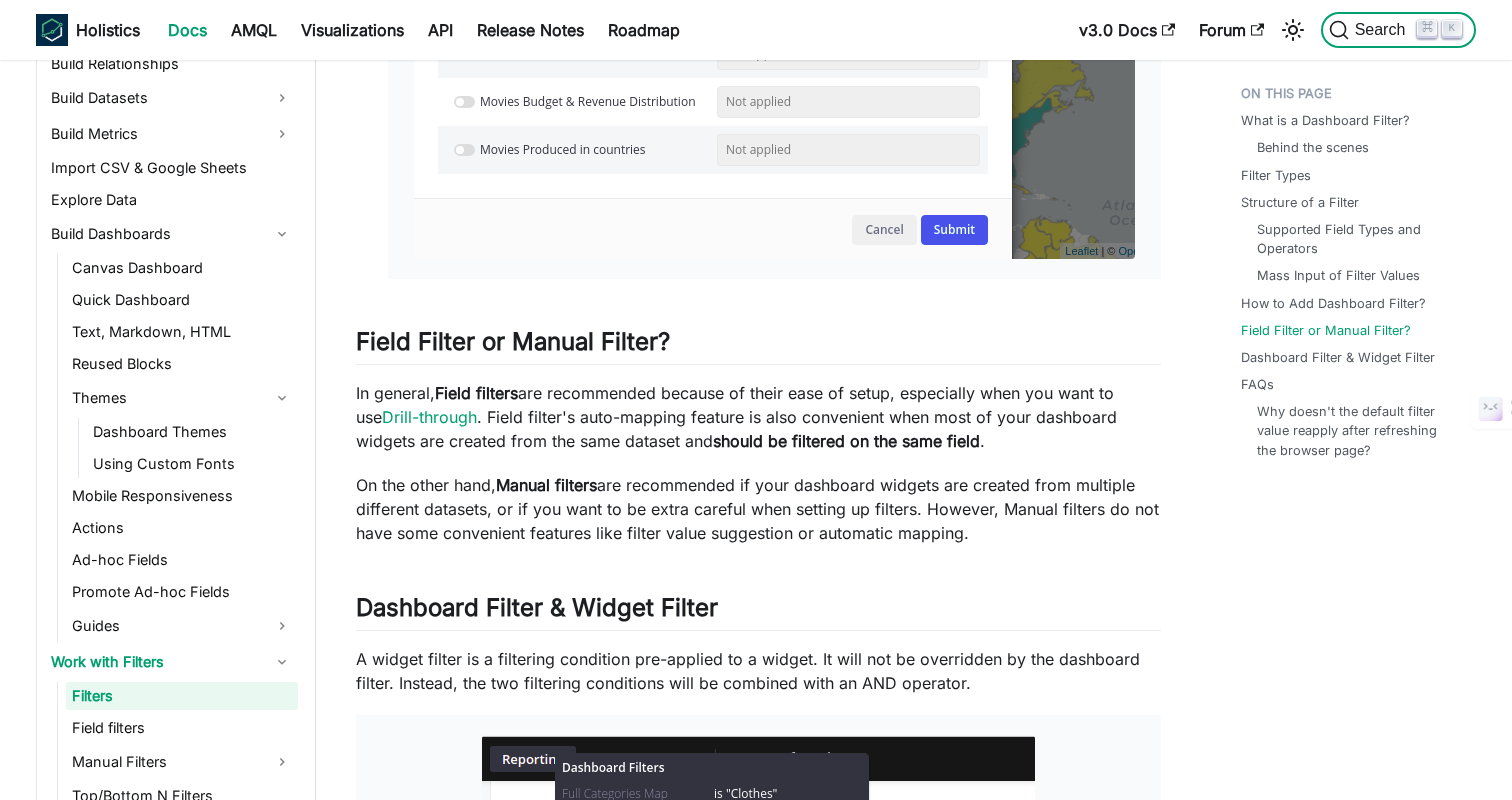click on "Search" at bounding box center [1383, 30] 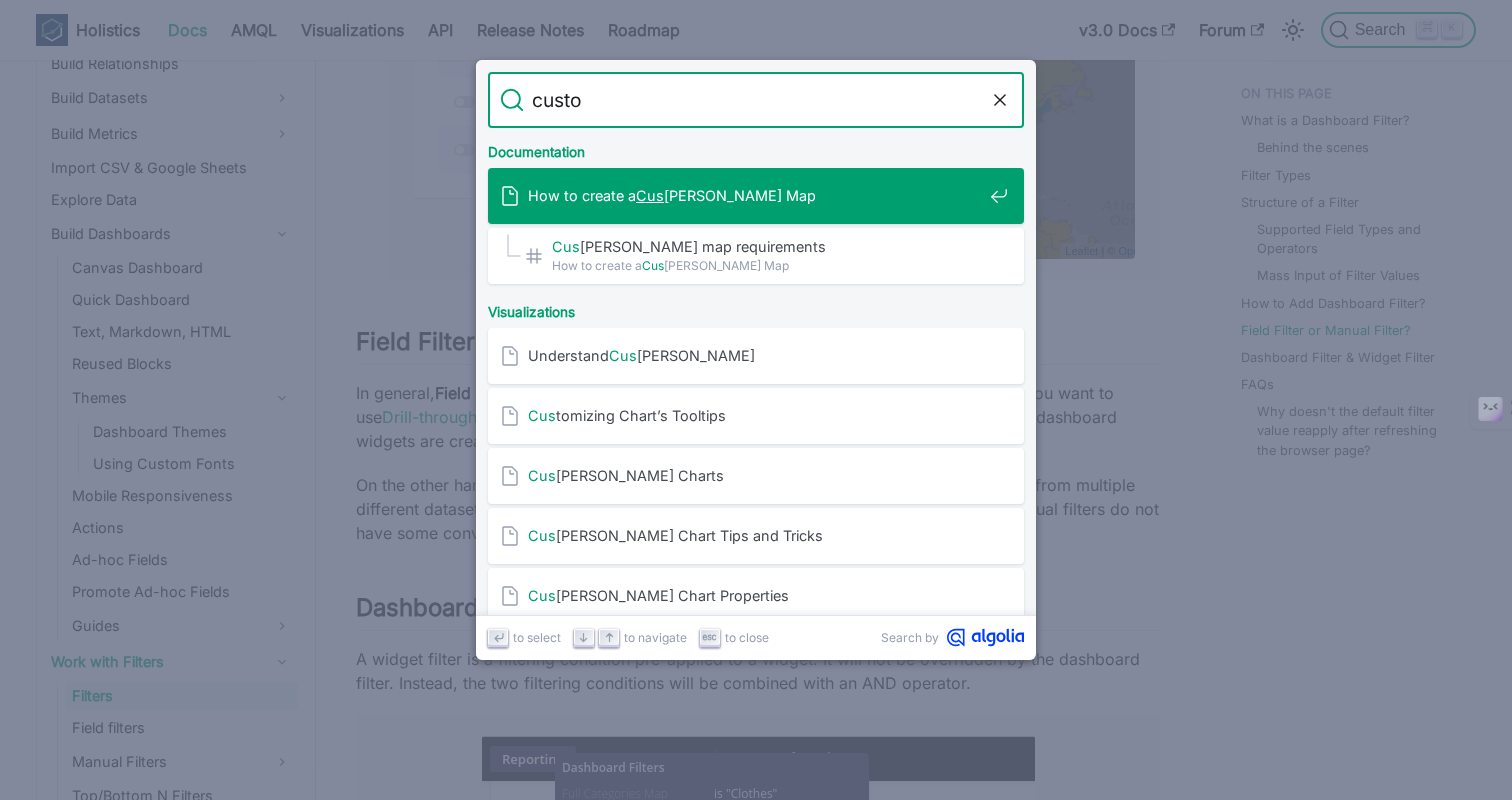 type on "custom" 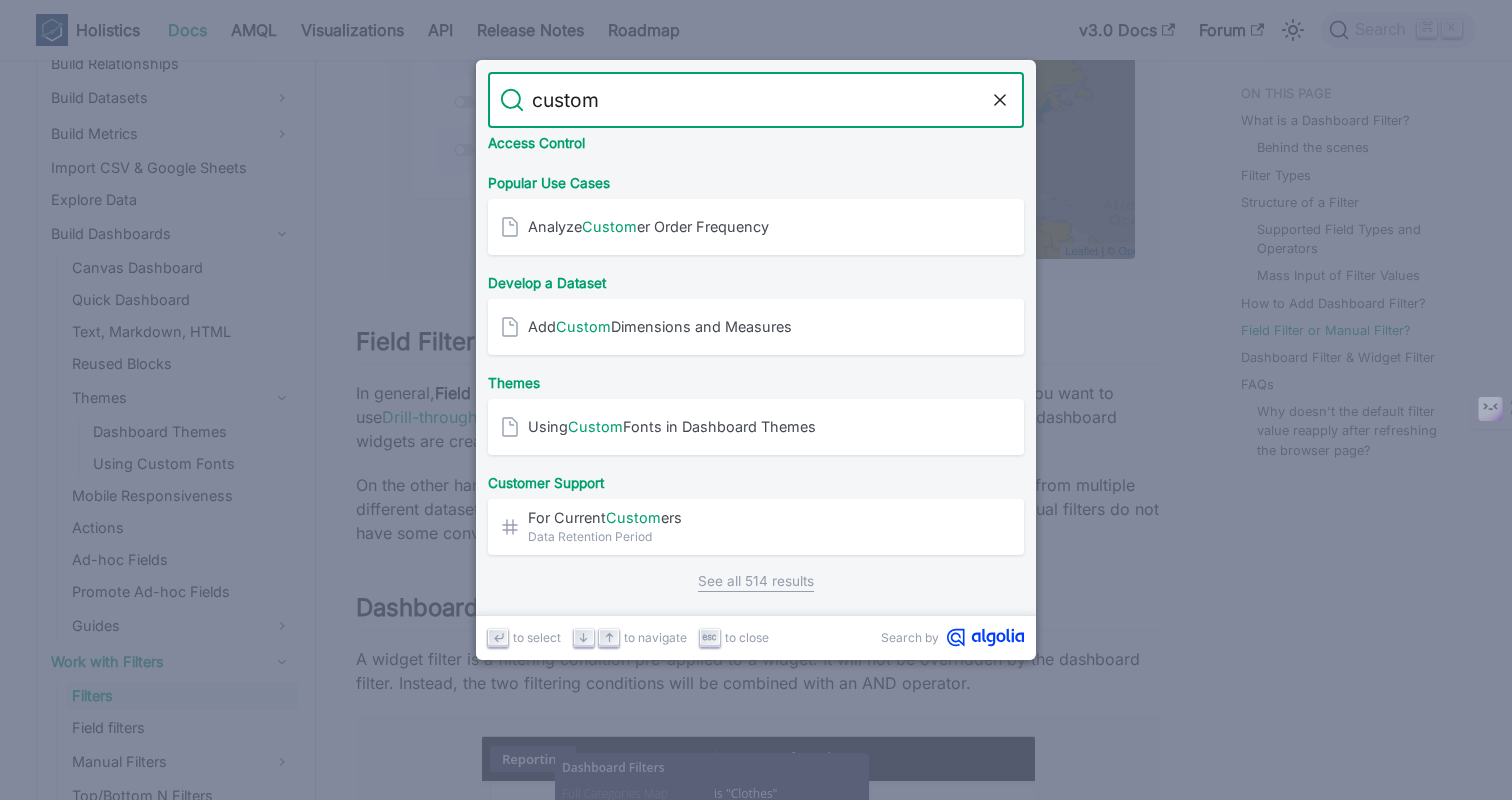 scroll, scrollTop: 0, scrollLeft: 0, axis: both 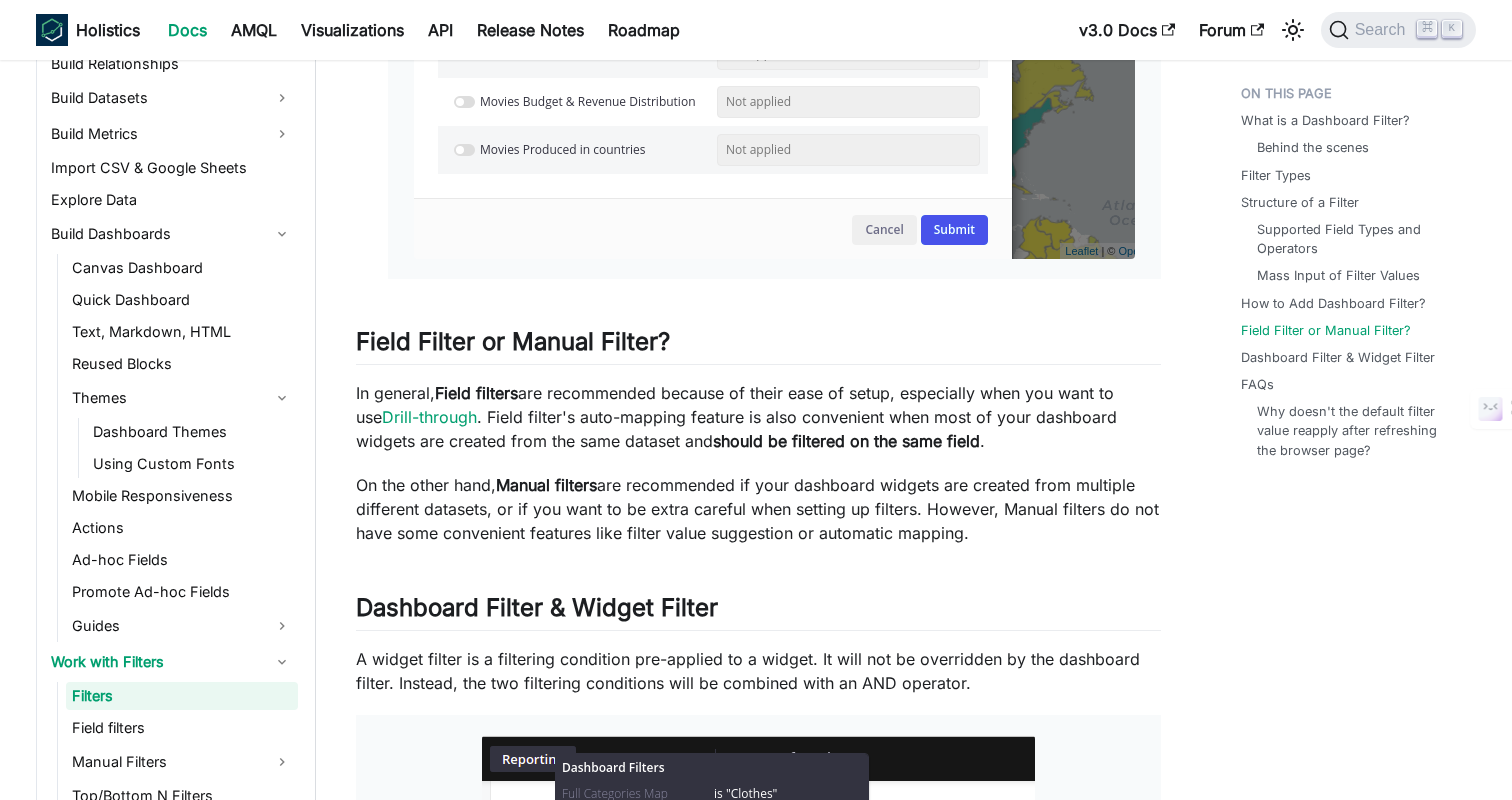 click on "What is a Dashboard Filter? Behind the scenes Filter Types Structure of a Filter Supported Field Types and Operators Mass Input of Filter Values How to Add Dashboard Filter? Field Filter or Manual Filter? Dashboard Filter & Widget Filter FAQs Why doesn't the default filter value reapply after refreshing the browser page?" at bounding box center [1348, -1929] 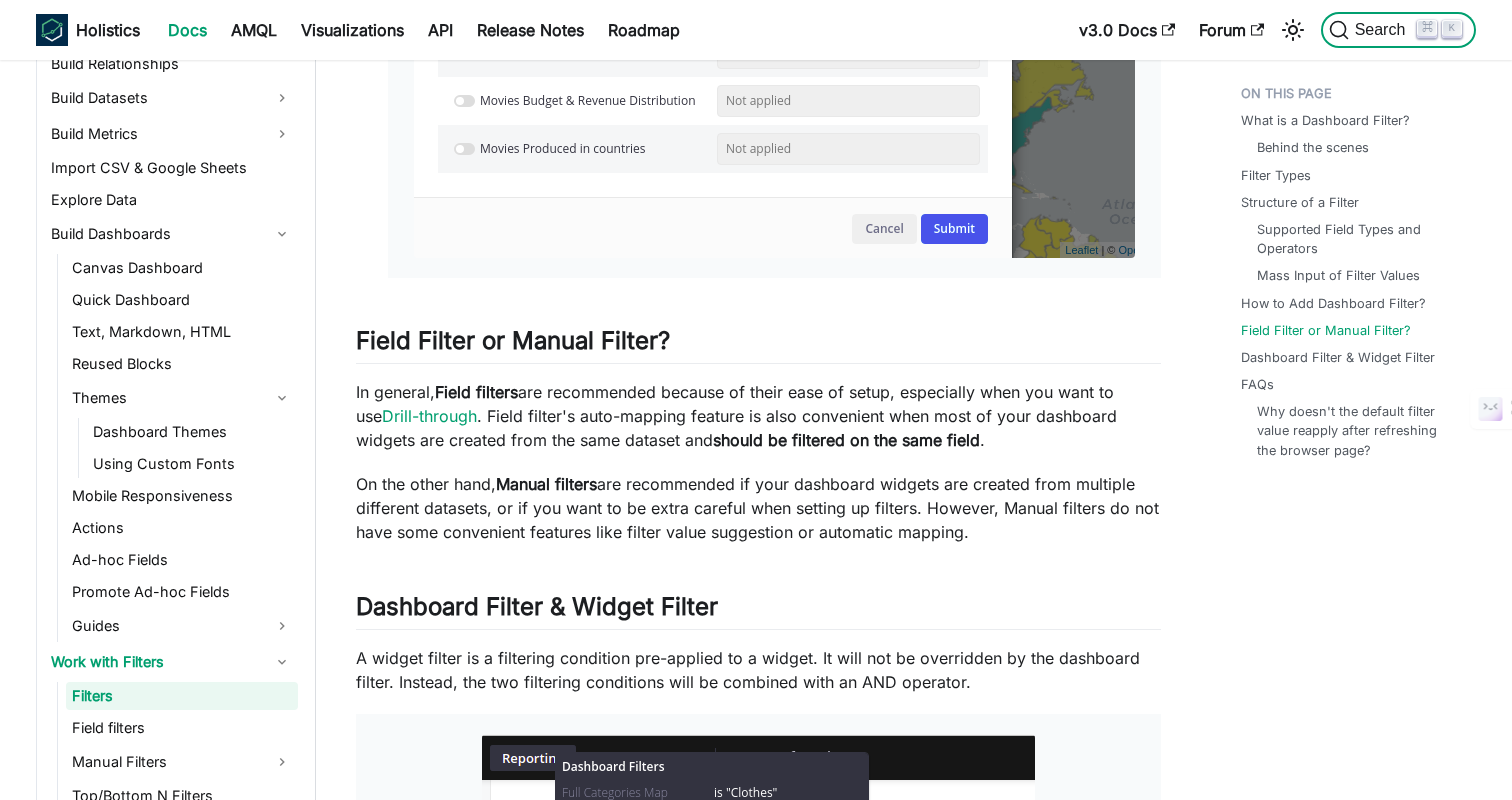 click on "Search" at bounding box center (1383, 30) 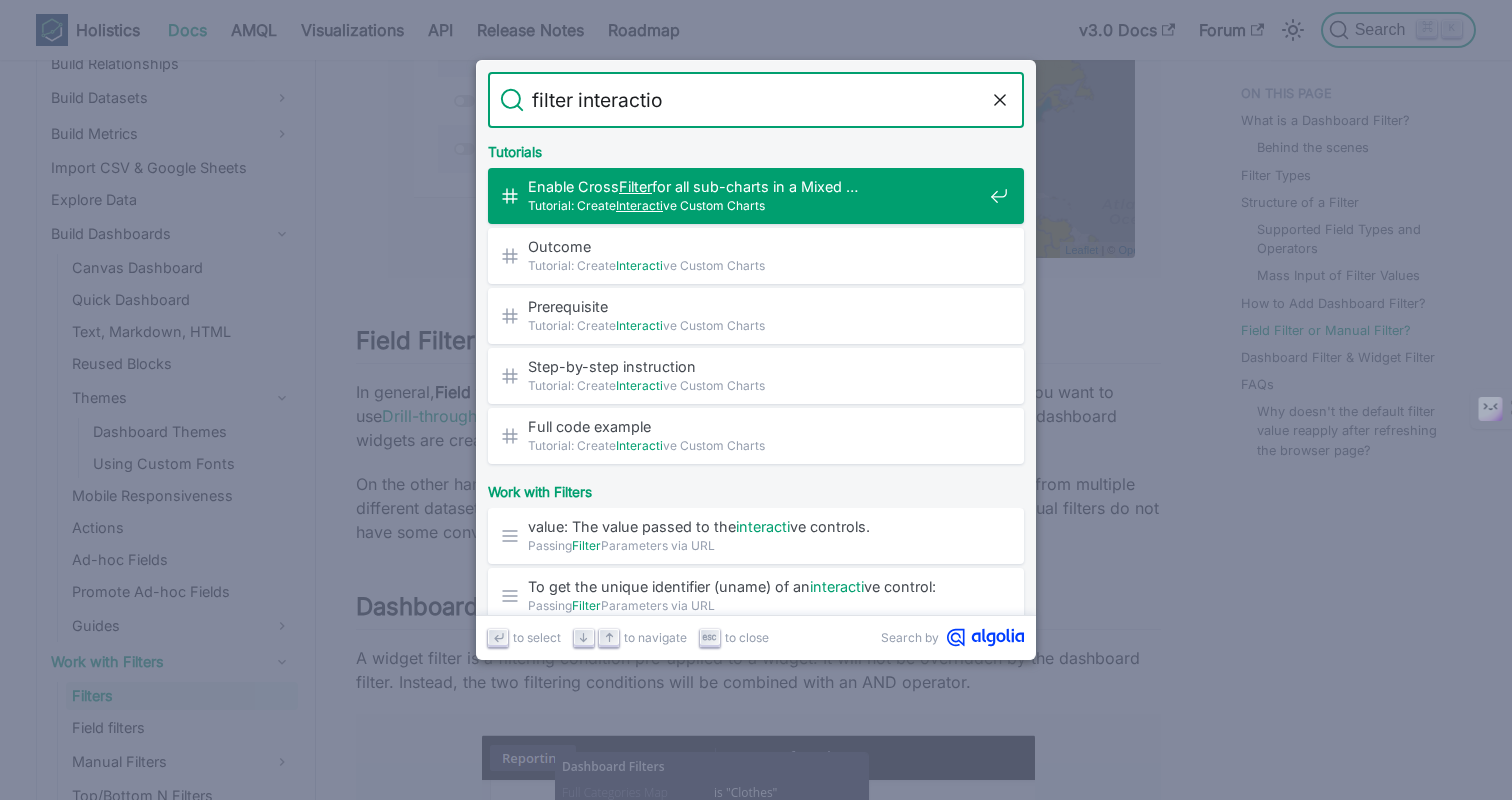 type on "filter interaction" 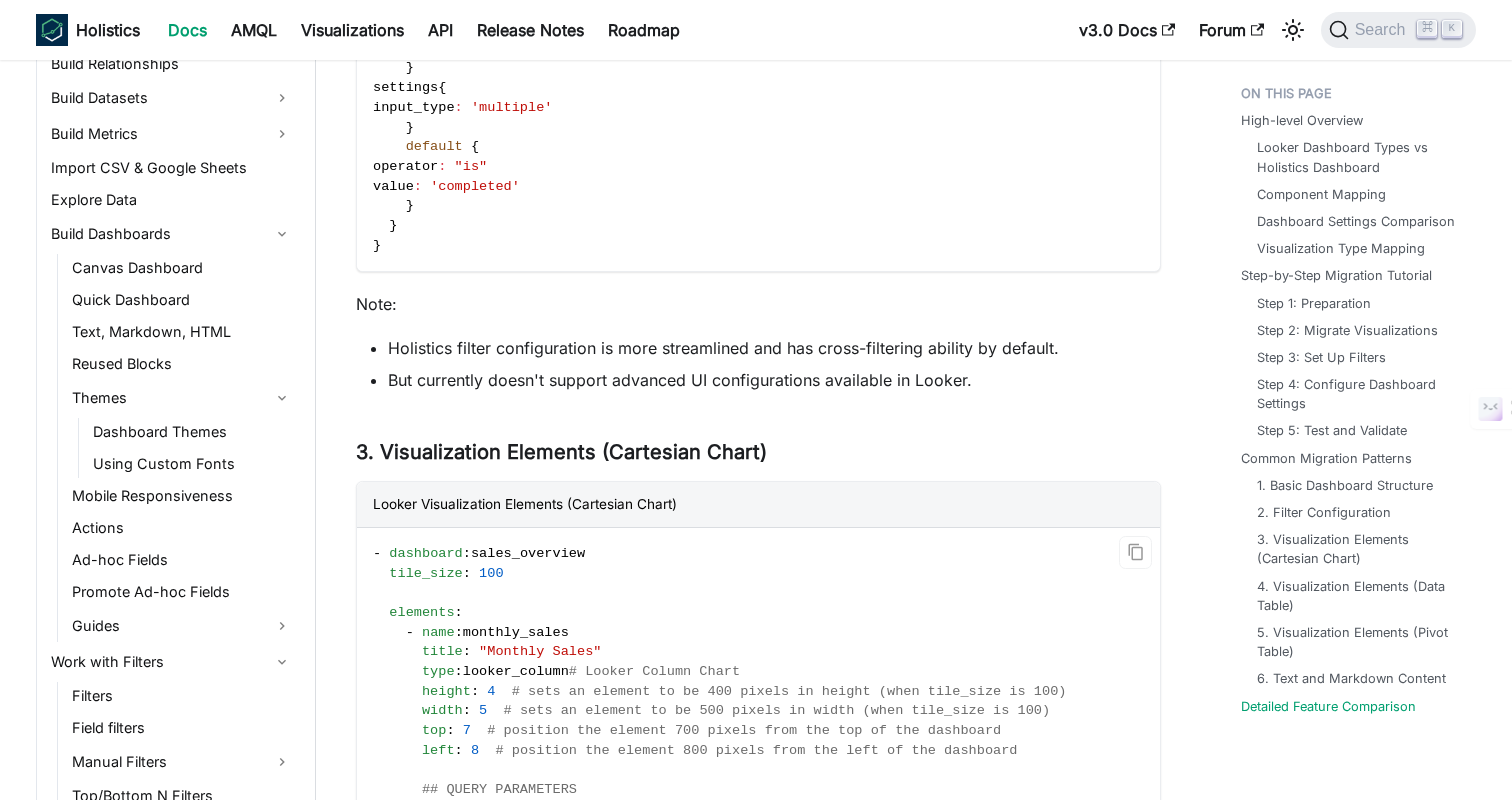 scroll, scrollTop: 12000, scrollLeft: 0, axis: vertical 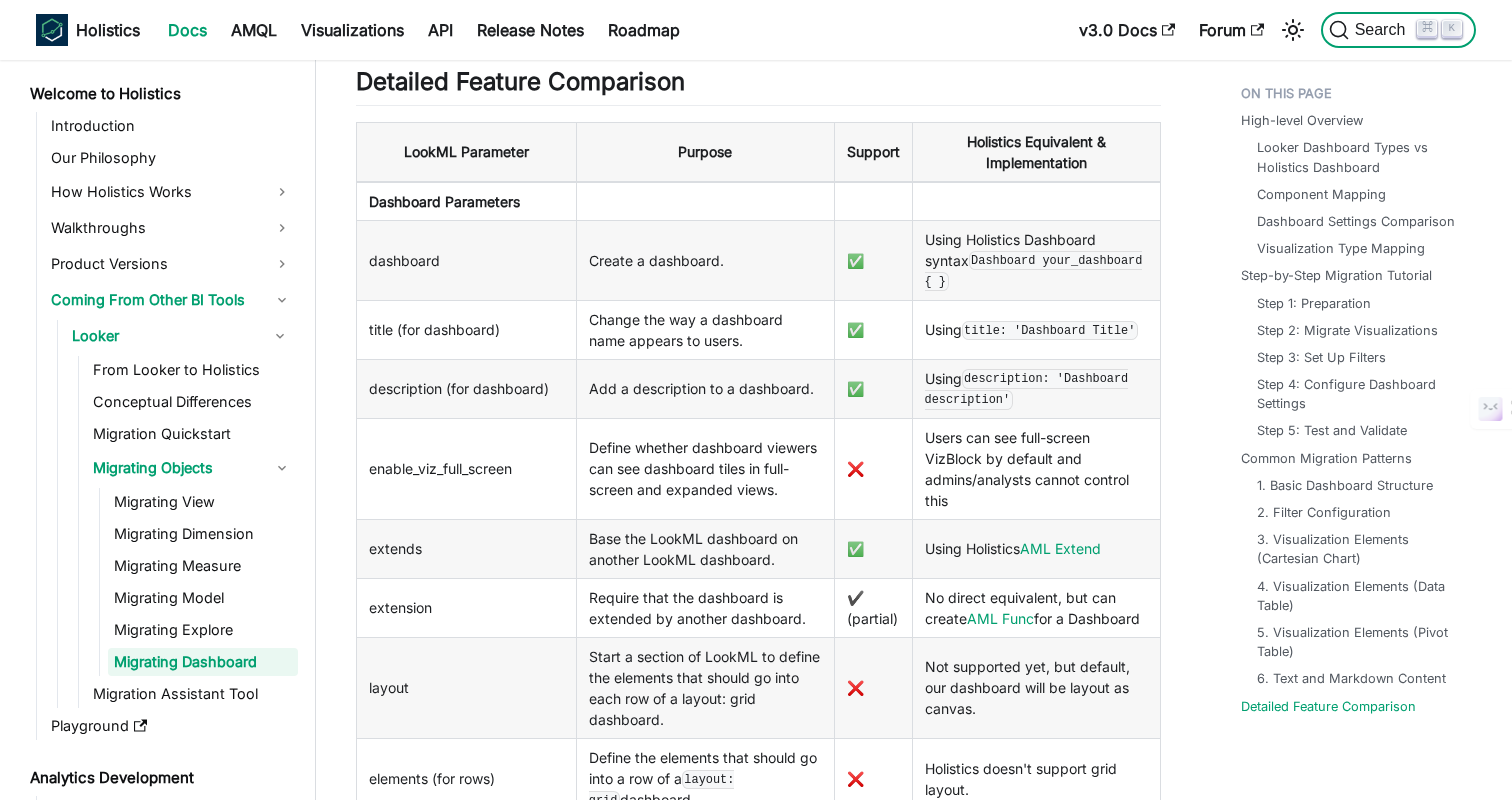 click on "Search" at bounding box center [1383, 30] 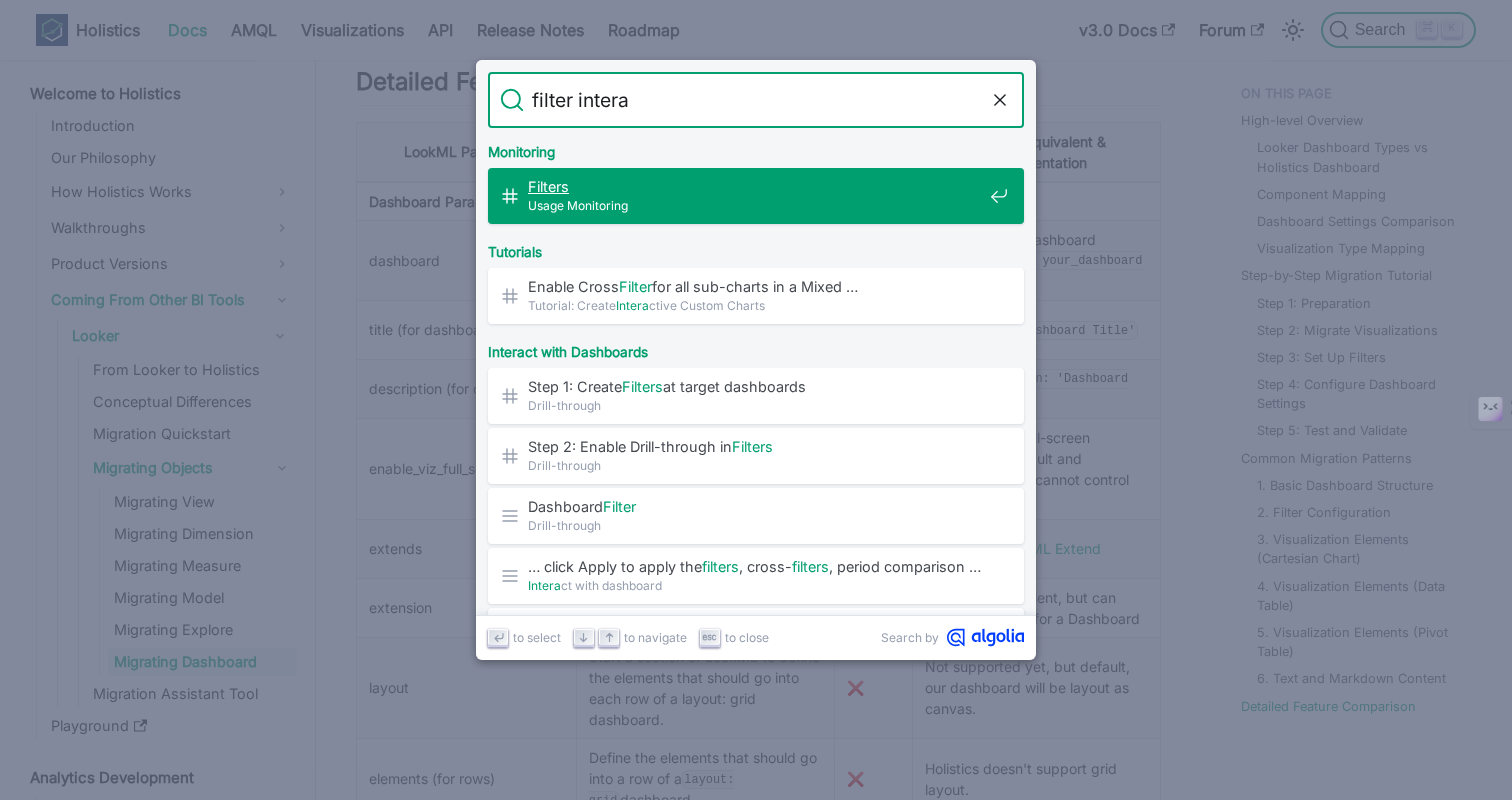 type on "filter interac" 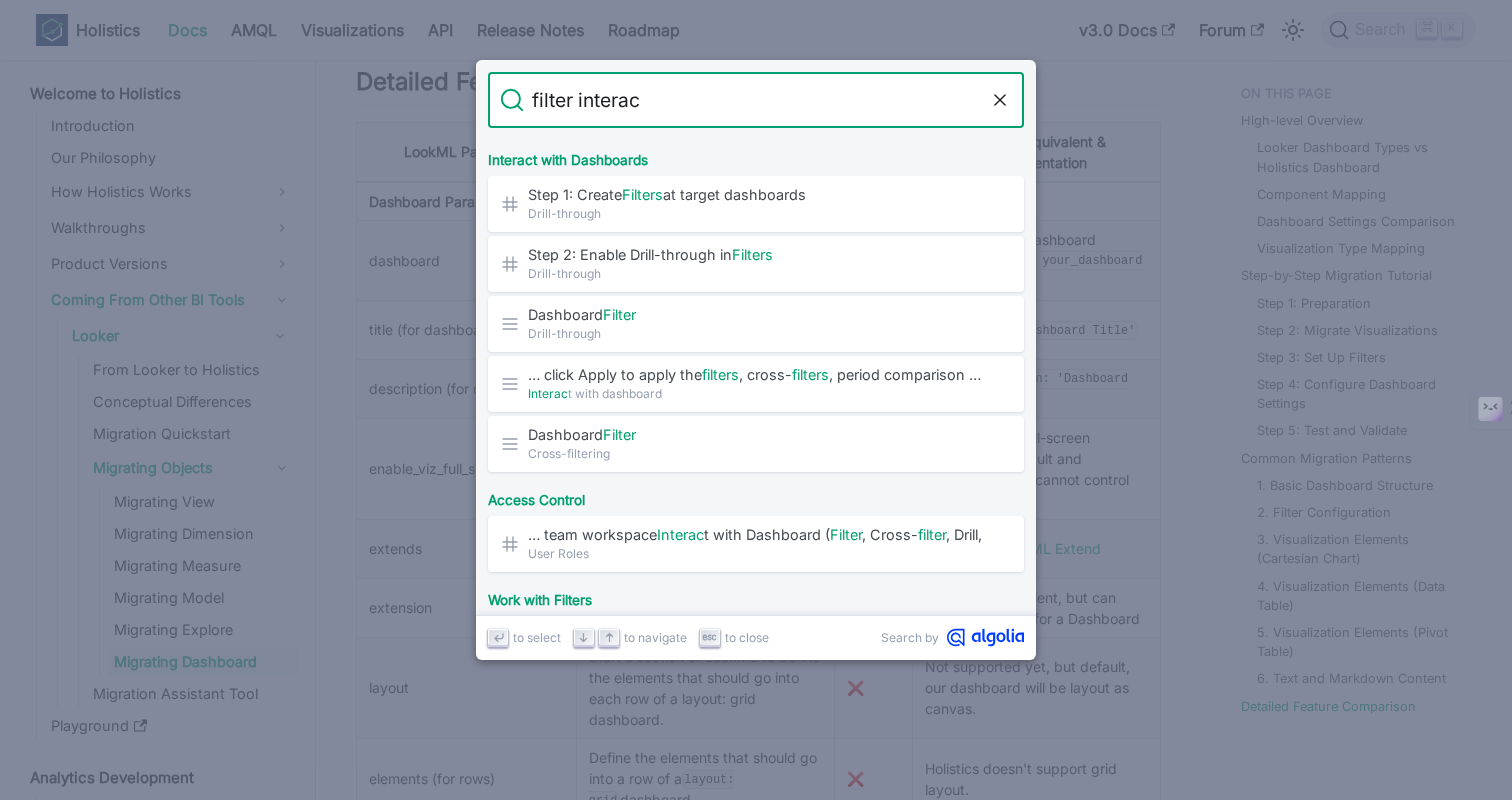 scroll, scrollTop: 0, scrollLeft: 0, axis: both 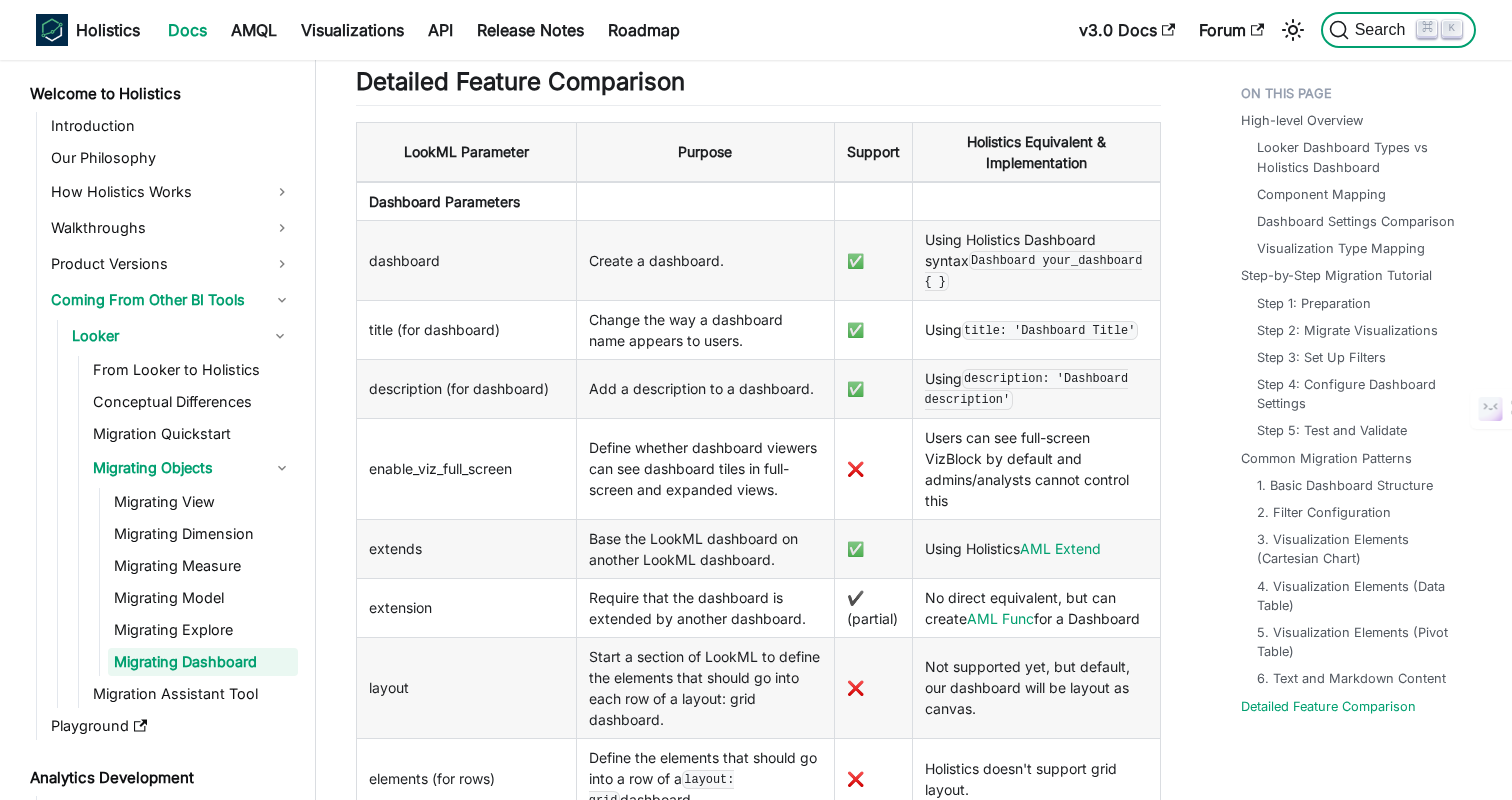 click on "Search" at bounding box center [1383, 30] 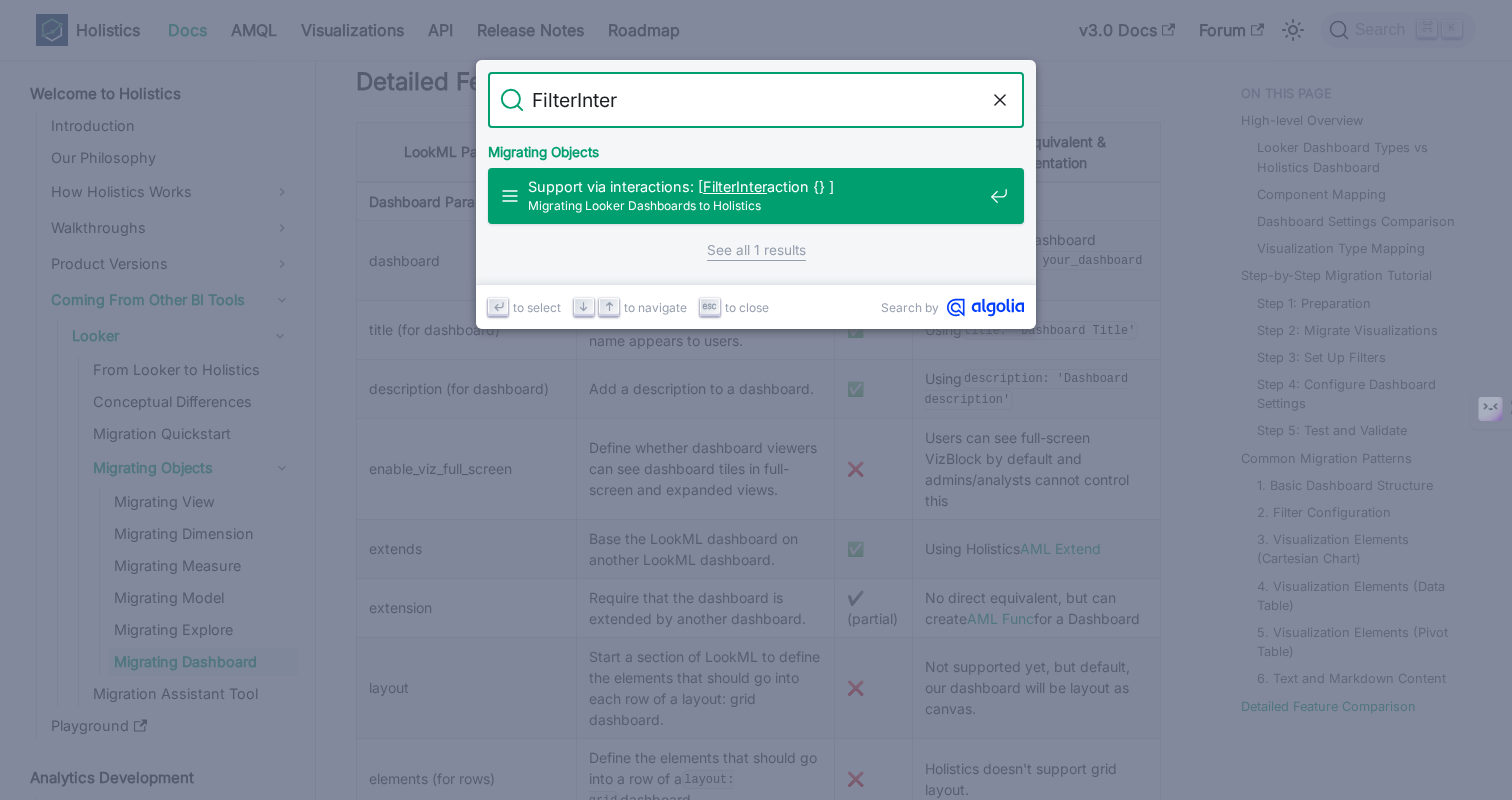 type on "FilterInter" 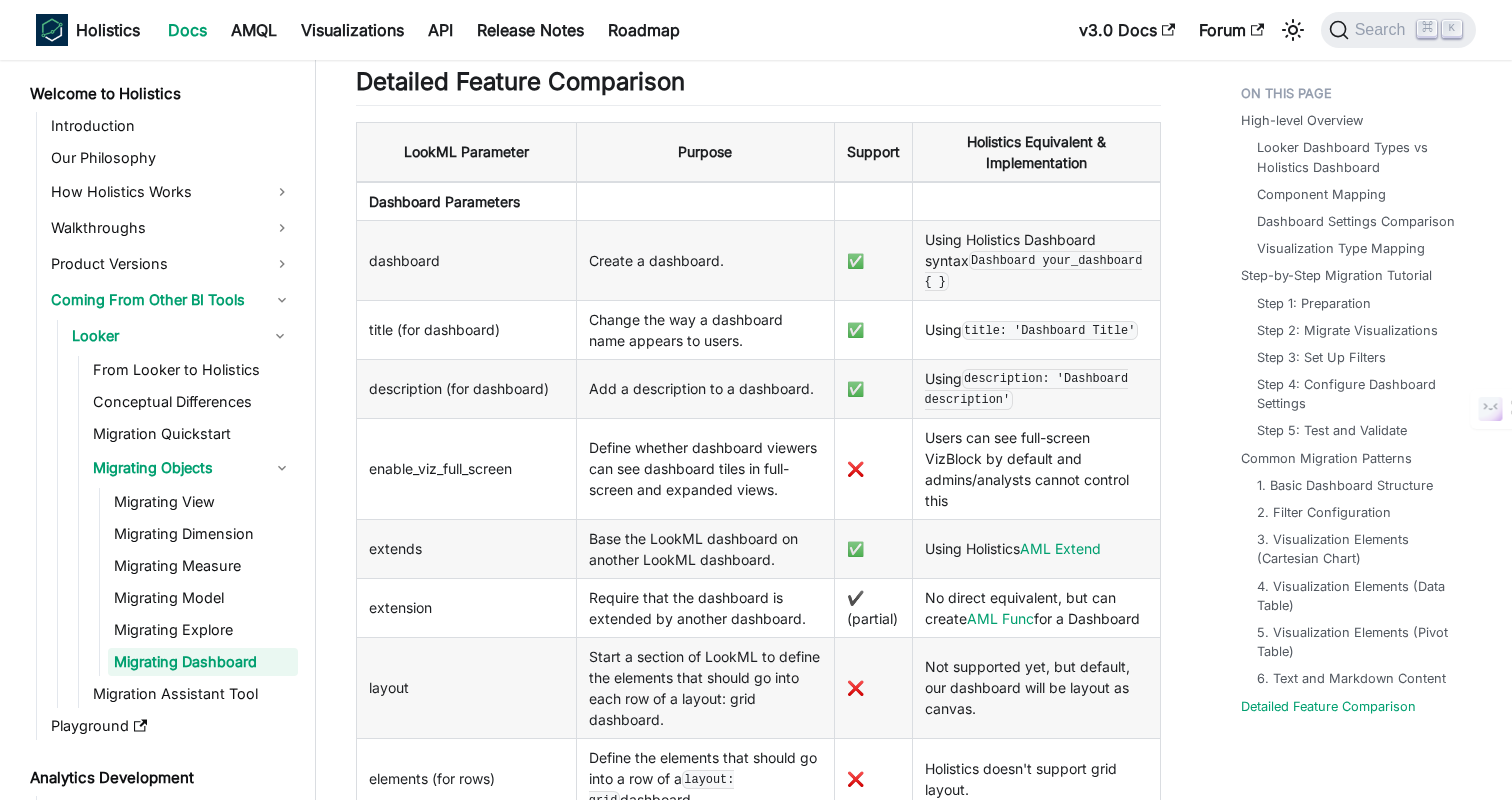 scroll, scrollTop: 24, scrollLeft: 0, axis: vertical 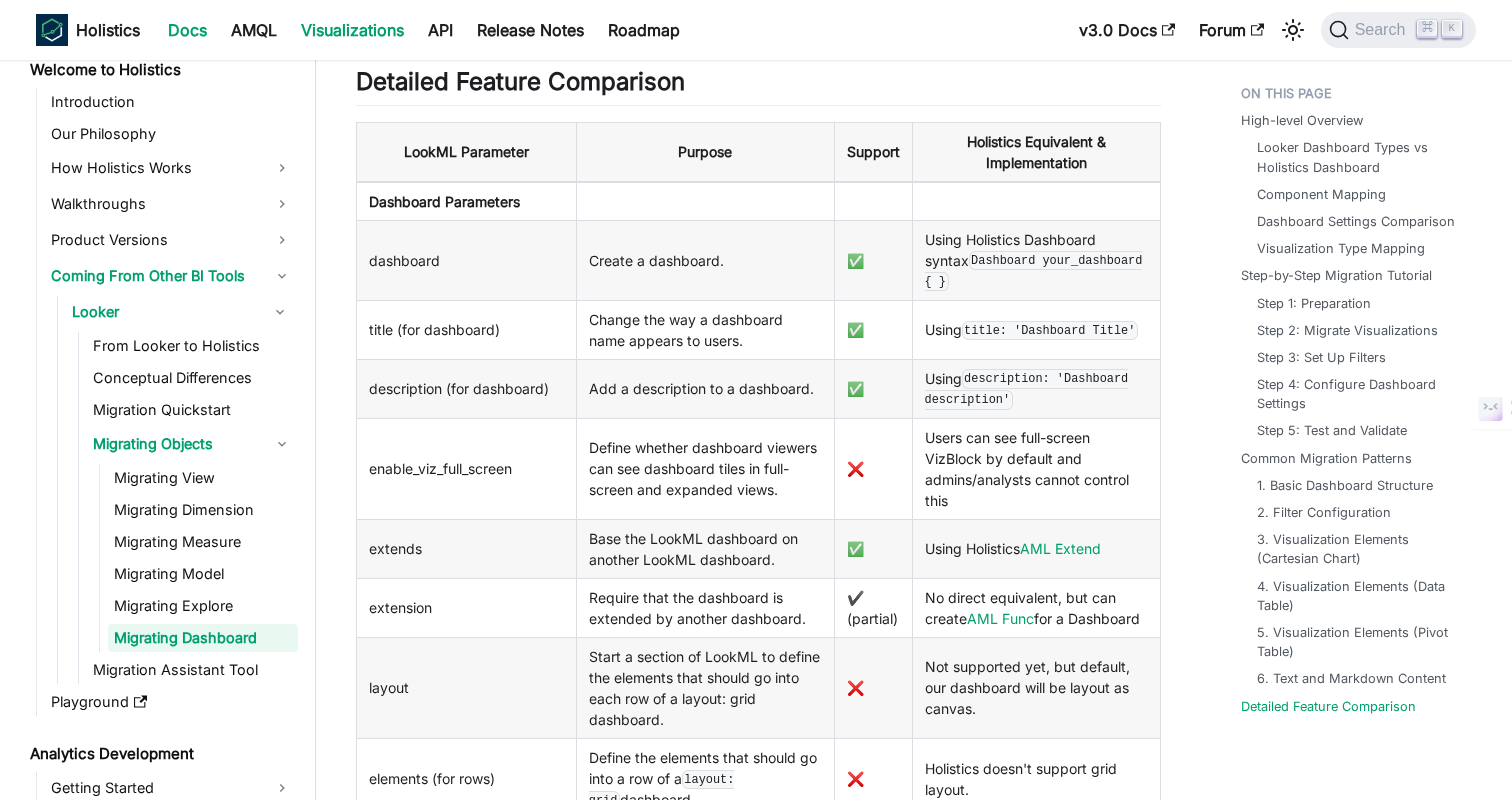 click on "Visualizations" at bounding box center (352, 30) 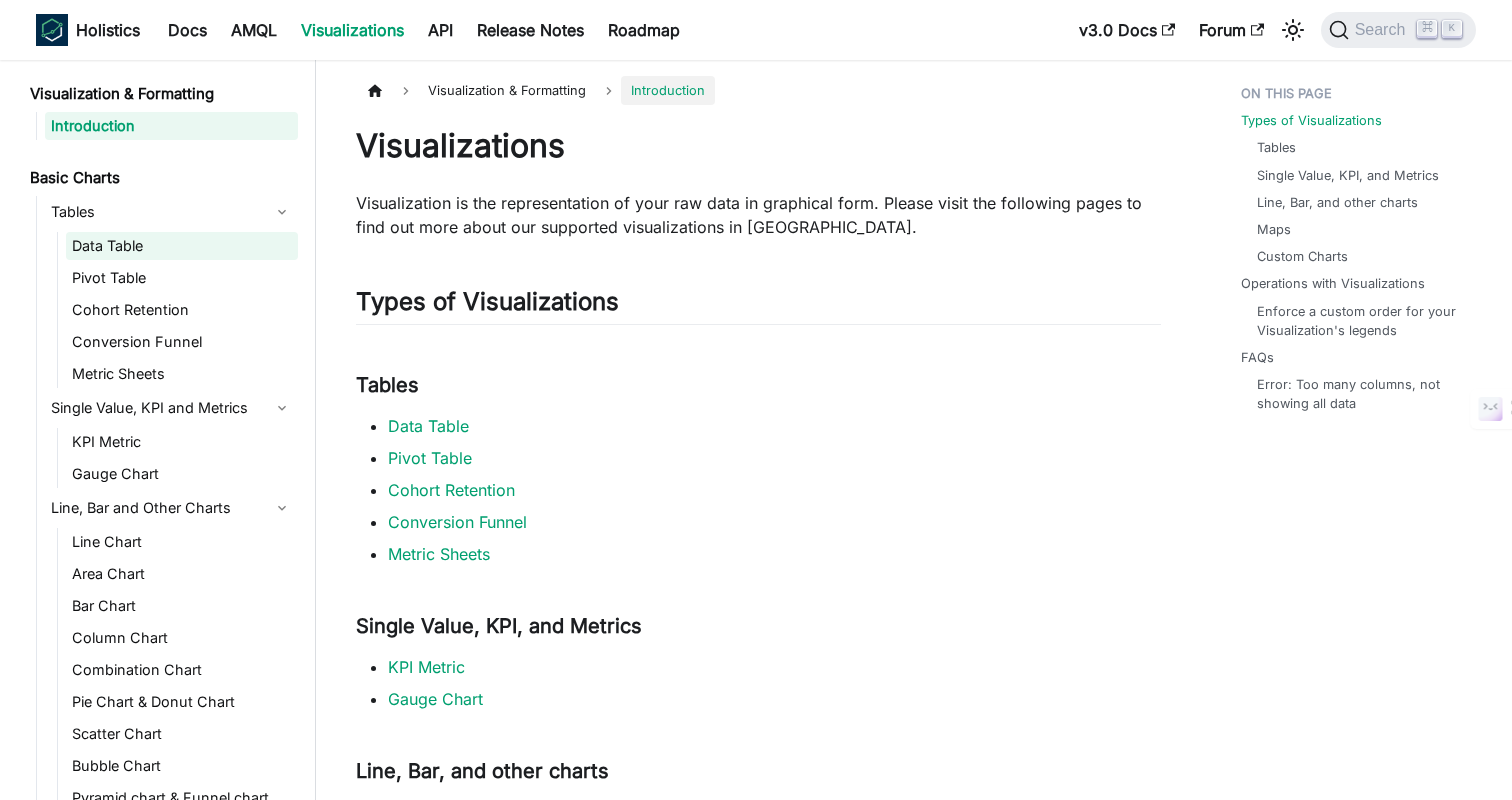 click on "Data Table" at bounding box center [182, 246] 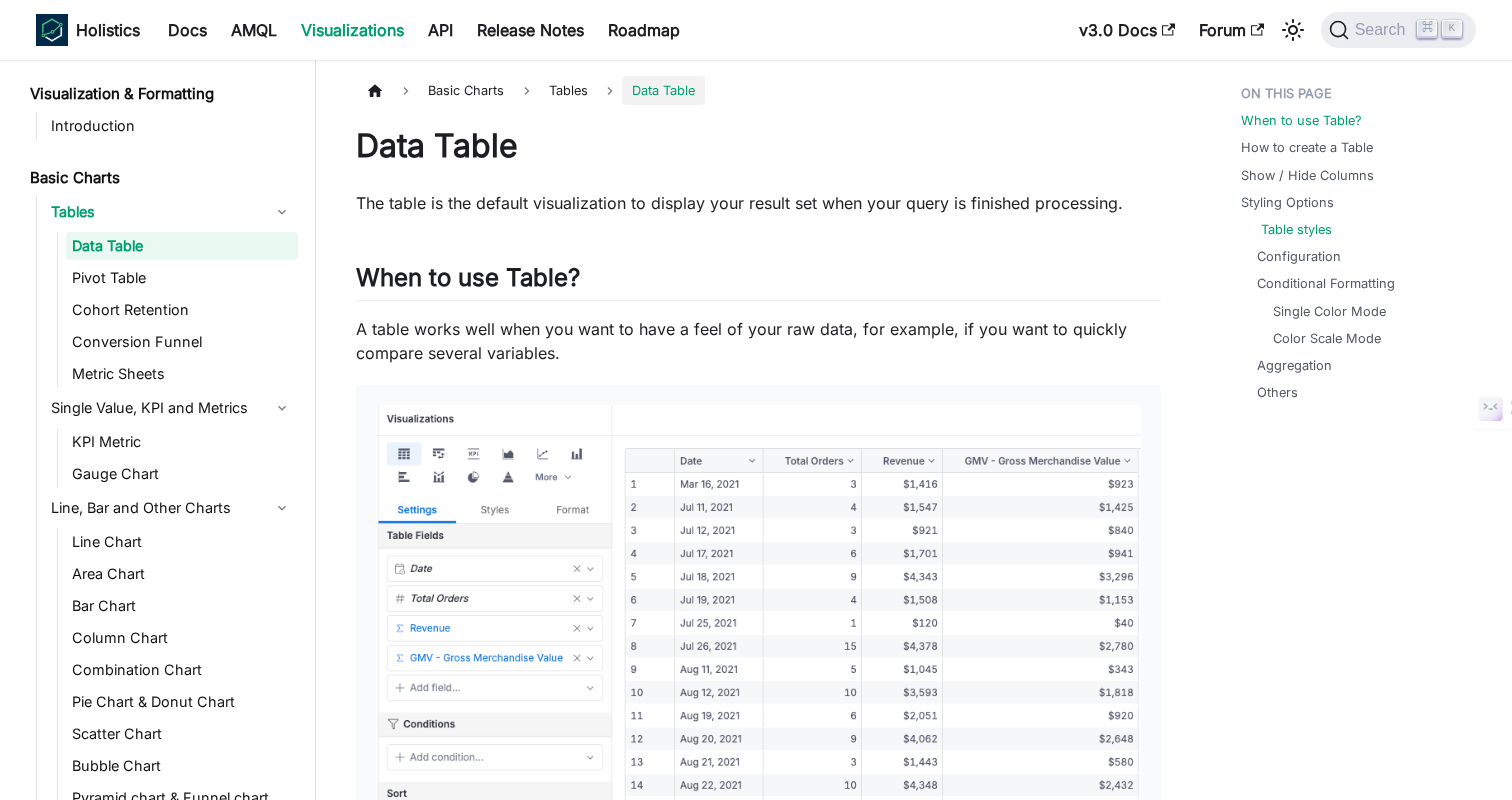 click on "Table styles" at bounding box center (1296, 229) 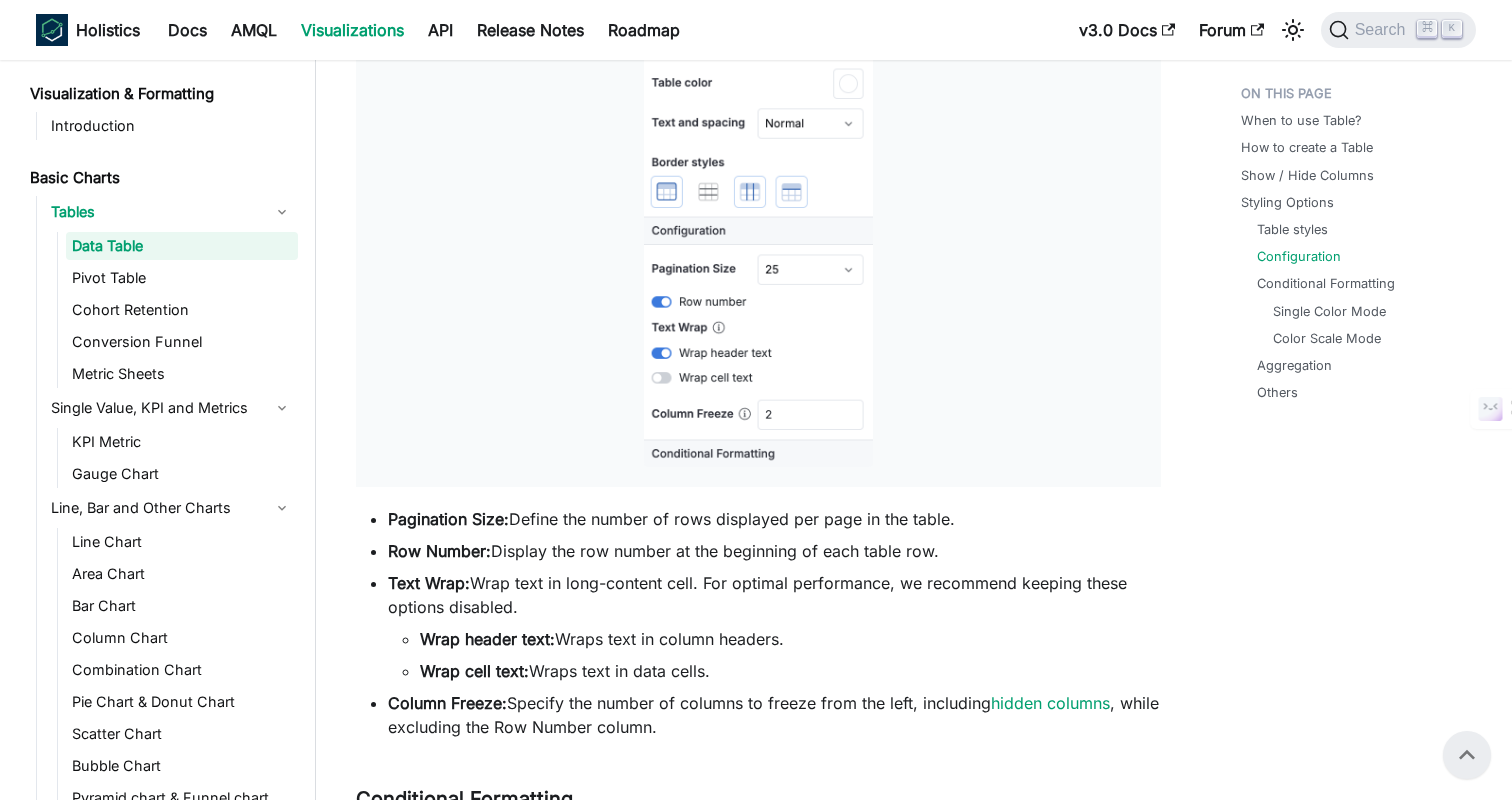 scroll, scrollTop: 3938, scrollLeft: 0, axis: vertical 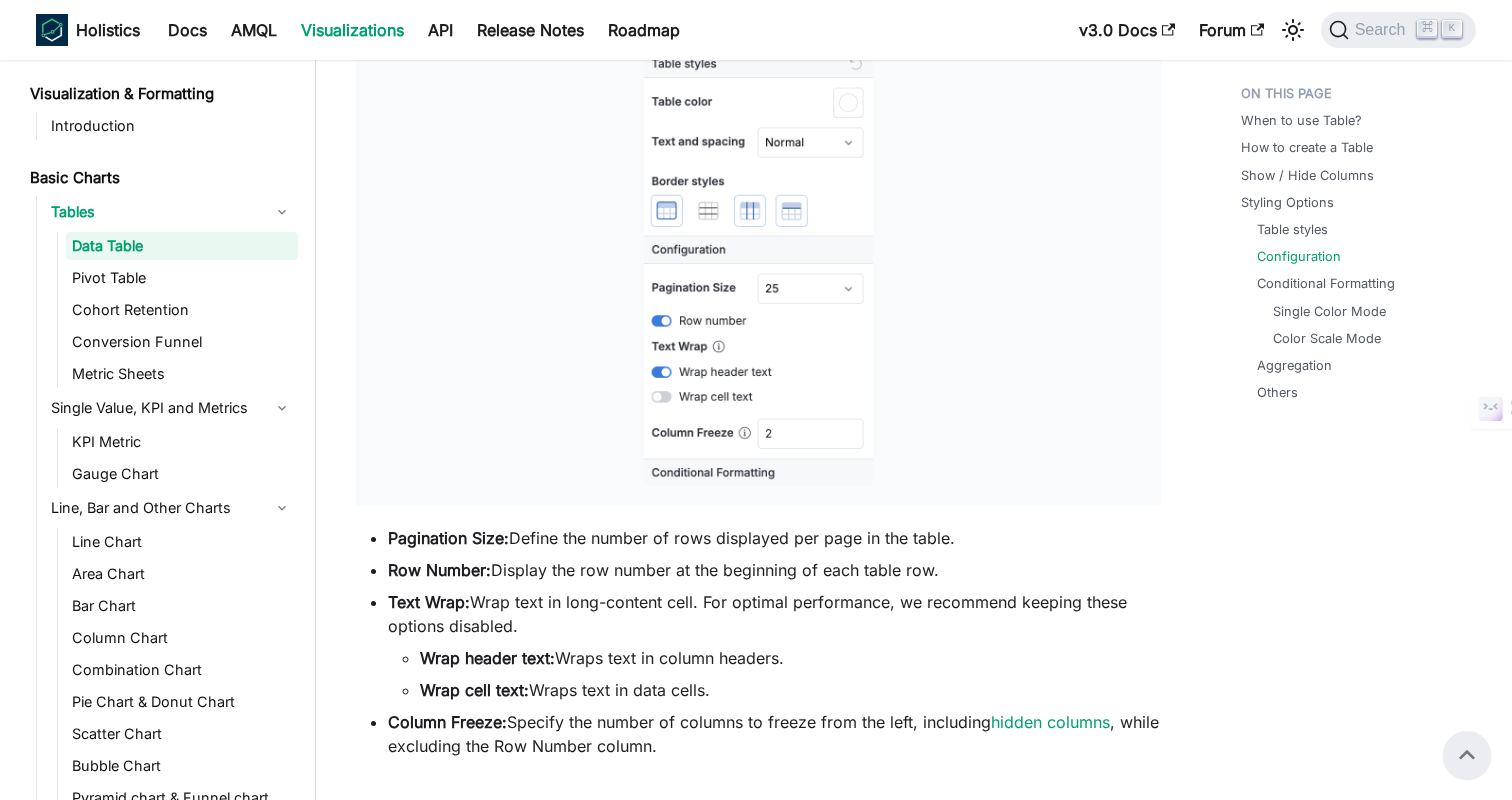click on "Wrap cell text:  Wraps text in data cells." at bounding box center (790, 690) 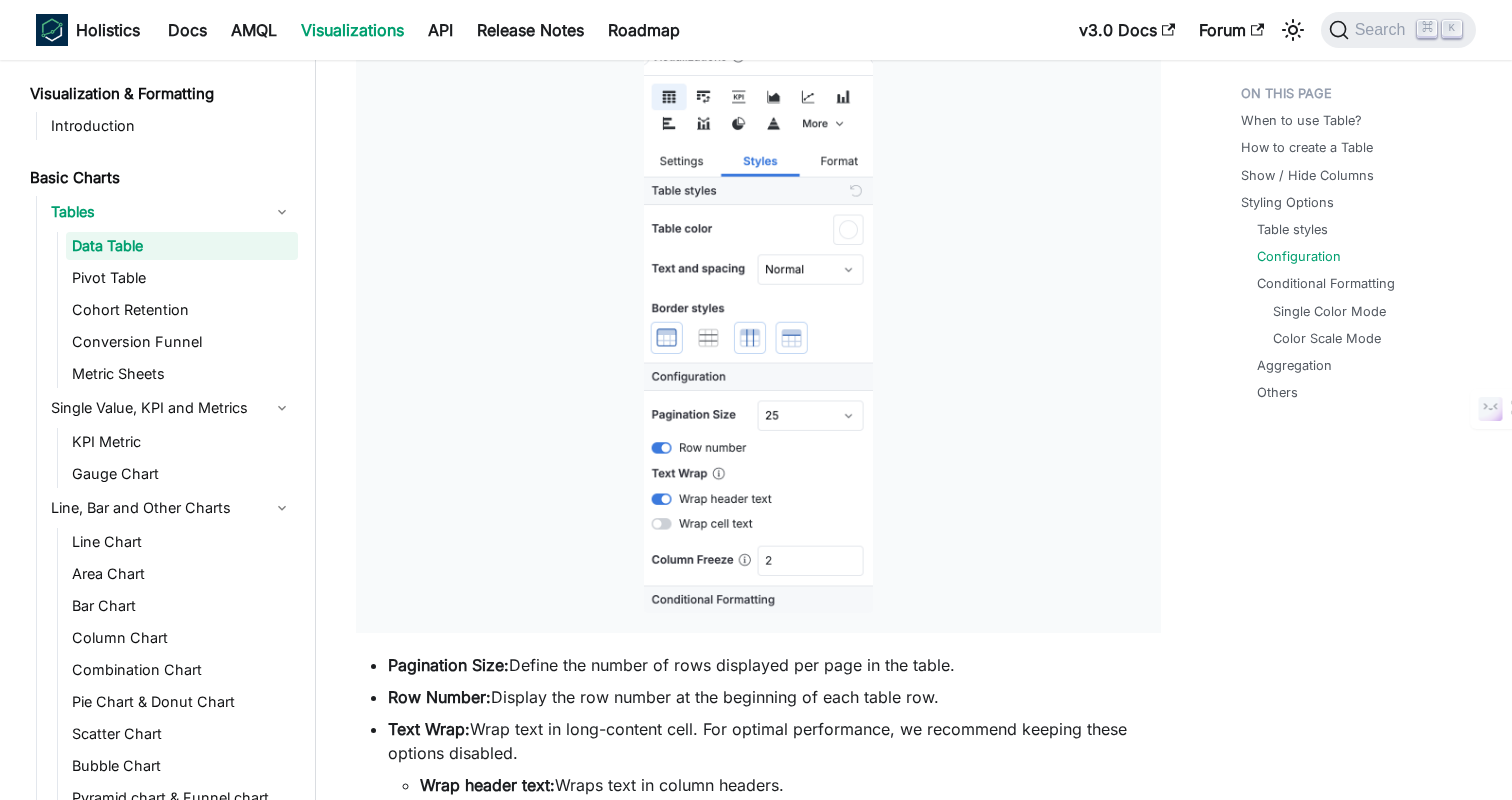 scroll, scrollTop: 3823, scrollLeft: 0, axis: vertical 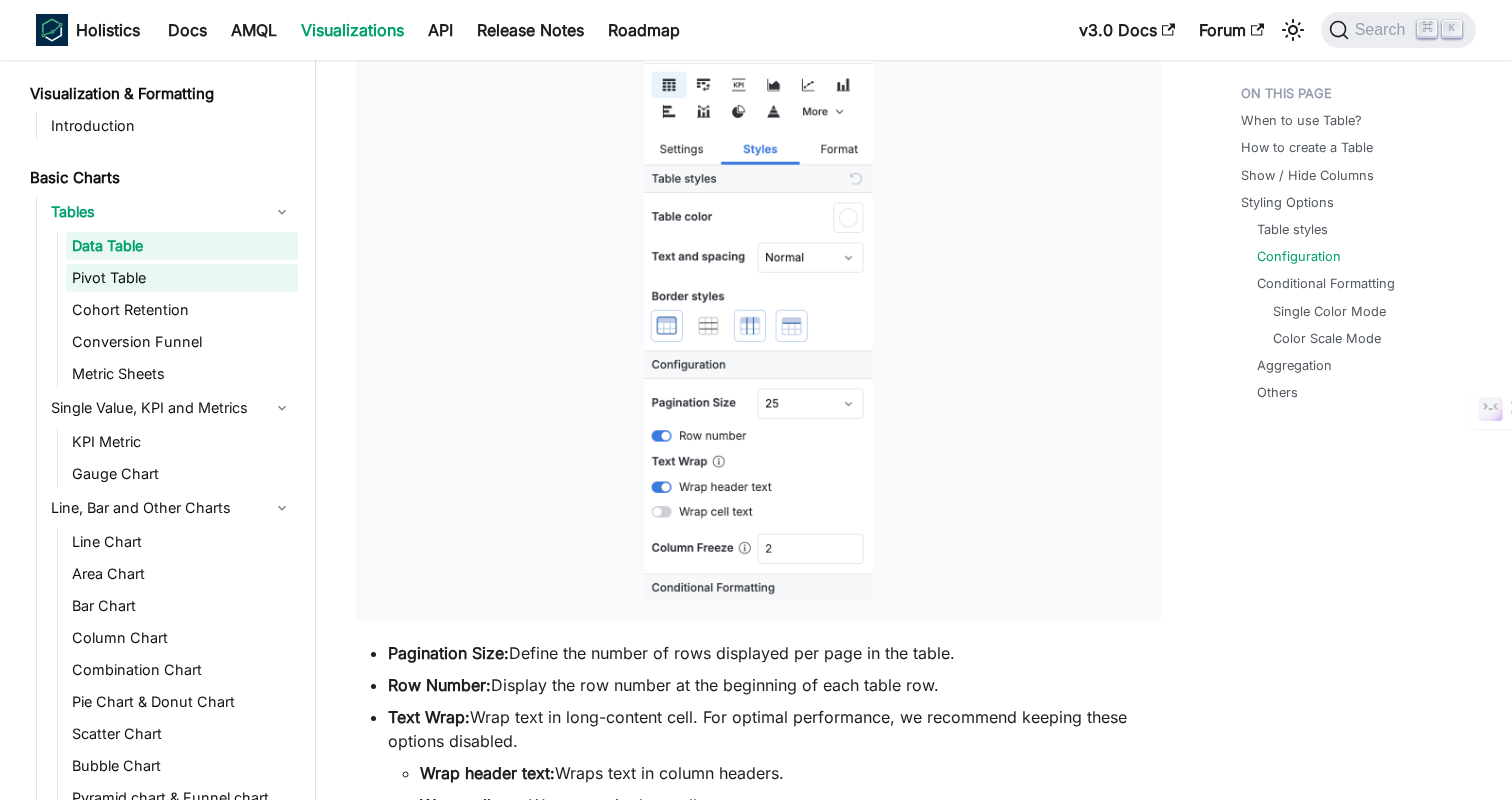 click on "Pivot Table" at bounding box center (182, 278) 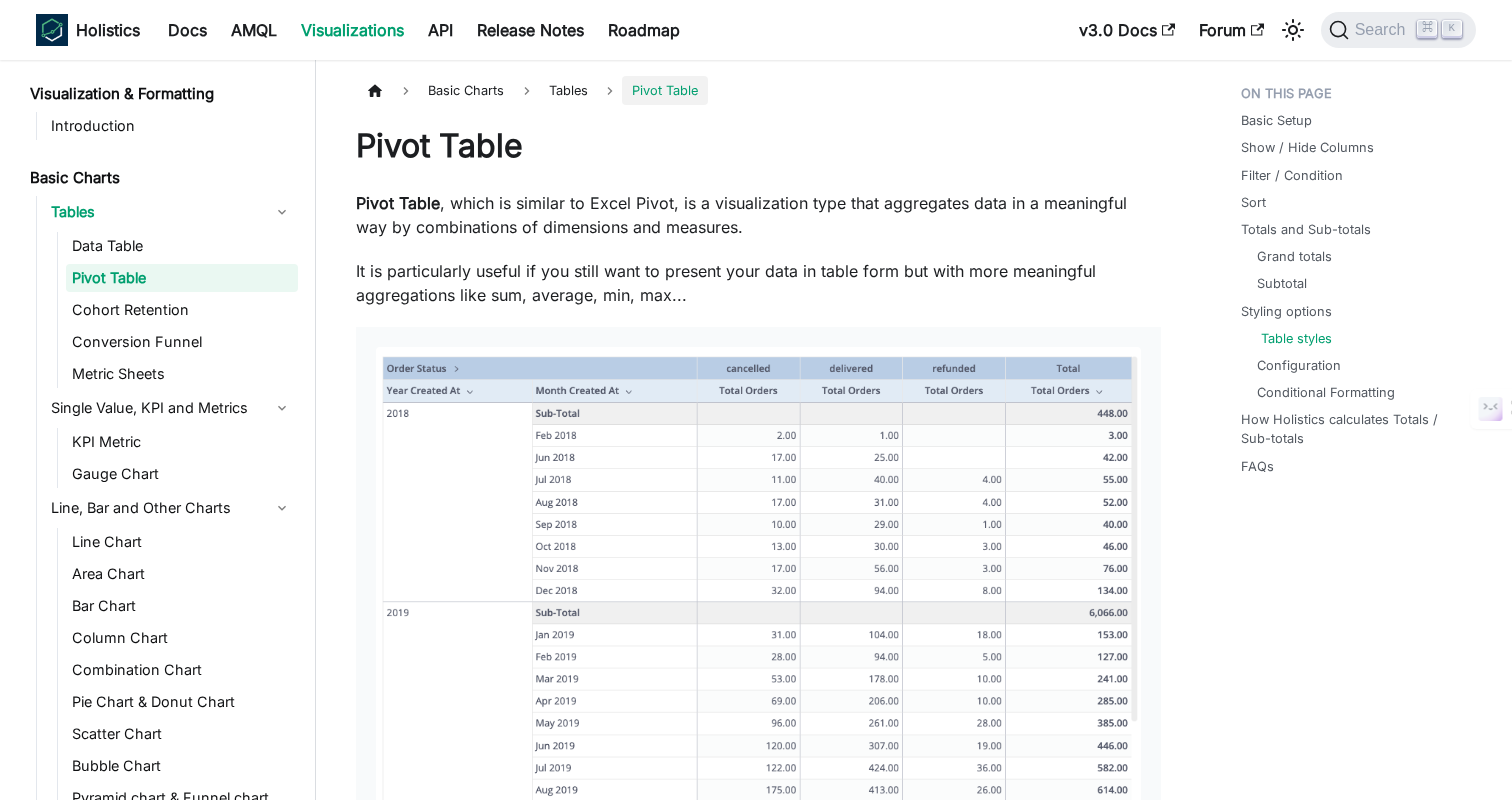 click on "Table styles" at bounding box center (1296, 338) 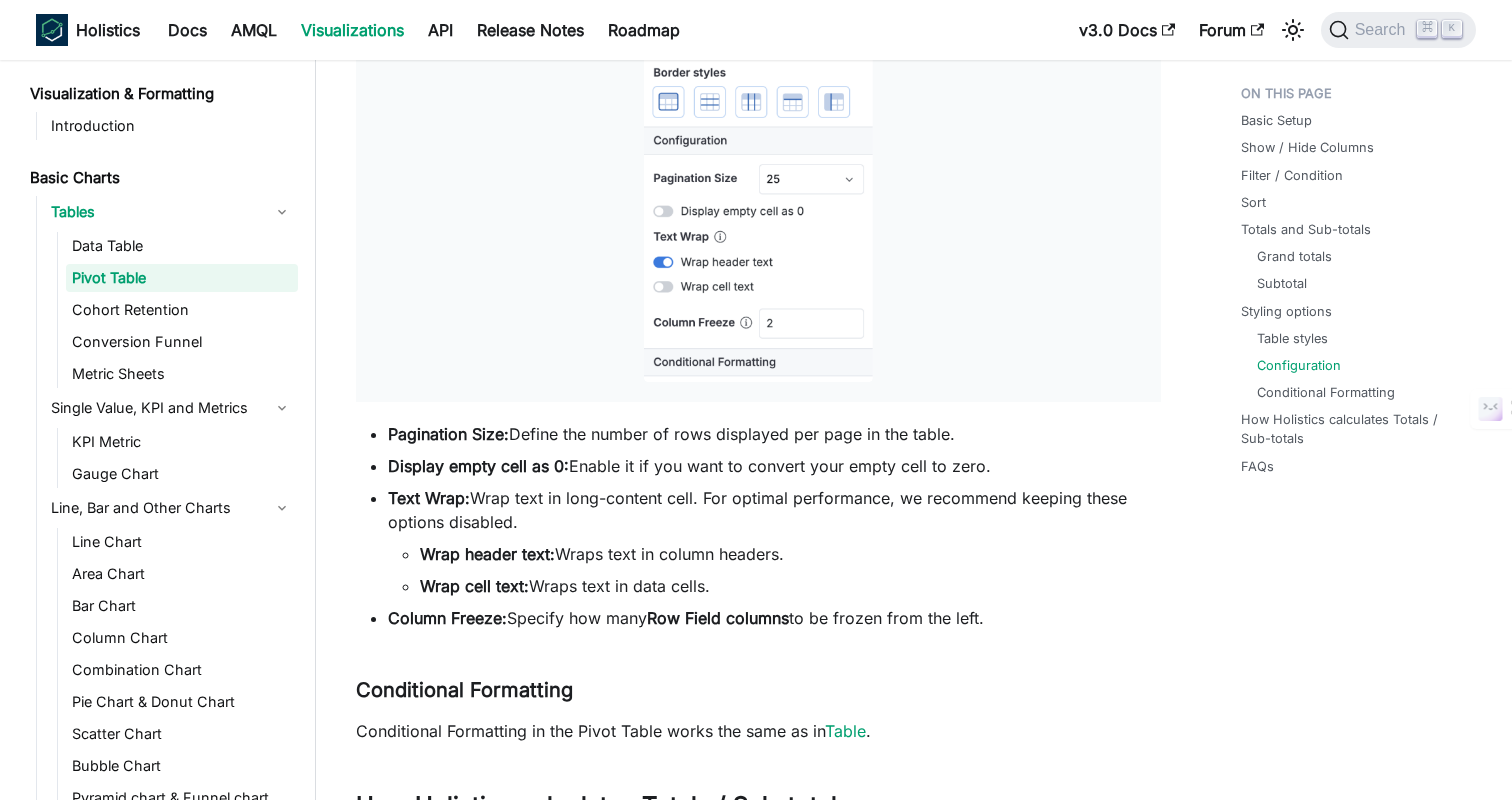 scroll, scrollTop: 6225, scrollLeft: 0, axis: vertical 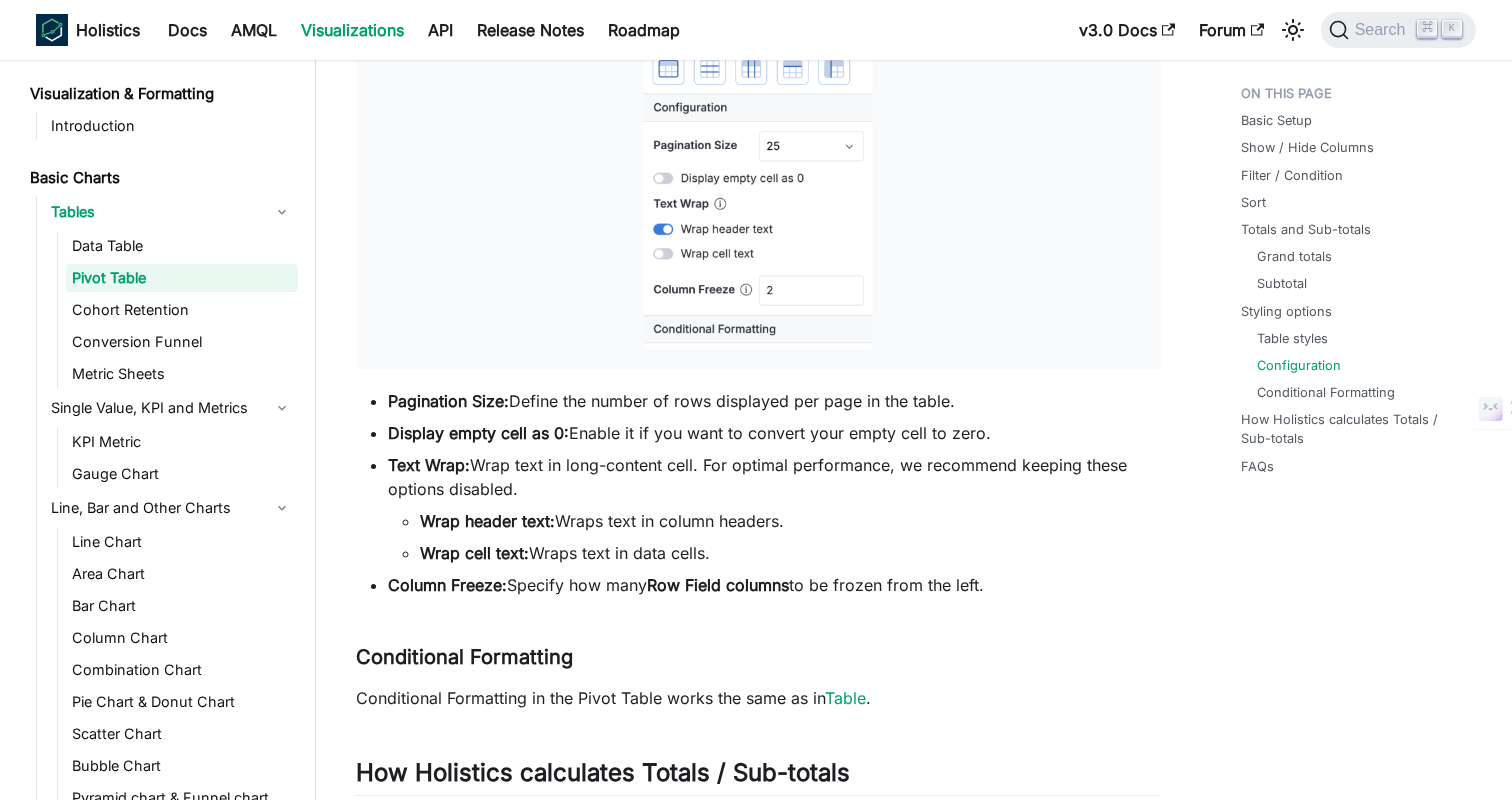 click on "Wrap cell text:  Wraps text in data cells." at bounding box center [790, 553] 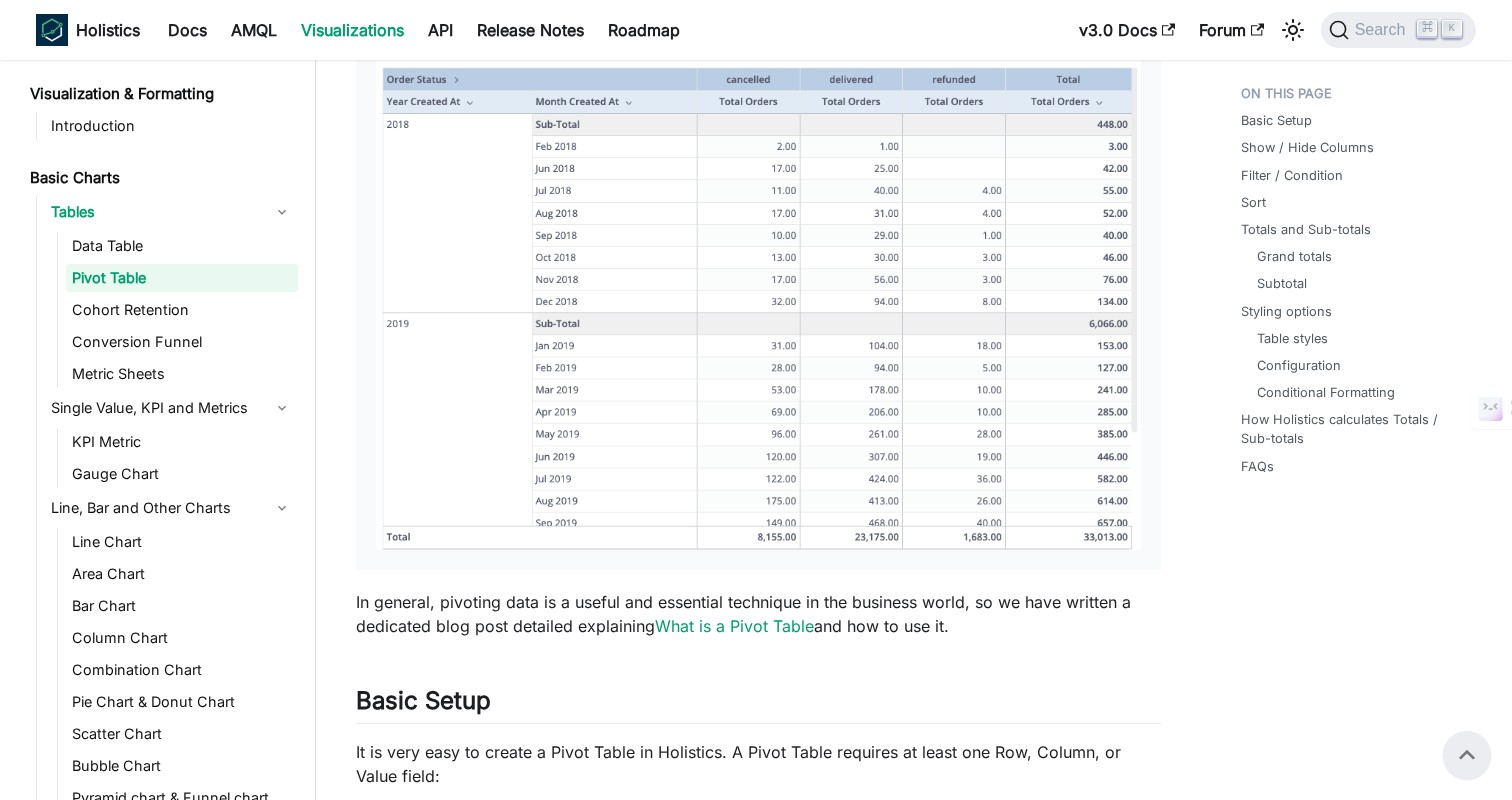 scroll, scrollTop: 0, scrollLeft: 0, axis: both 